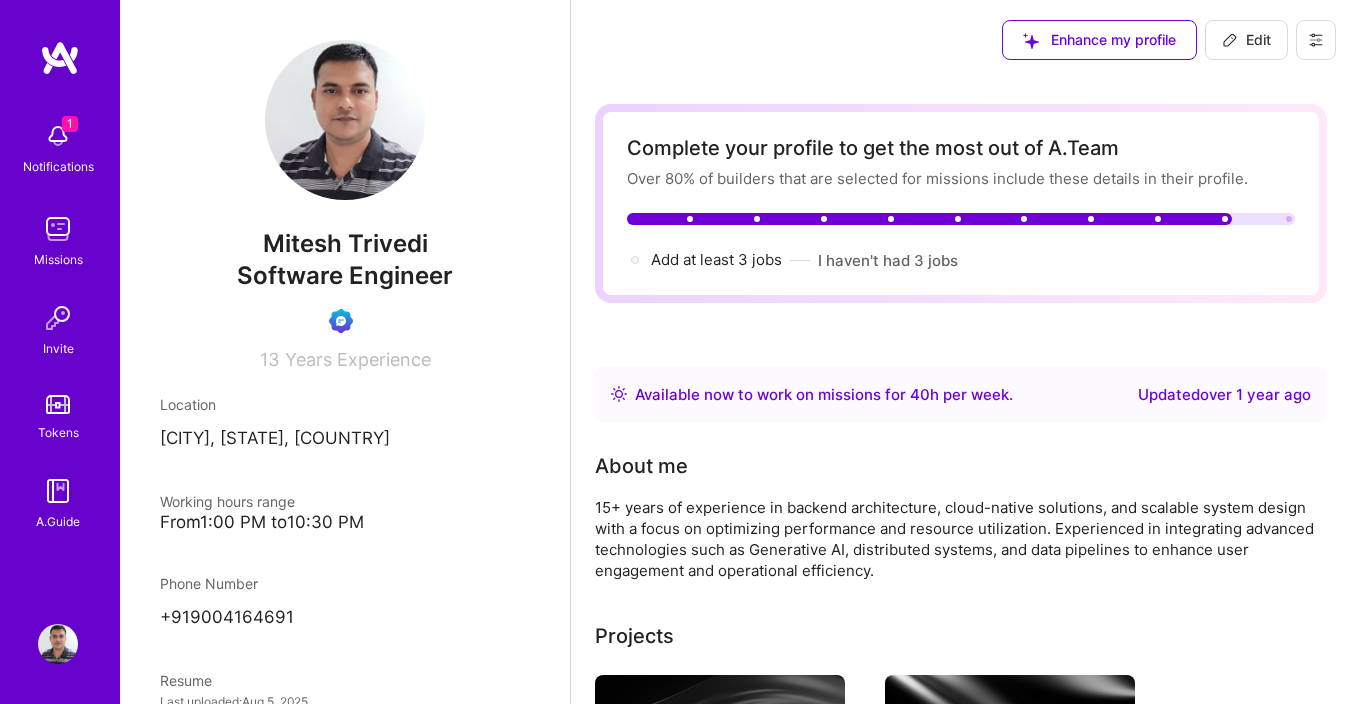 scroll, scrollTop: 1920, scrollLeft: 0, axis: vertical 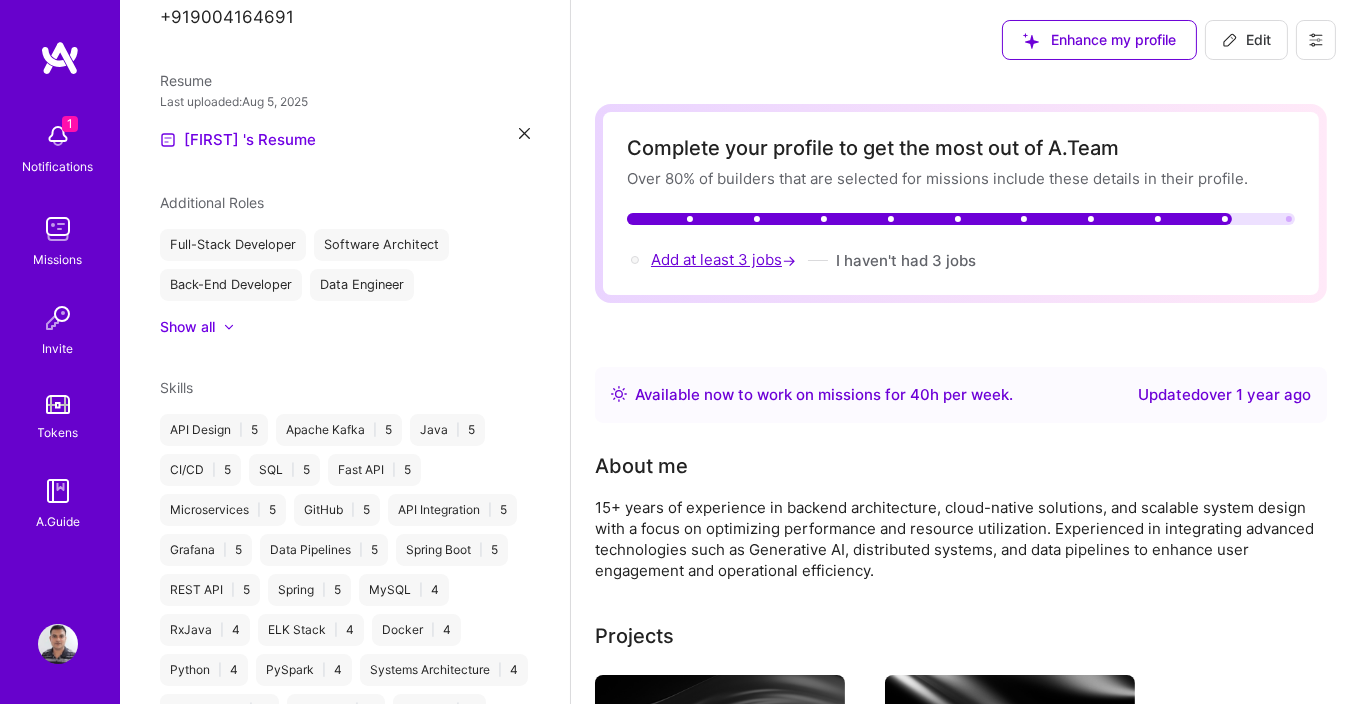 click on "Add at least 3 jobs  →" at bounding box center (725, 259) 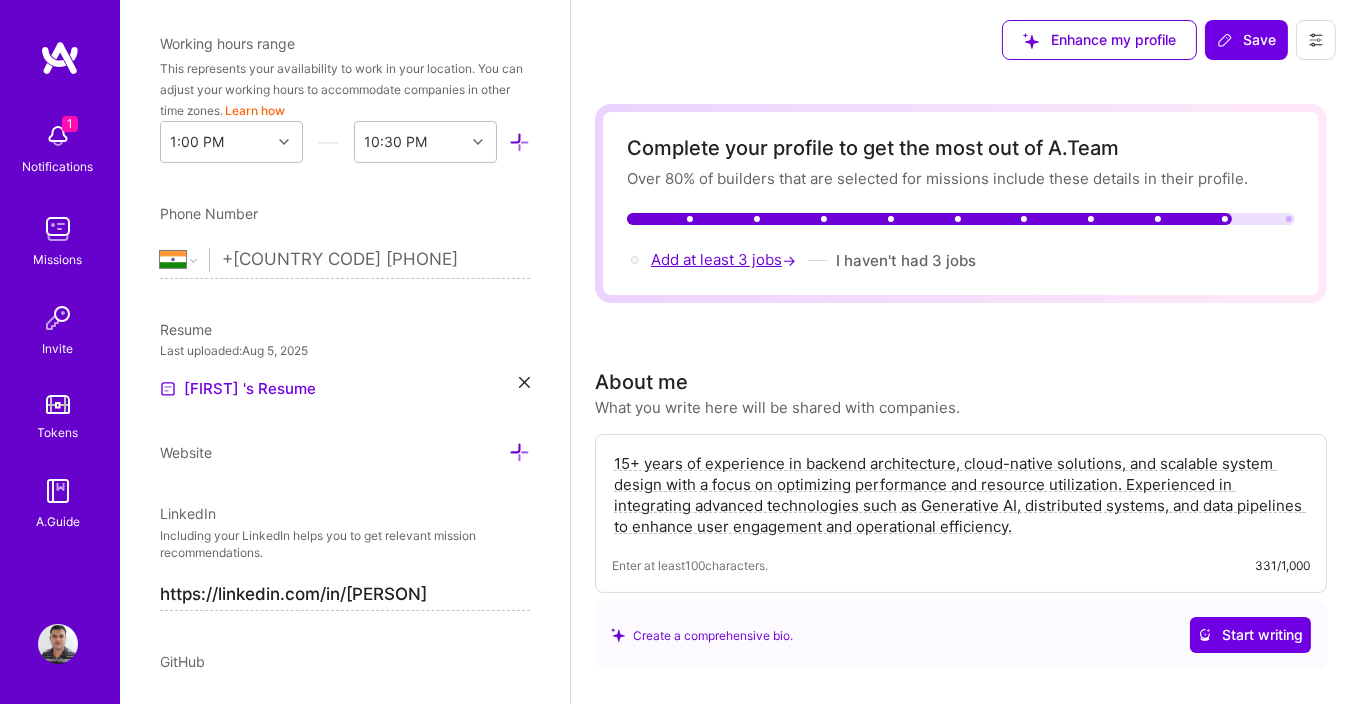 scroll, scrollTop: 153, scrollLeft: 0, axis: vertical 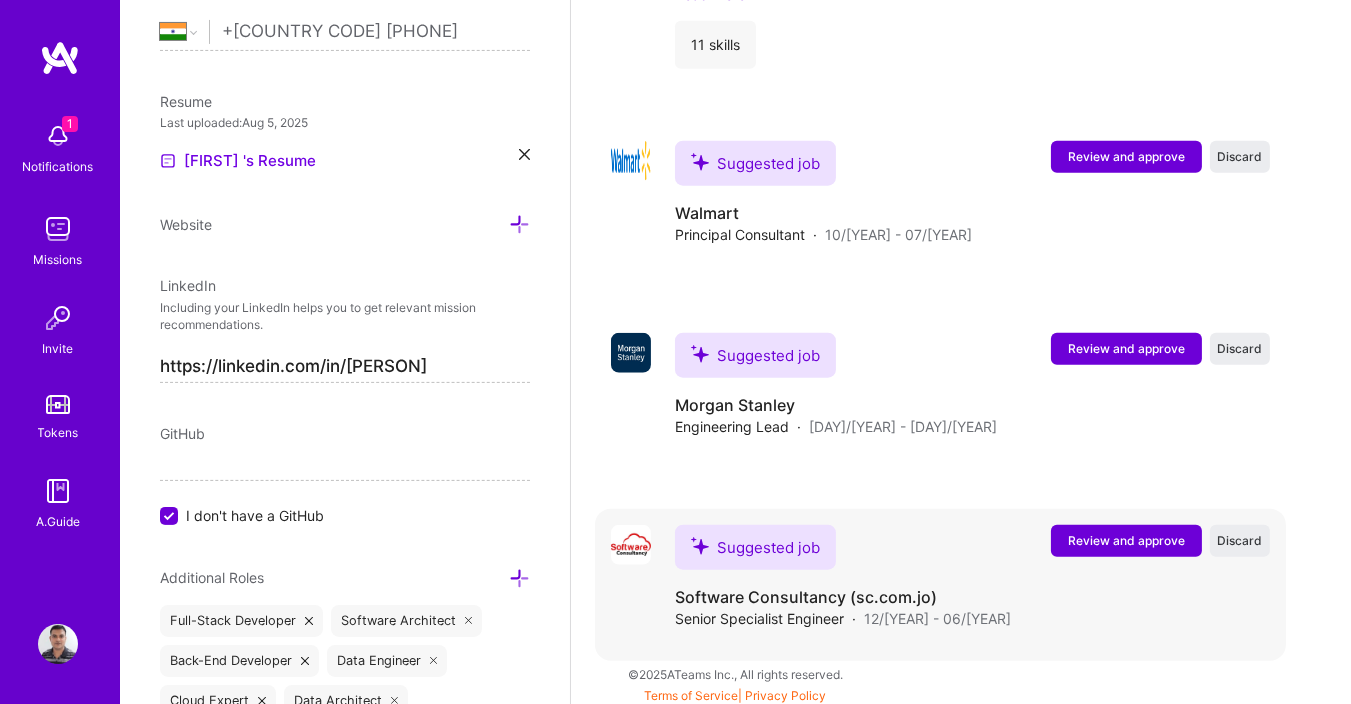 click on "Review and approve" at bounding box center (1126, 541) 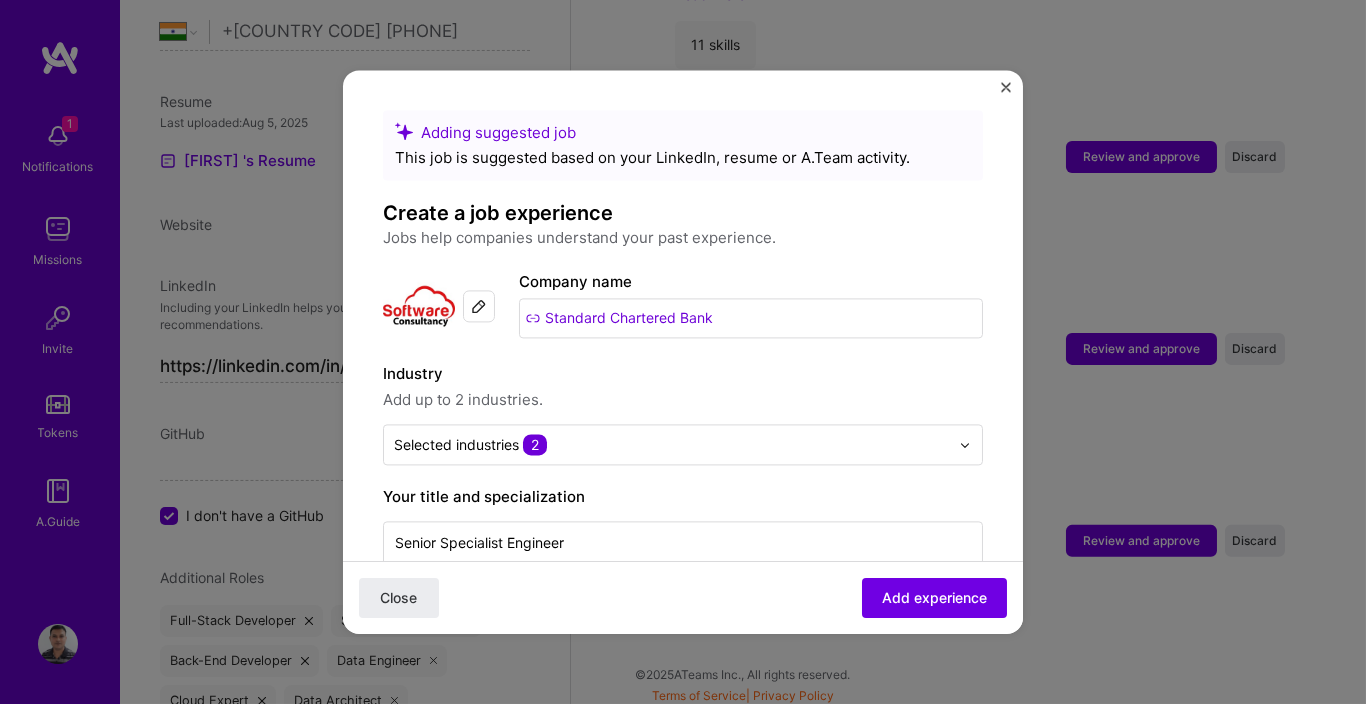 click on "Standard Chartered Bank" at bounding box center (751, 318) 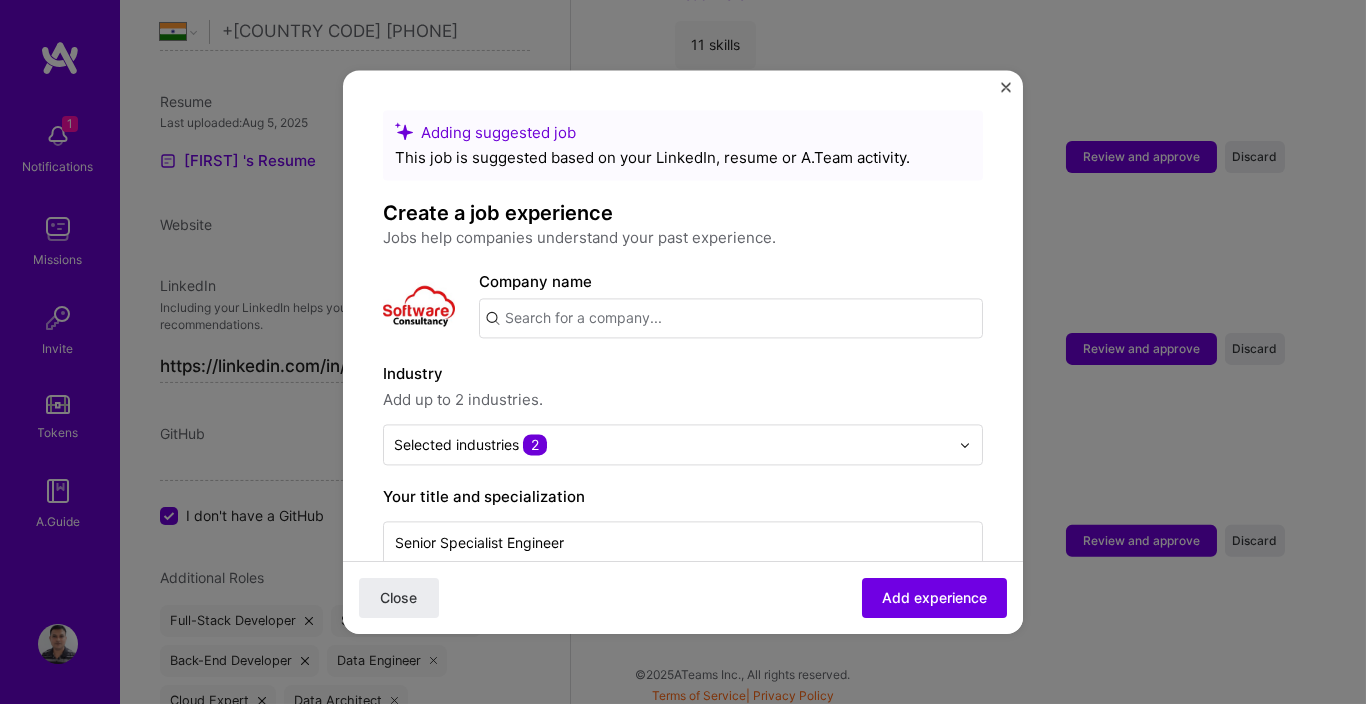 click on "Company name" at bounding box center [535, 281] 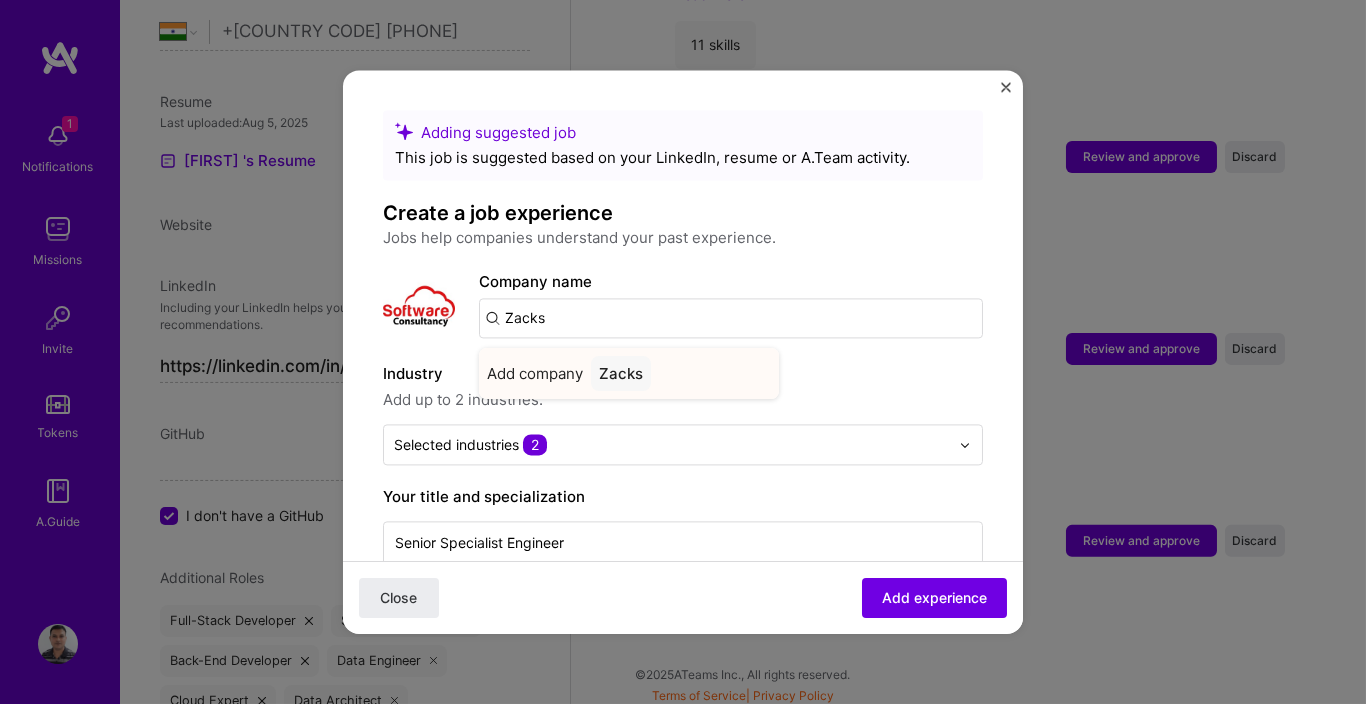 type on "Zacks" 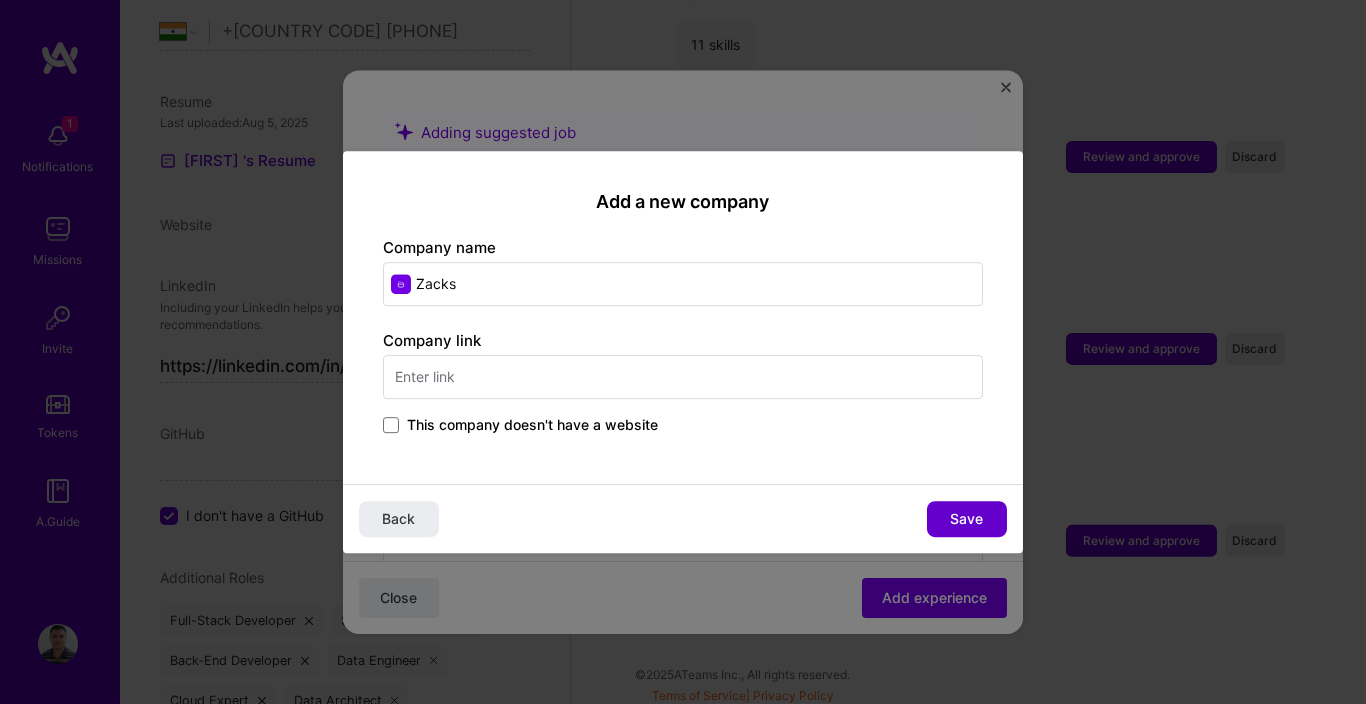 click on "Save" at bounding box center [967, 519] 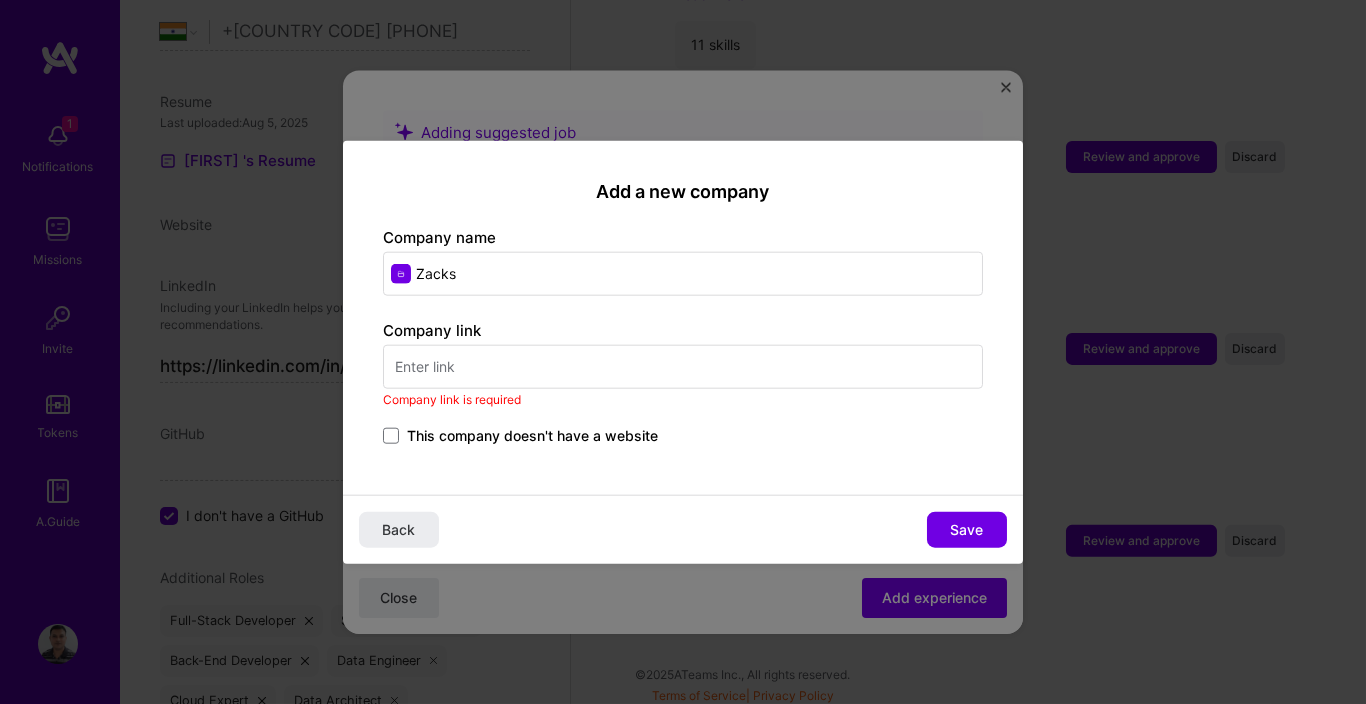 click on "This company doesn't have a website" at bounding box center [532, 435] 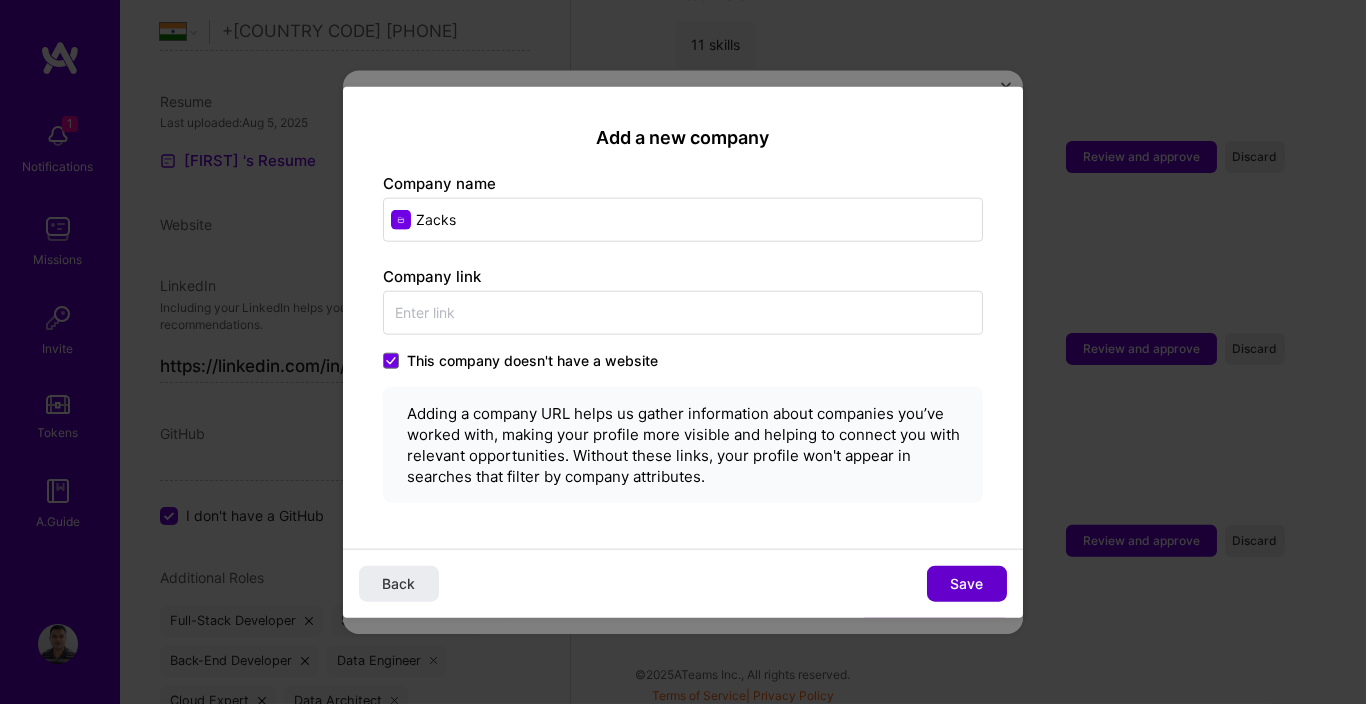 click on "Save" at bounding box center (967, 583) 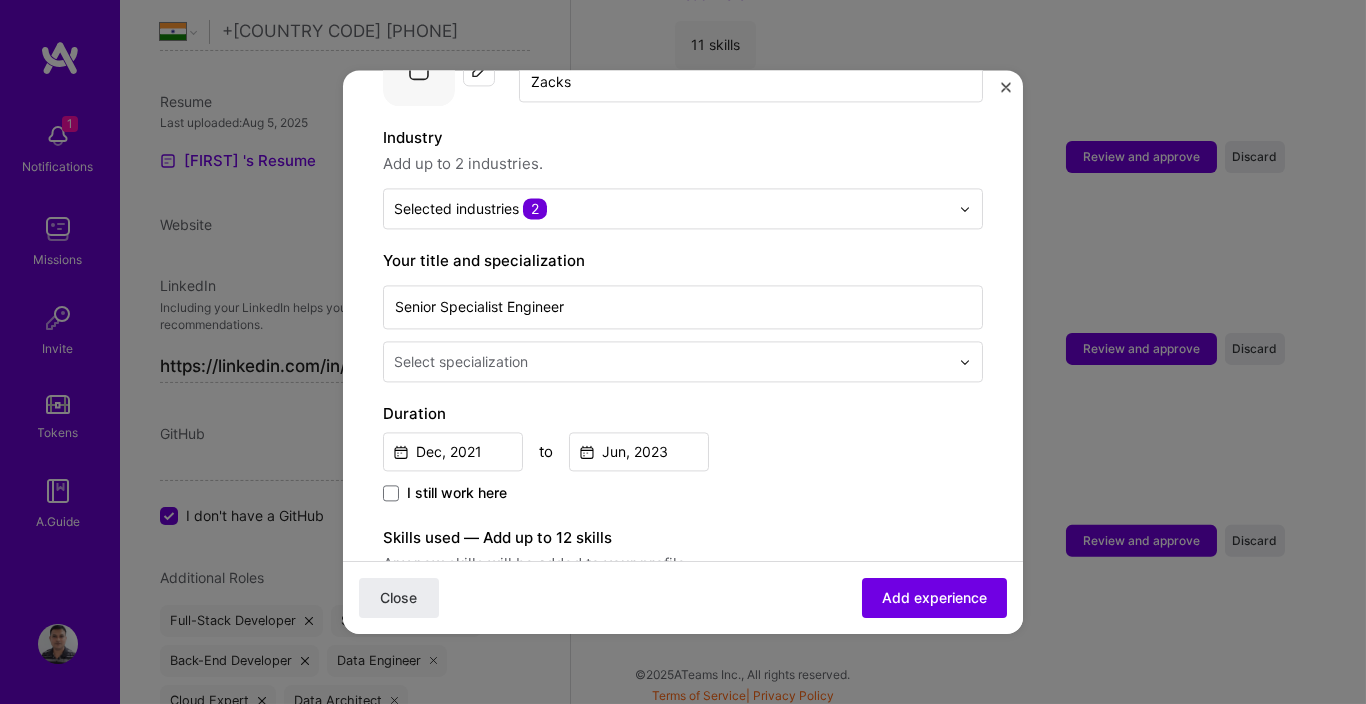 scroll, scrollTop: 240, scrollLeft: 0, axis: vertical 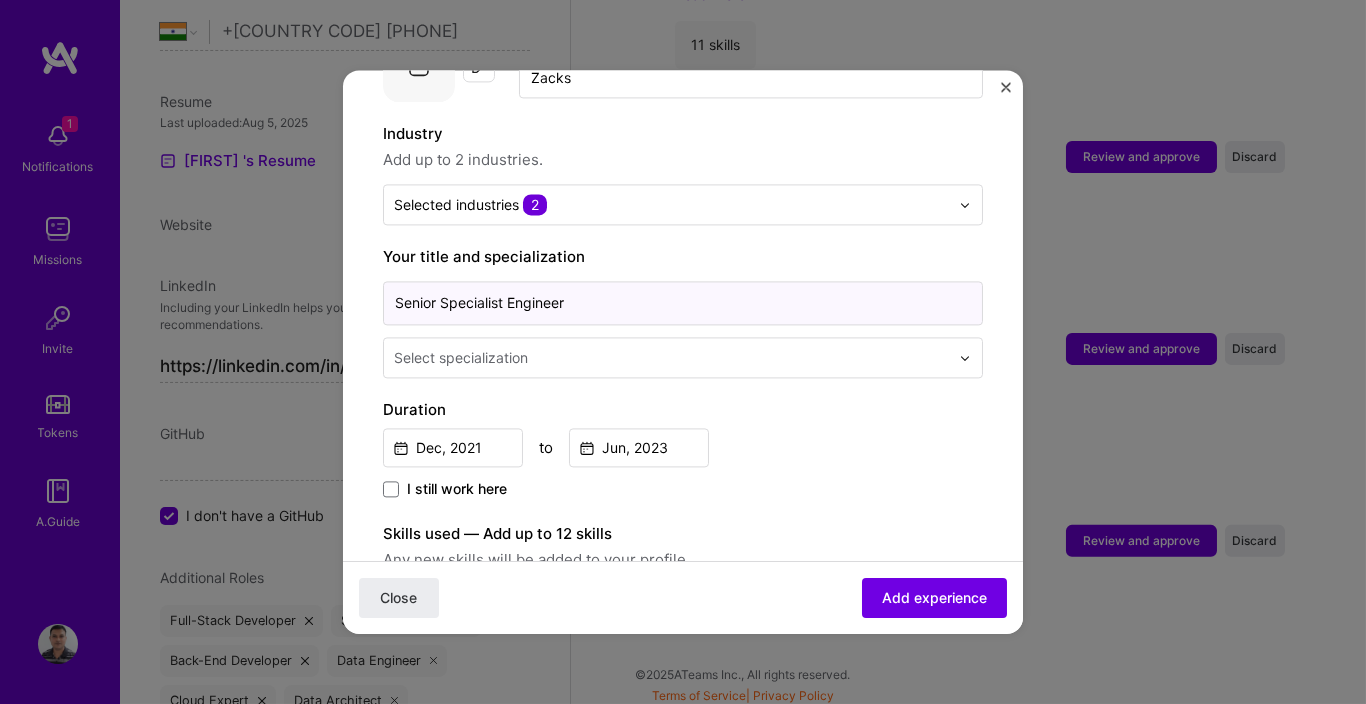 click on "Senior Specialist Engineer" at bounding box center (683, 303) 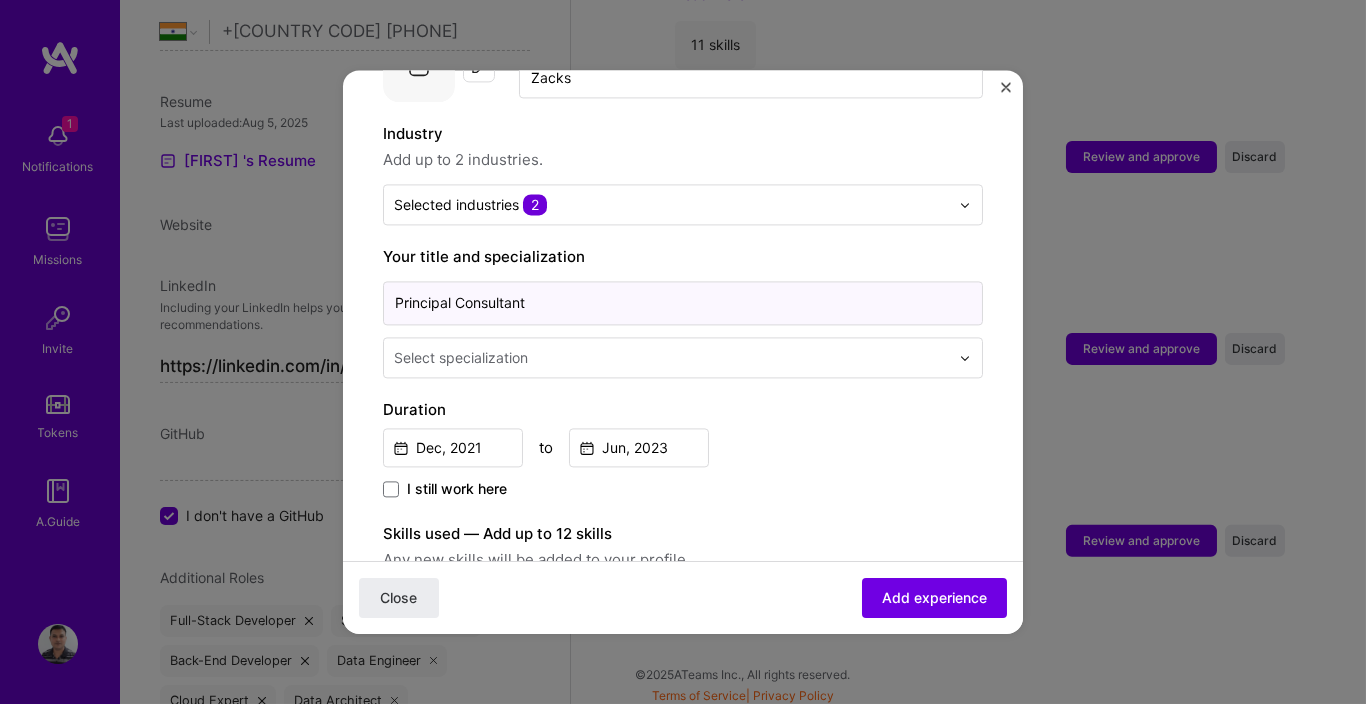 type on "Principal Consultant" 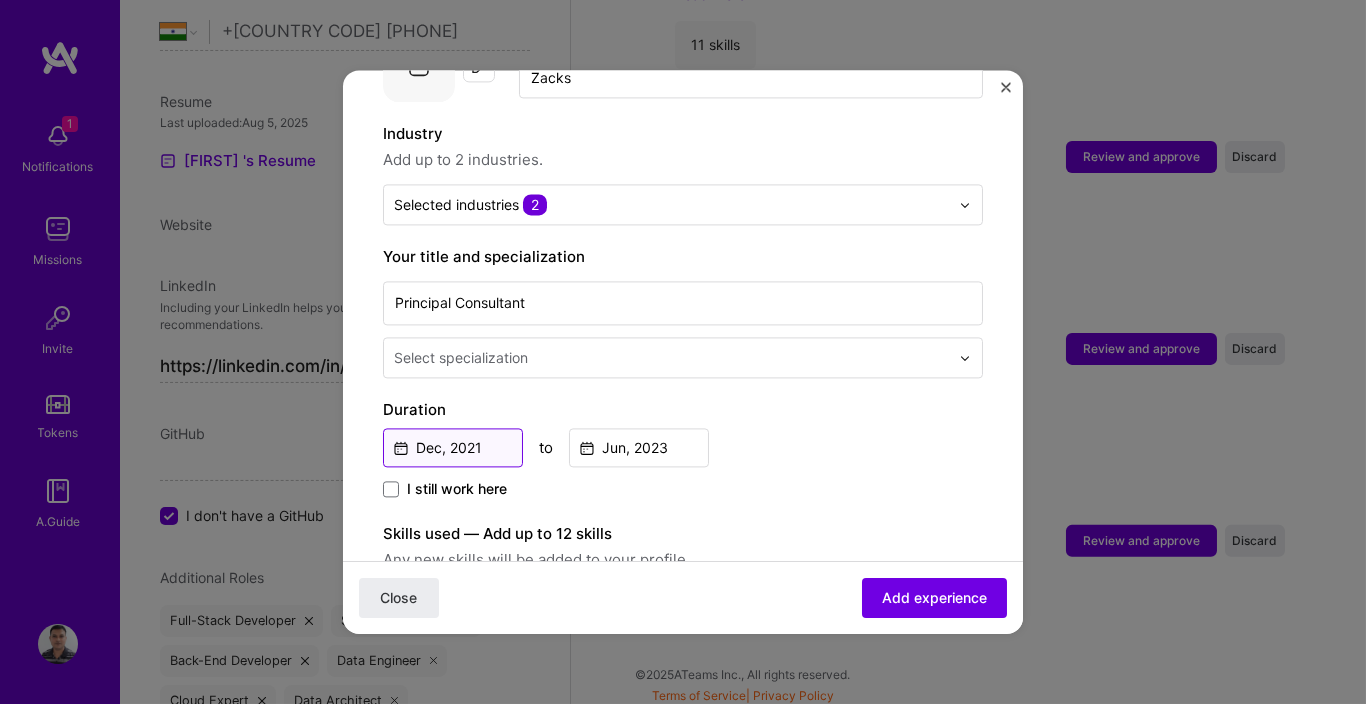 click on "Dec, 2021" at bounding box center (453, 447) 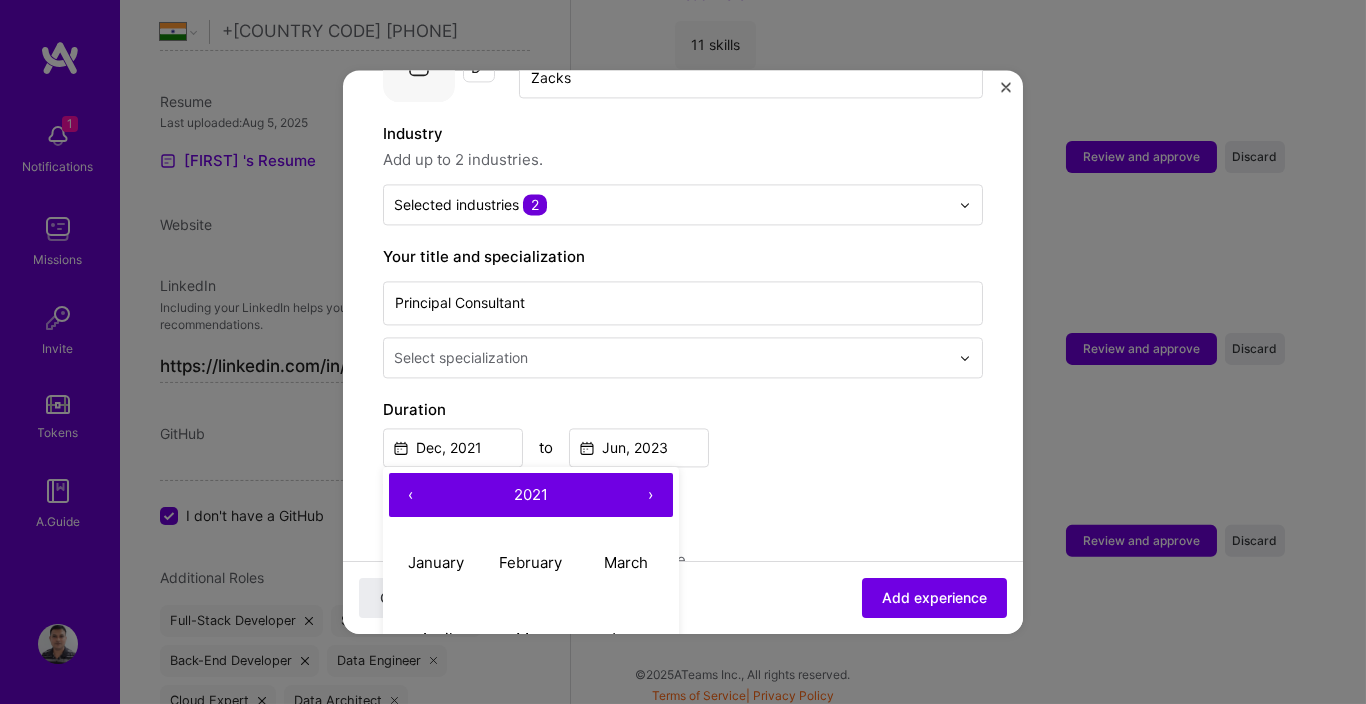 click on "‹" at bounding box center [411, 495] 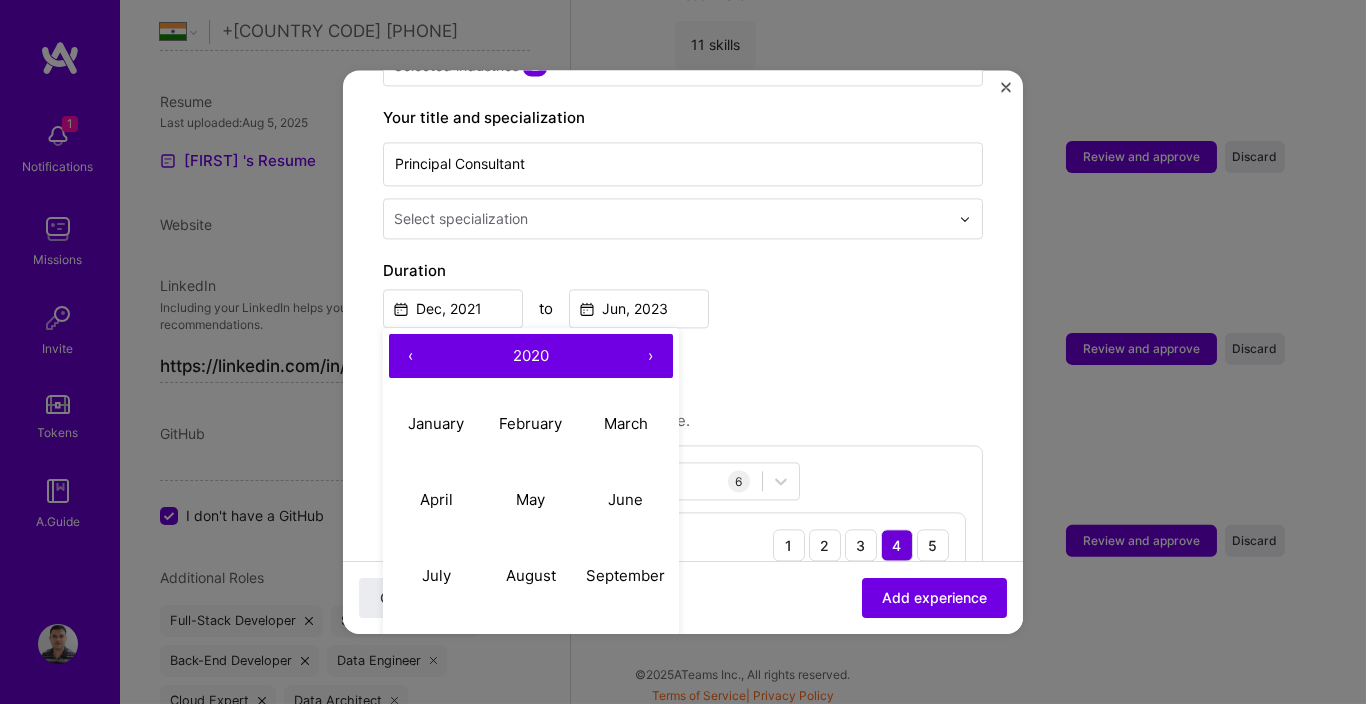 scroll, scrollTop: 600, scrollLeft: 0, axis: vertical 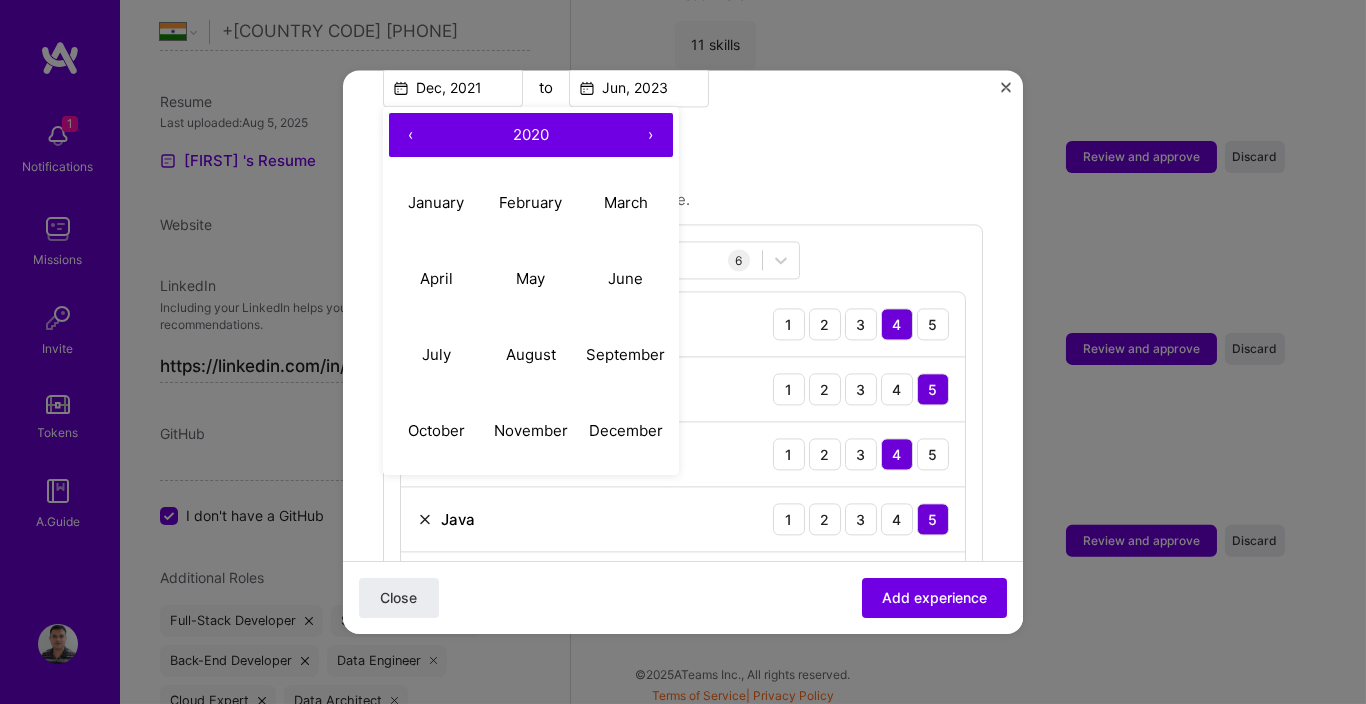 click on "›" at bounding box center [651, 135] 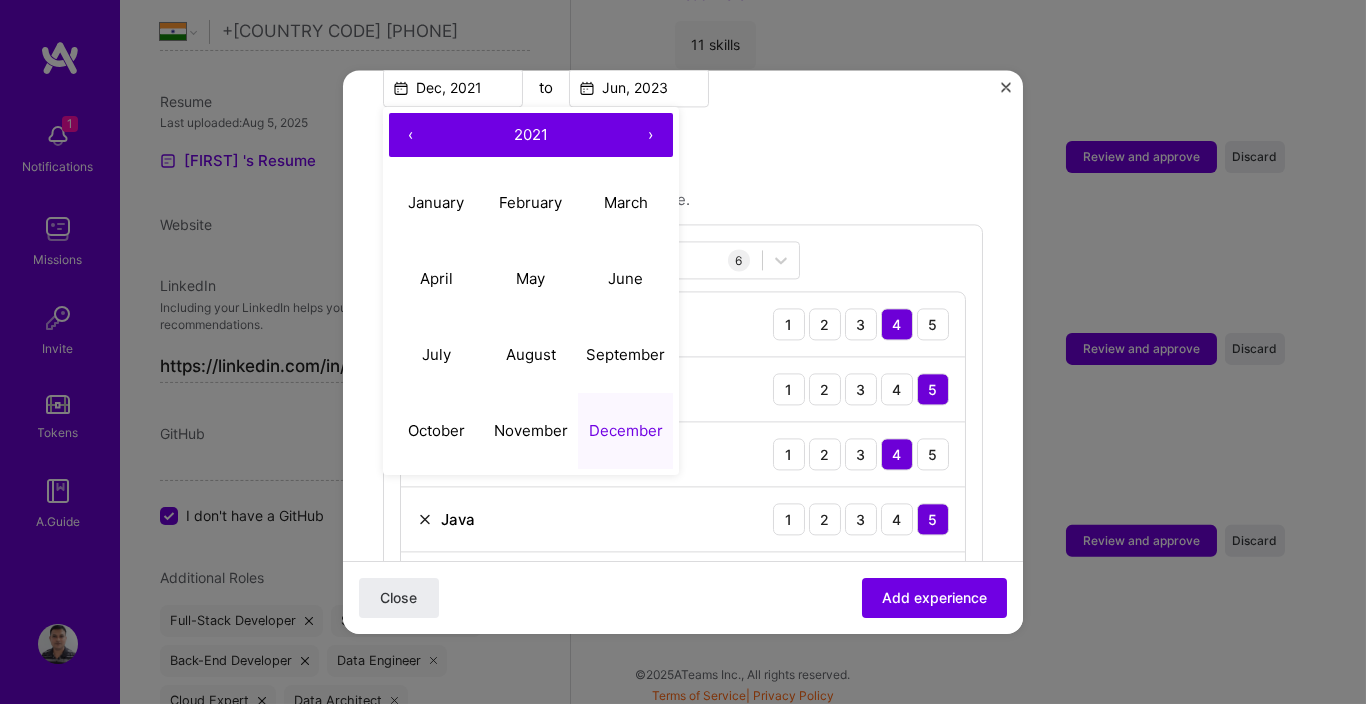 click on "›" at bounding box center (651, 135) 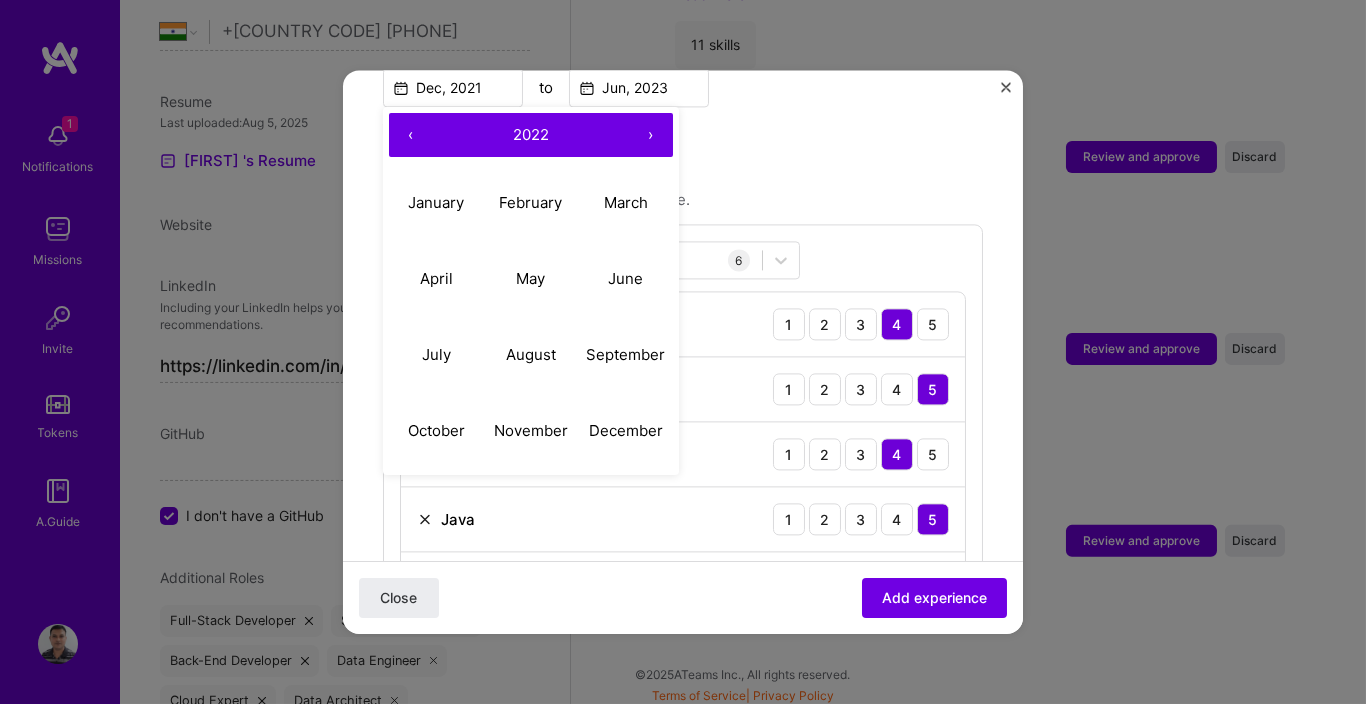 click on "›" at bounding box center (651, 135) 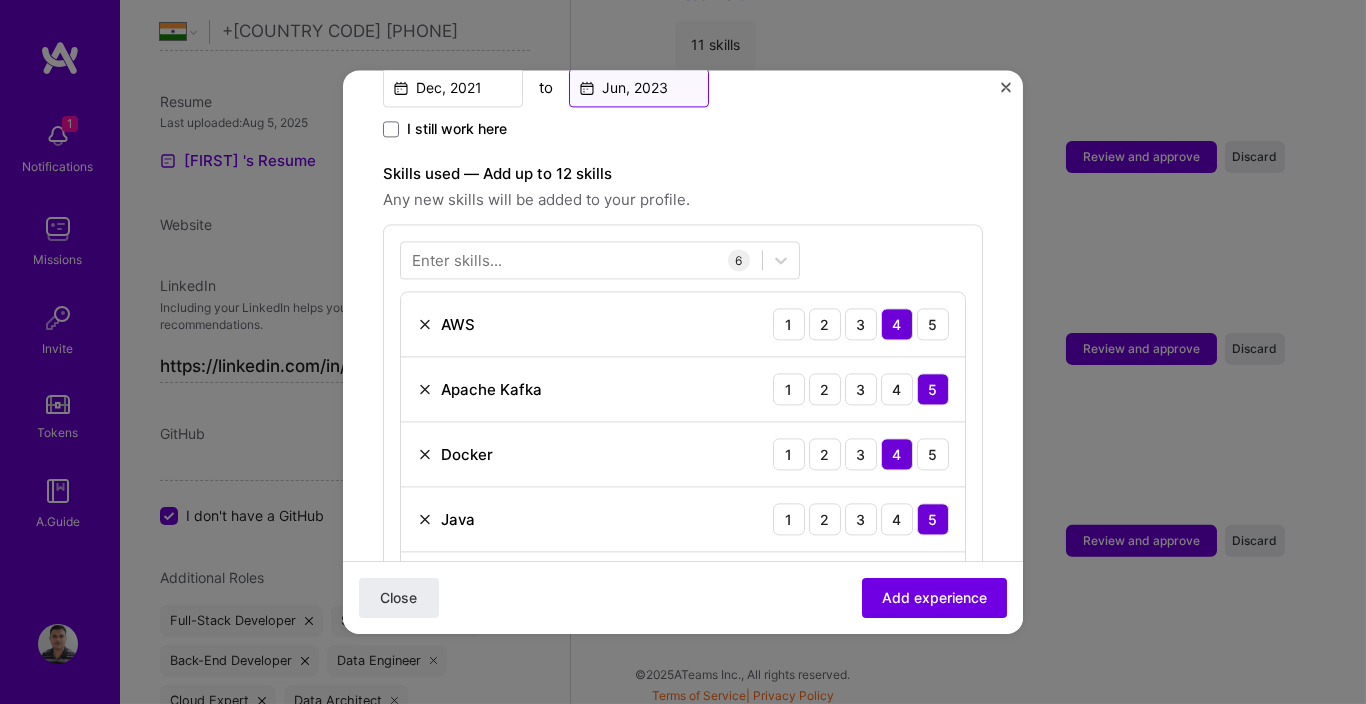 click on "Jun, 2023" at bounding box center (639, 87) 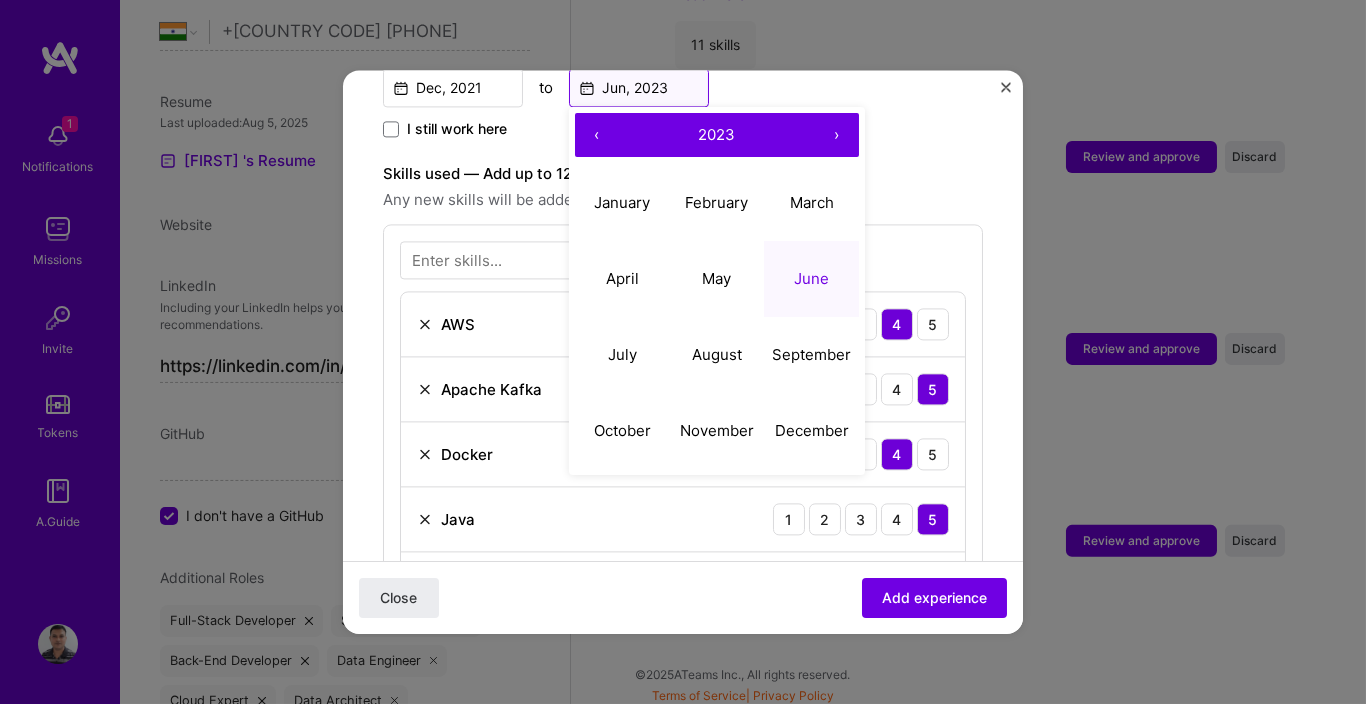 click on "Jun, 2023" at bounding box center [639, 87] 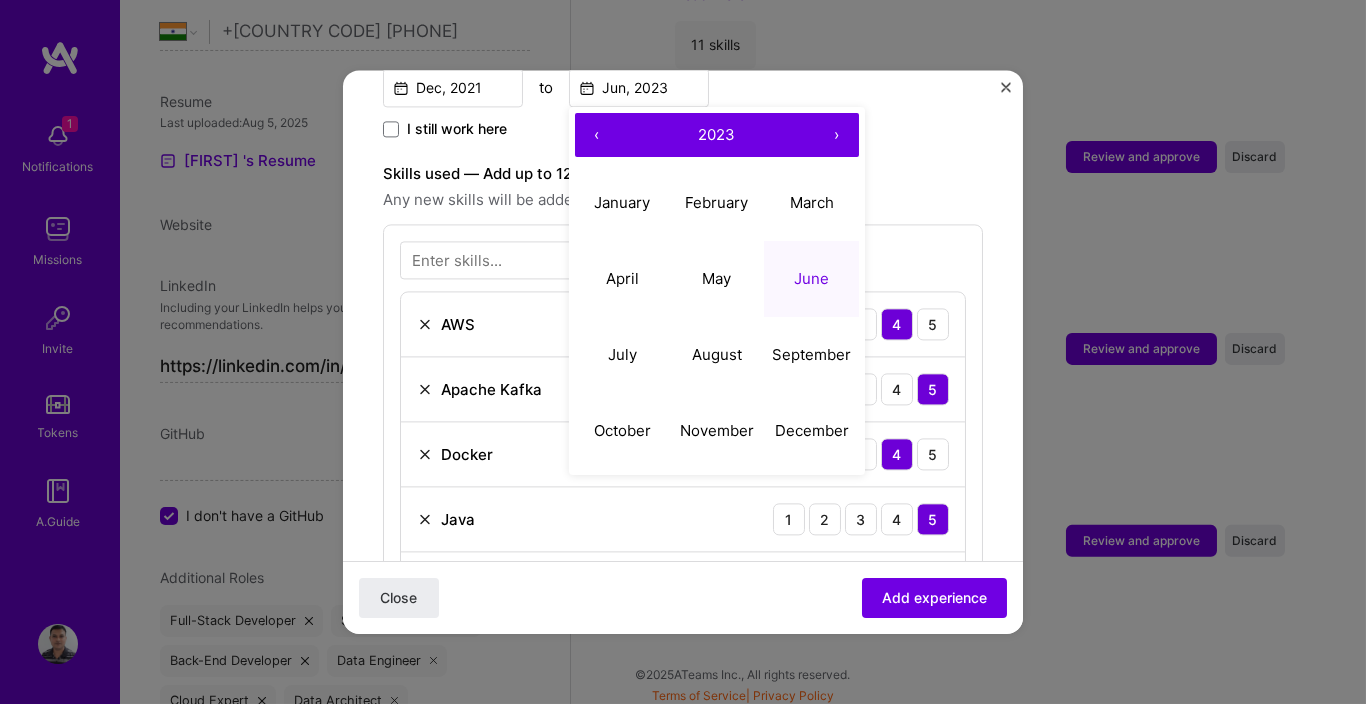 click on "›" at bounding box center [837, 135] 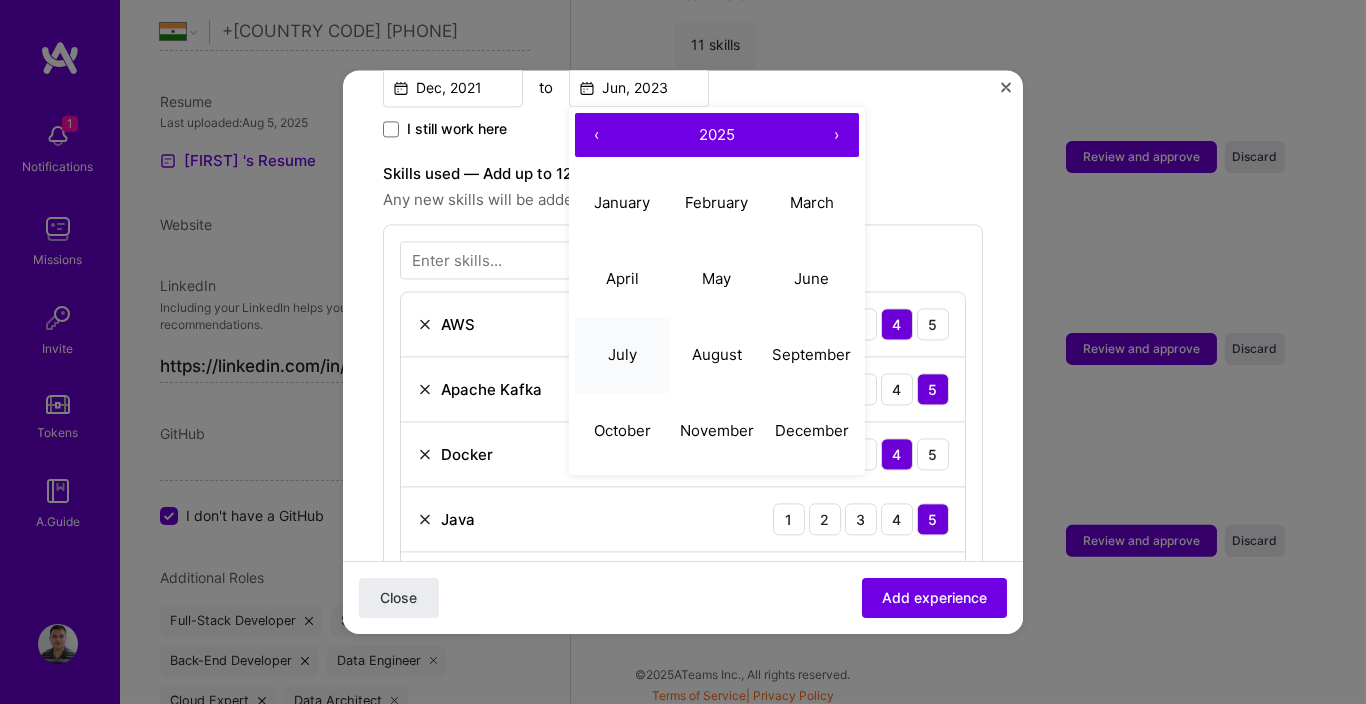 click on "July" at bounding box center (622, 355) 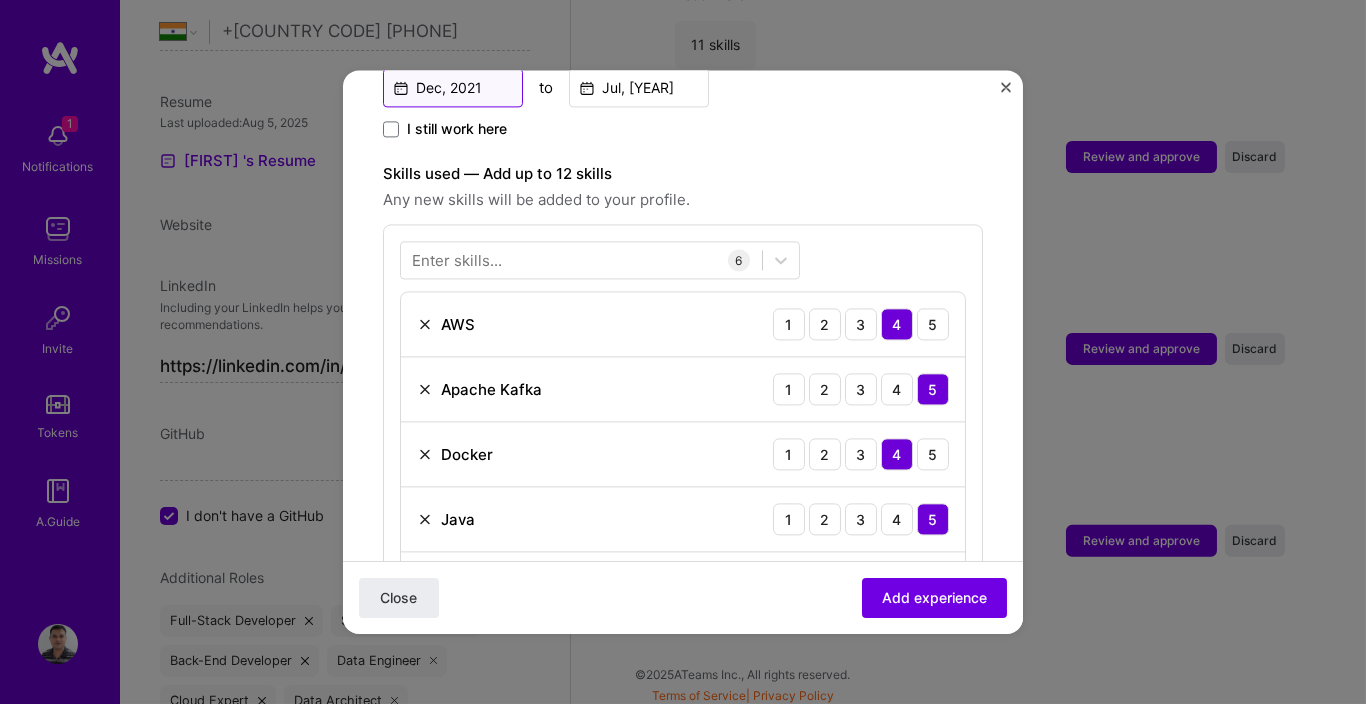 click on "Dec, 2021" at bounding box center (453, 87) 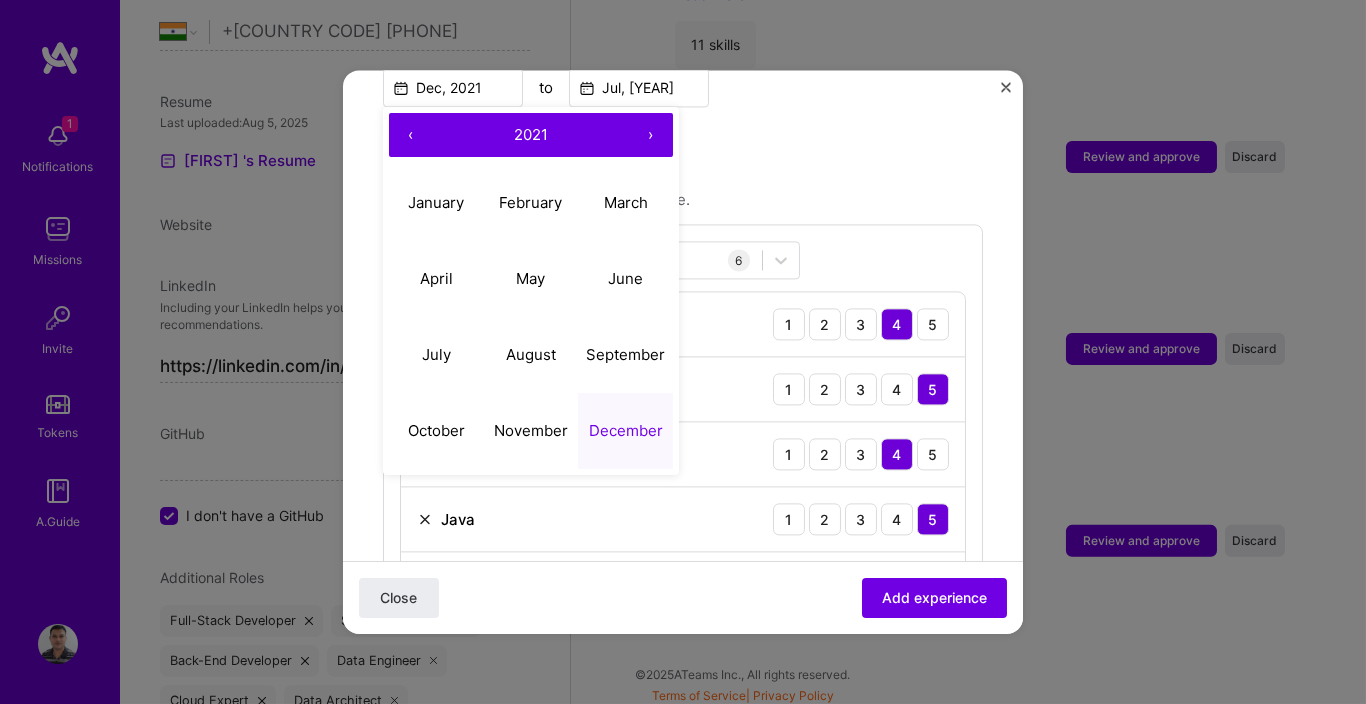 click on "›" at bounding box center (651, 135) 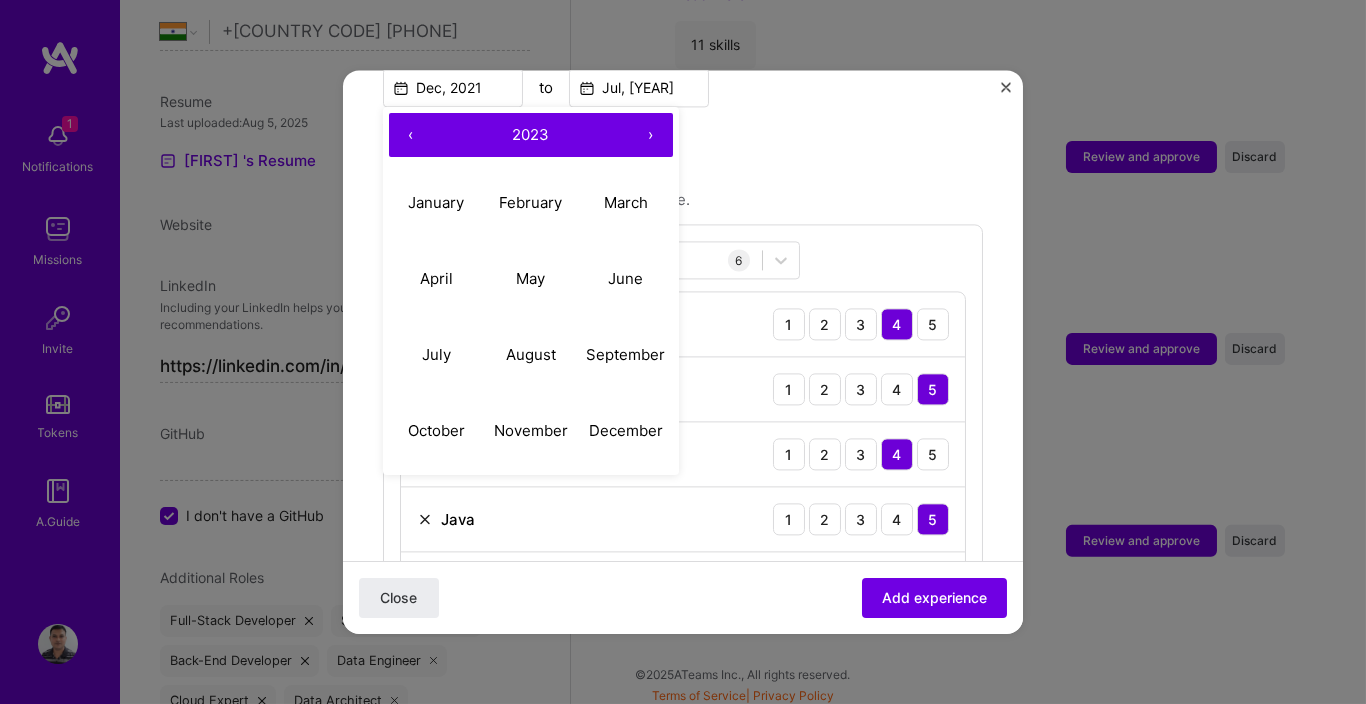 click on "›" at bounding box center [651, 135] 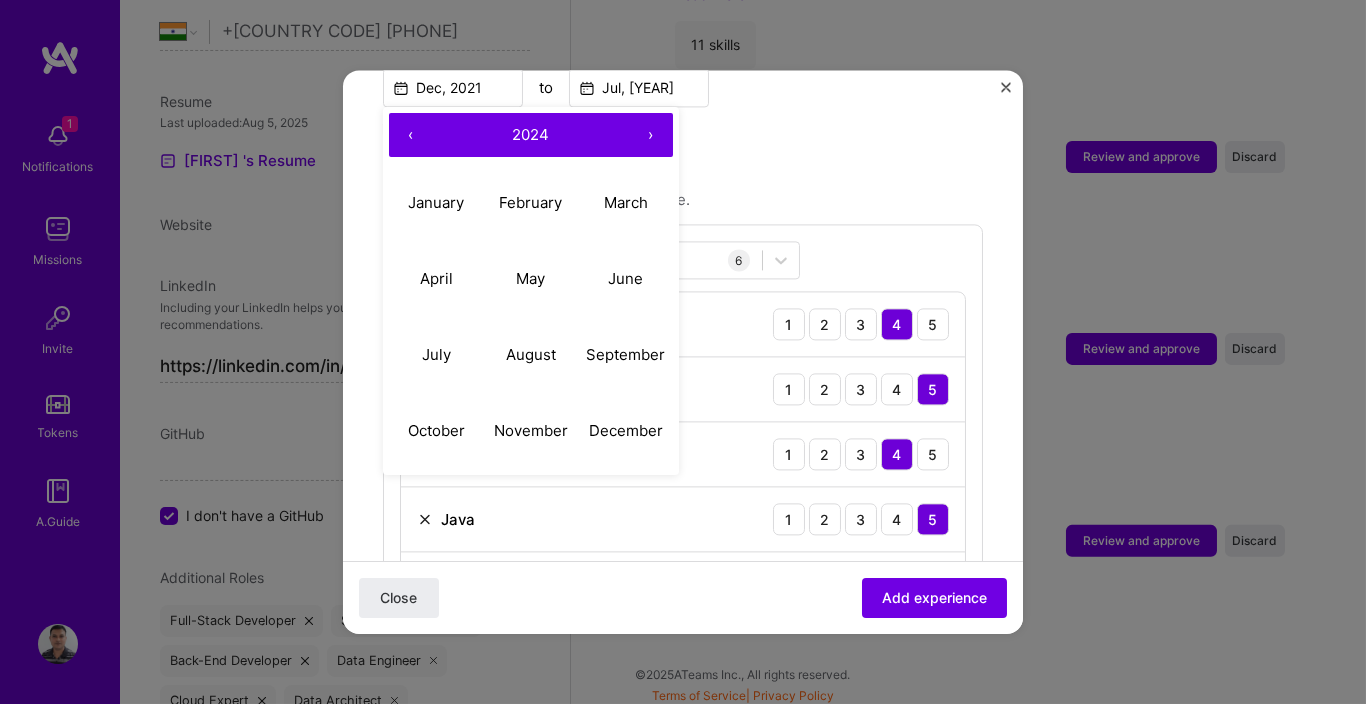 click on "›" at bounding box center [651, 135] 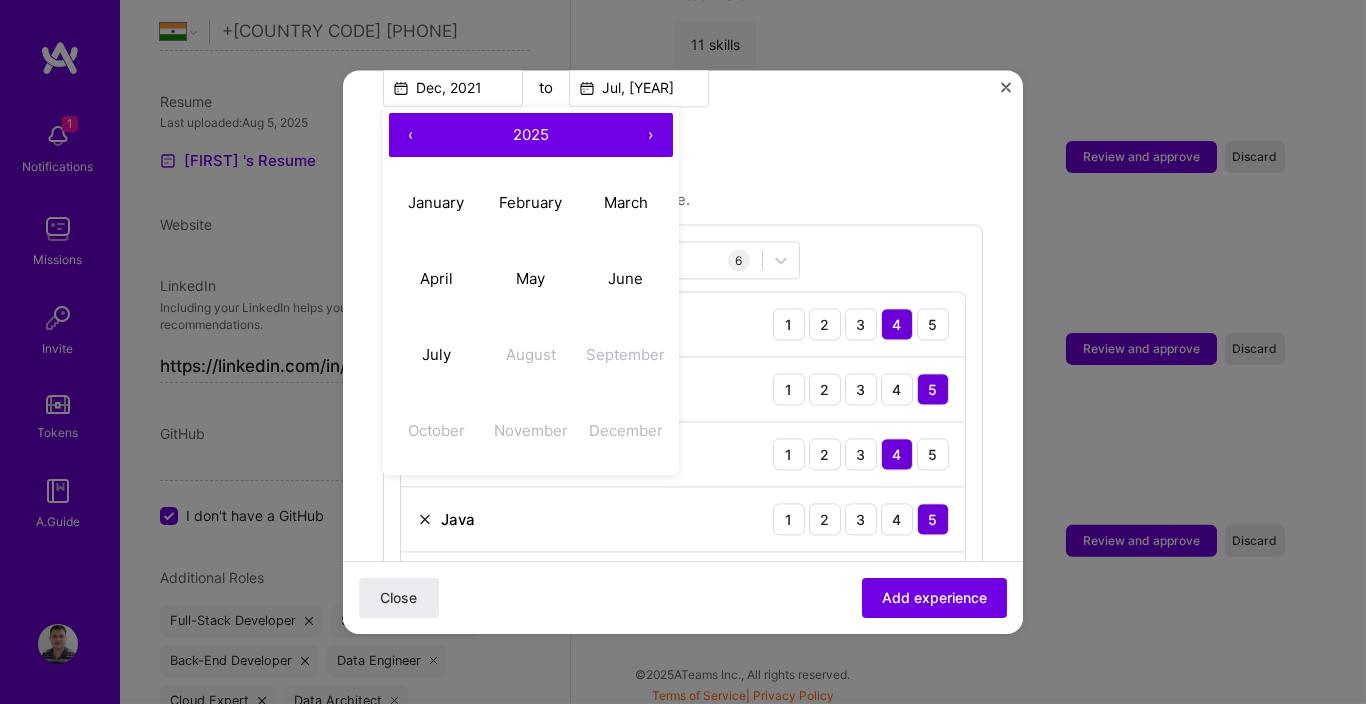click on "‹" at bounding box center (411, 135) 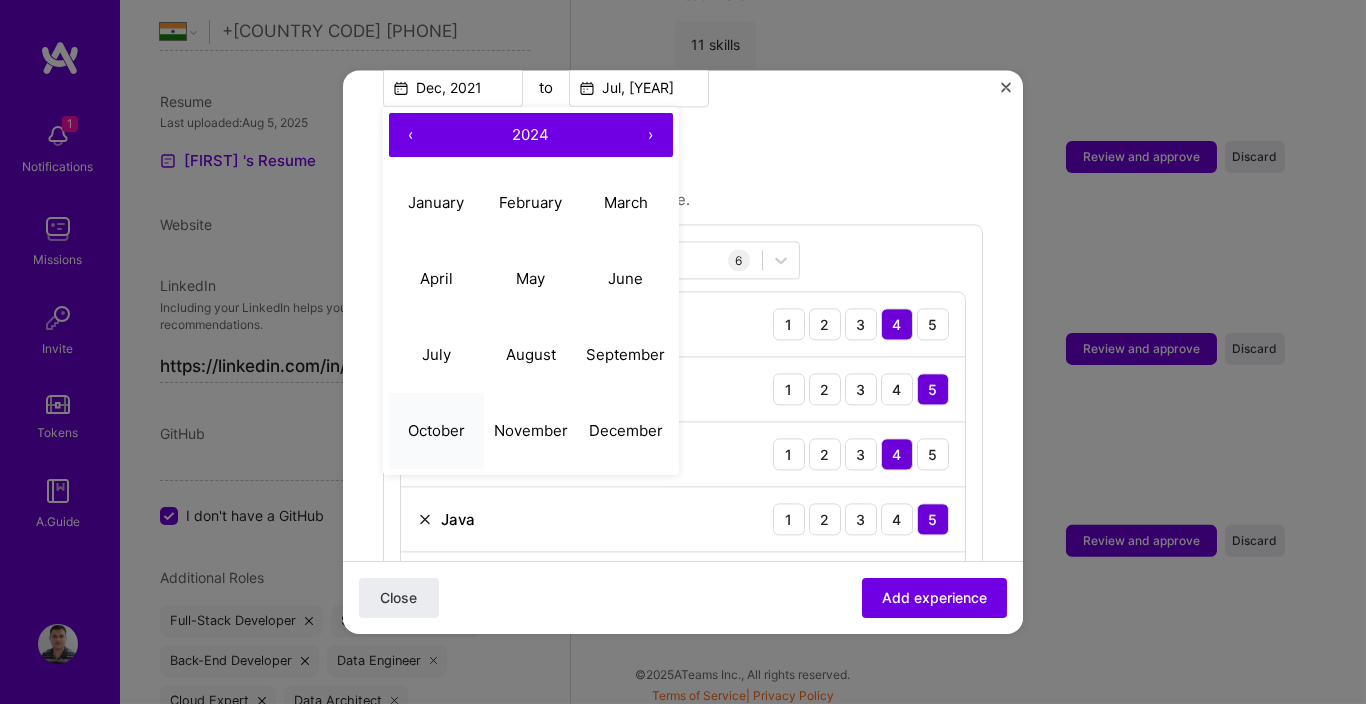 click on "October" at bounding box center (436, 430) 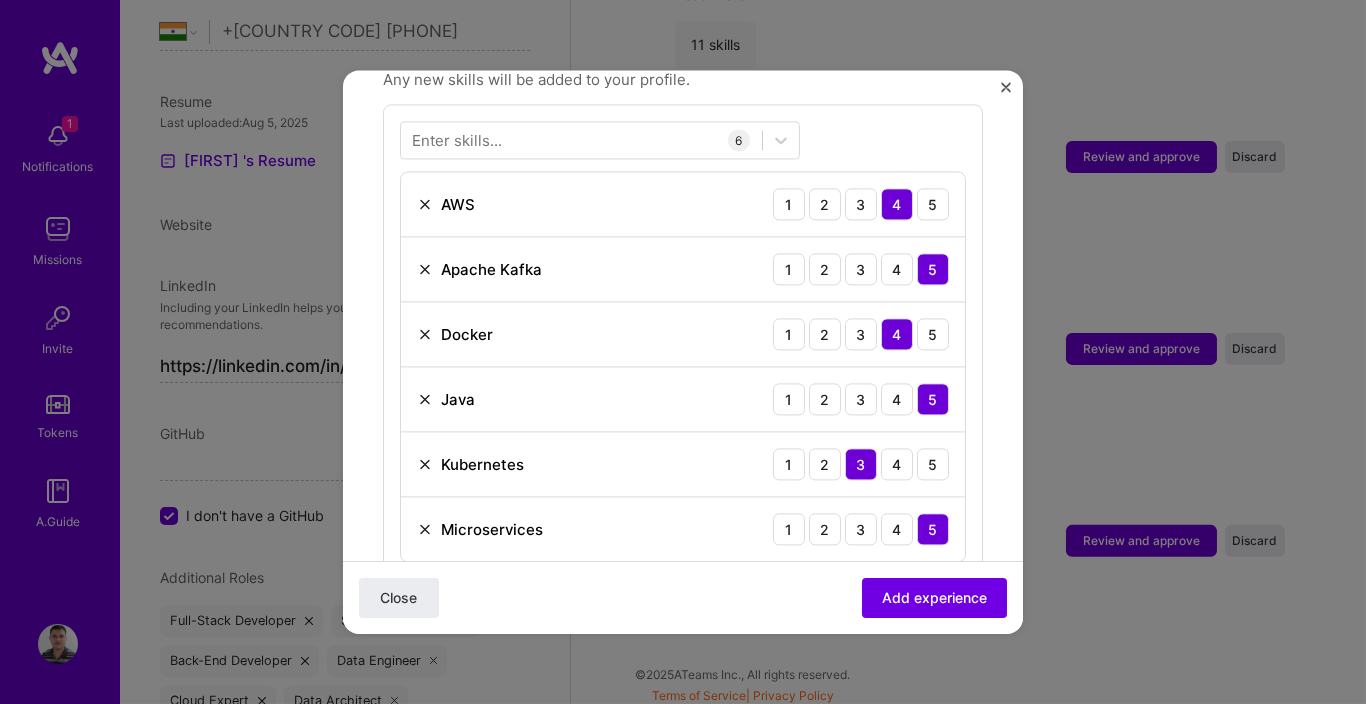 scroll, scrollTop: 600, scrollLeft: 0, axis: vertical 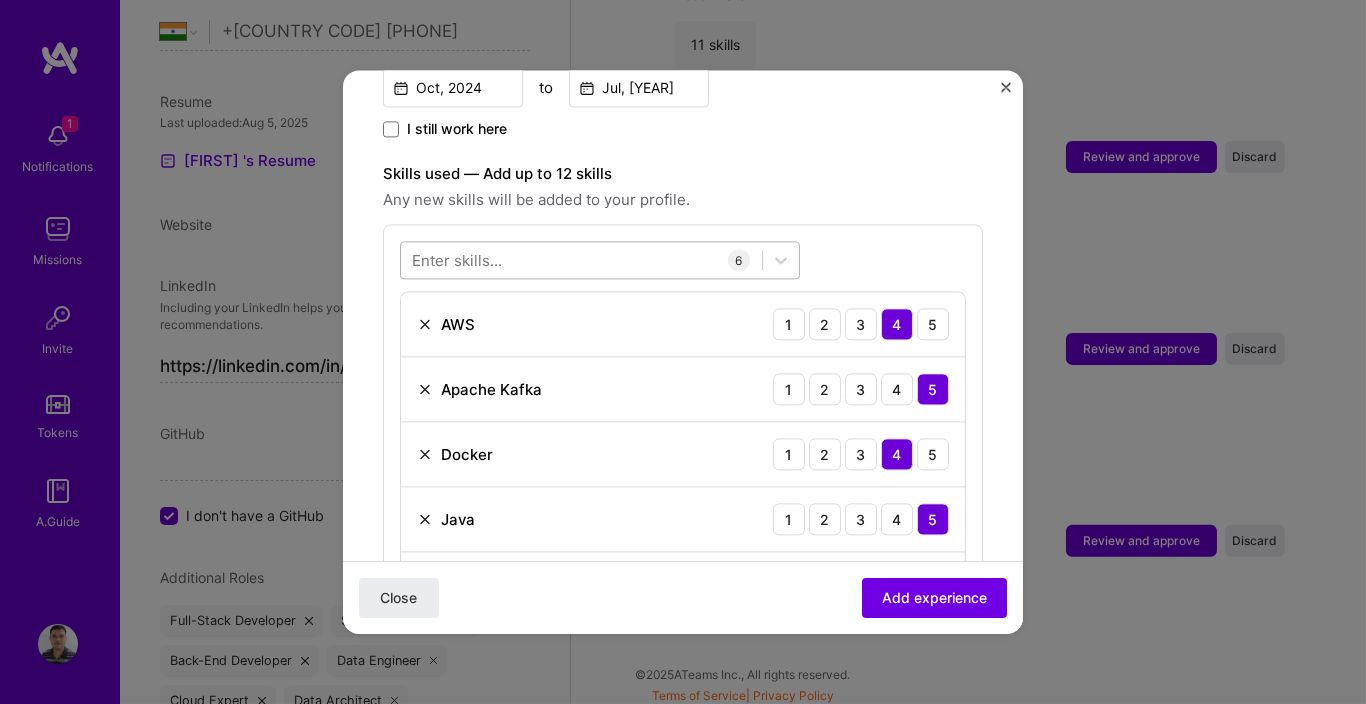 click at bounding box center (581, 260) 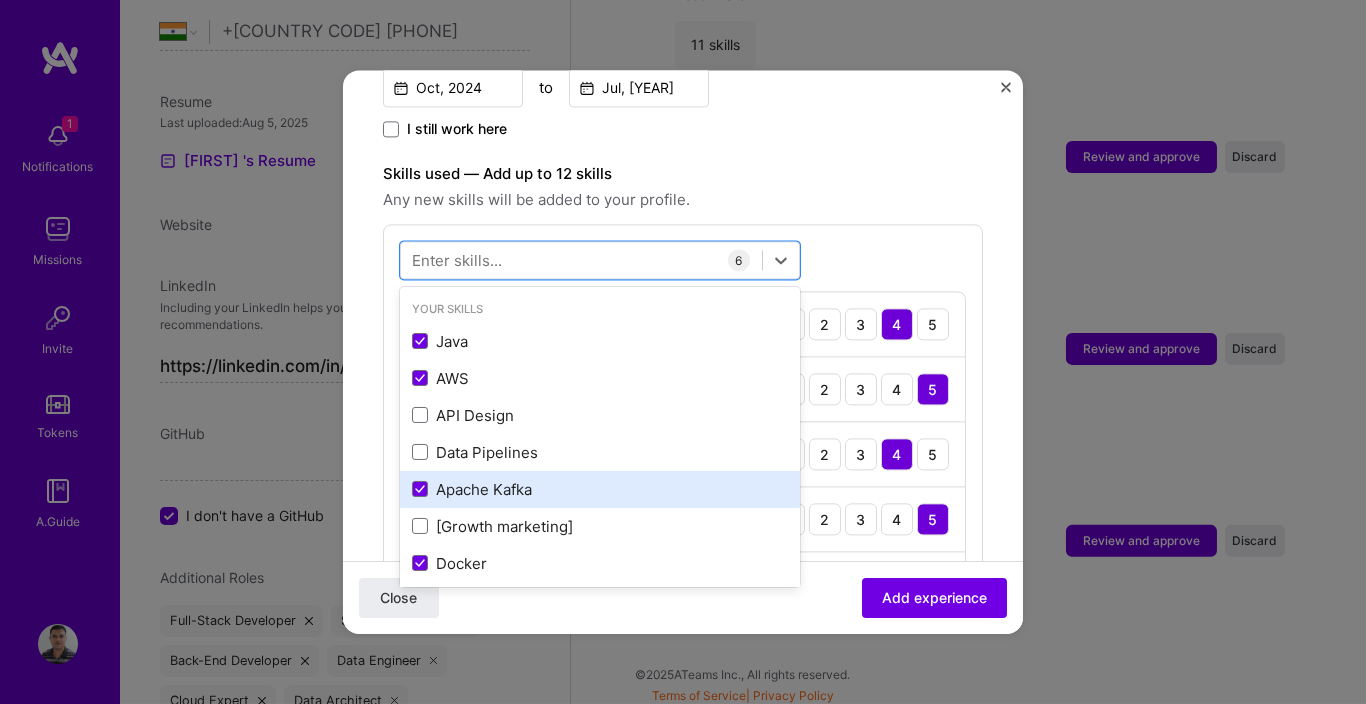 click on "Apache Kafka" at bounding box center (600, 489) 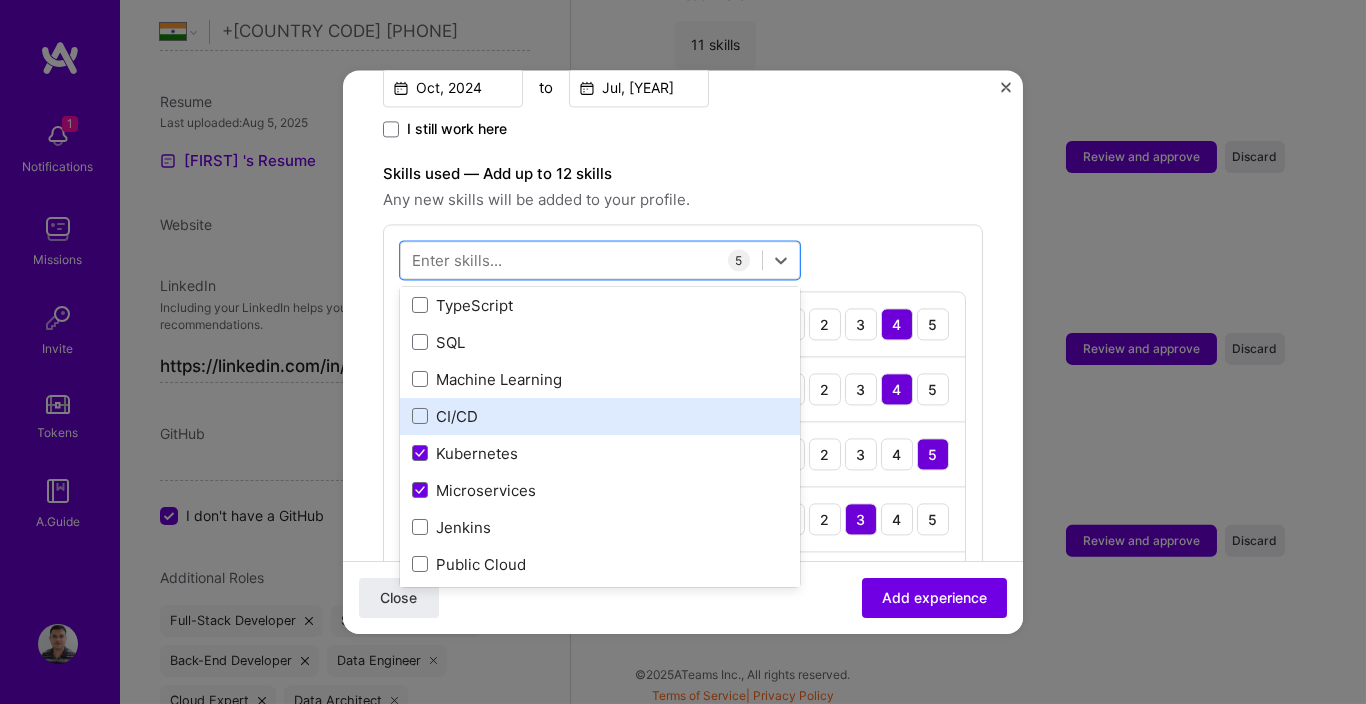 scroll, scrollTop: 359, scrollLeft: 0, axis: vertical 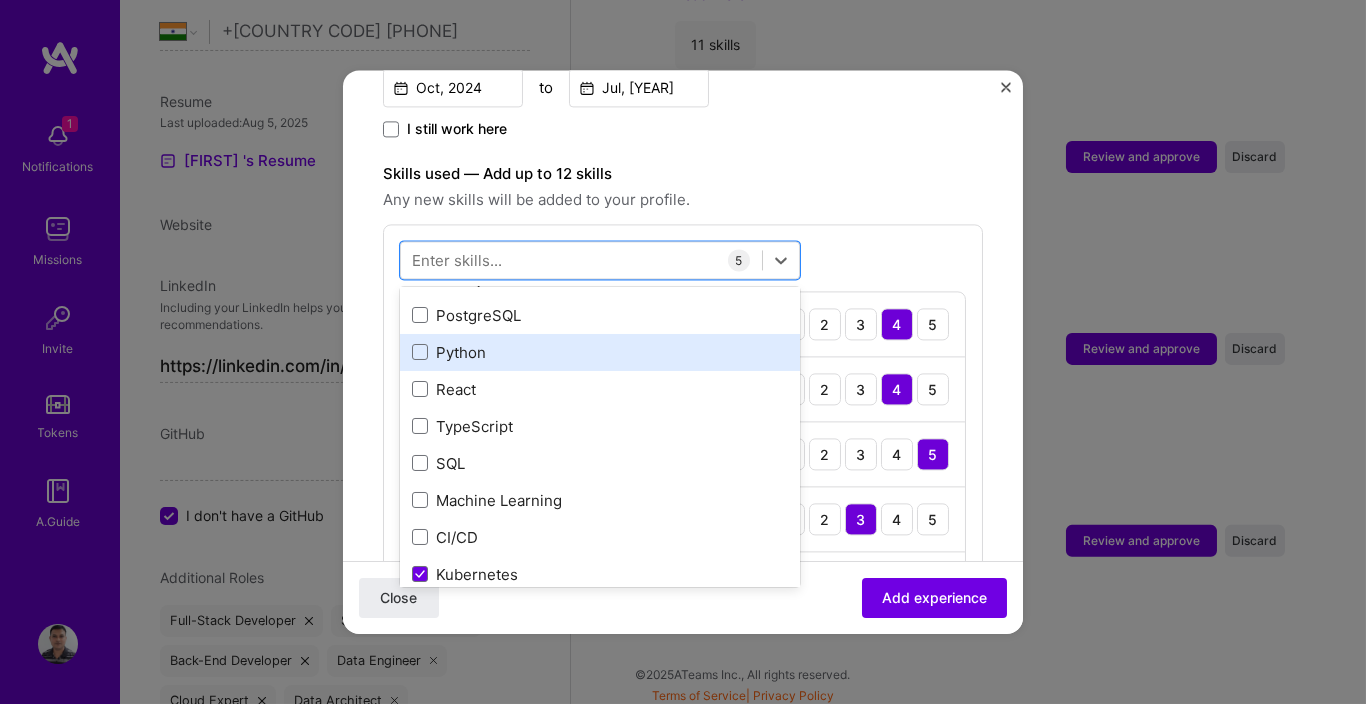 click on "Python" at bounding box center (600, 352) 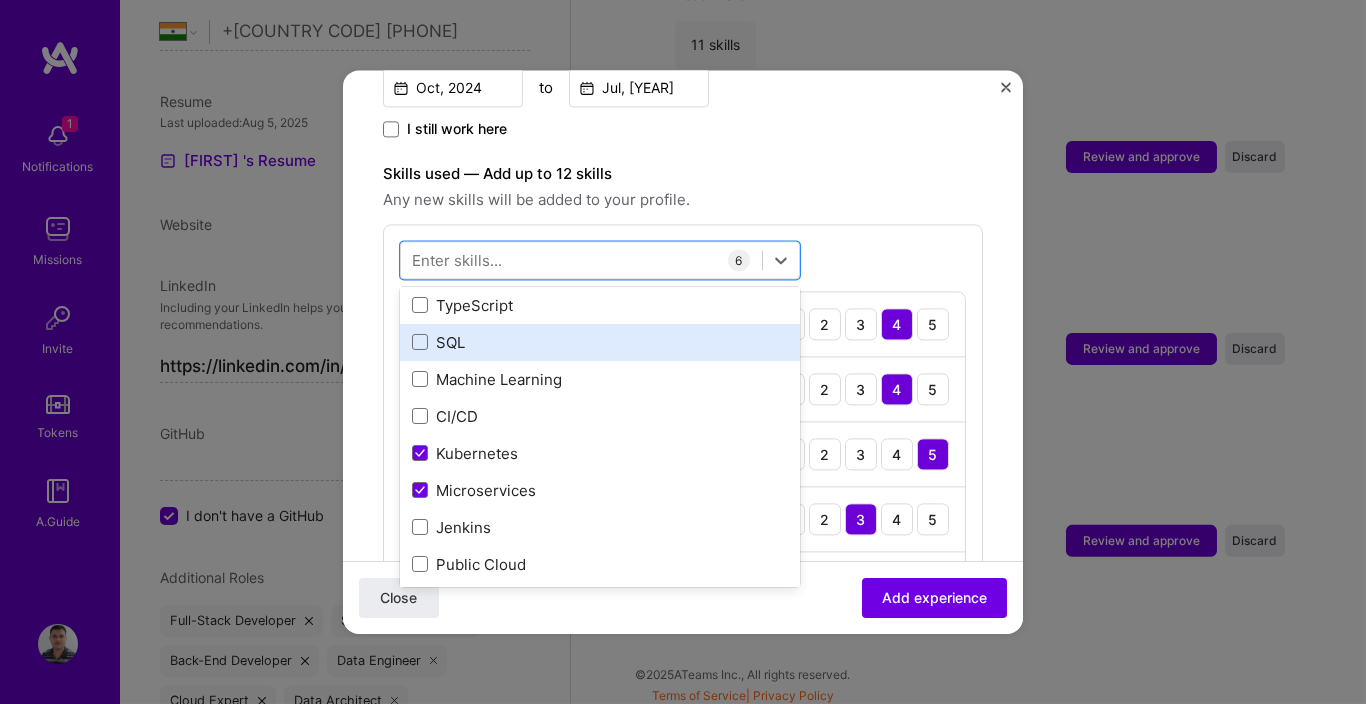 scroll, scrollTop: 600, scrollLeft: 0, axis: vertical 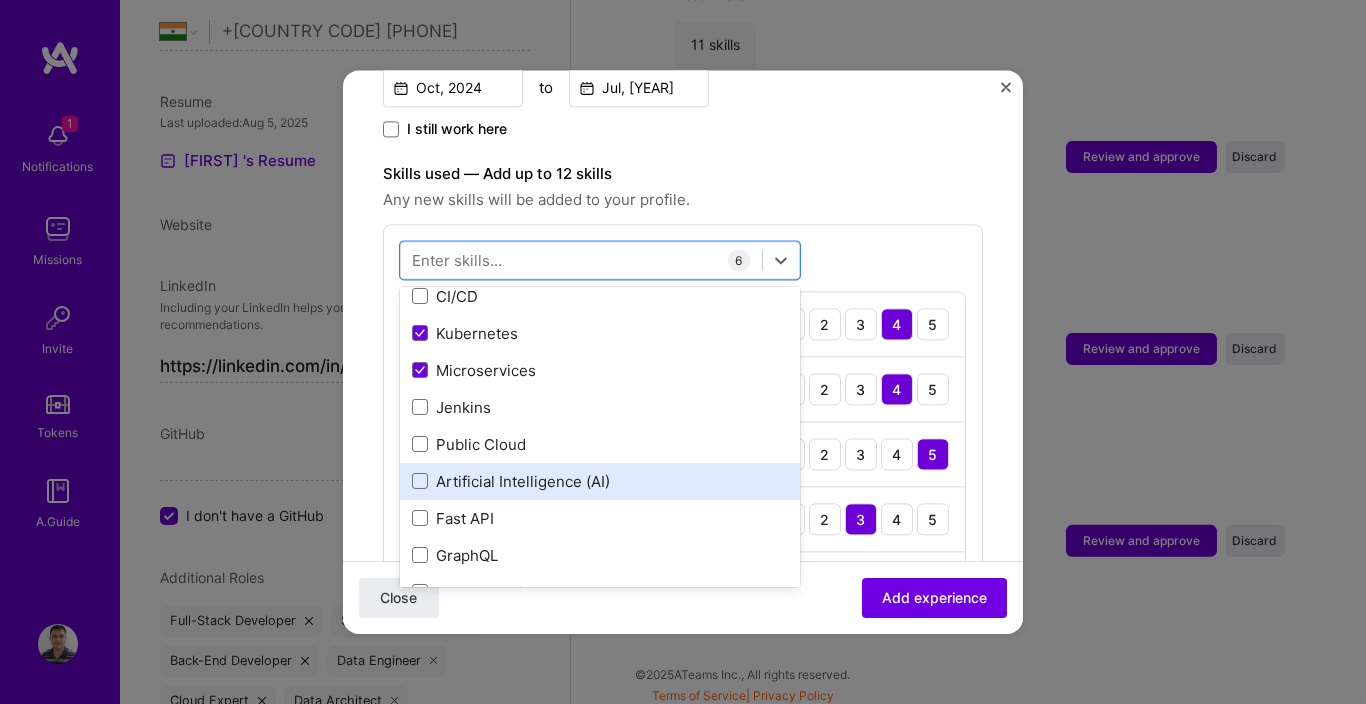 click on "Artificial Intelligence (AI)" at bounding box center (600, 481) 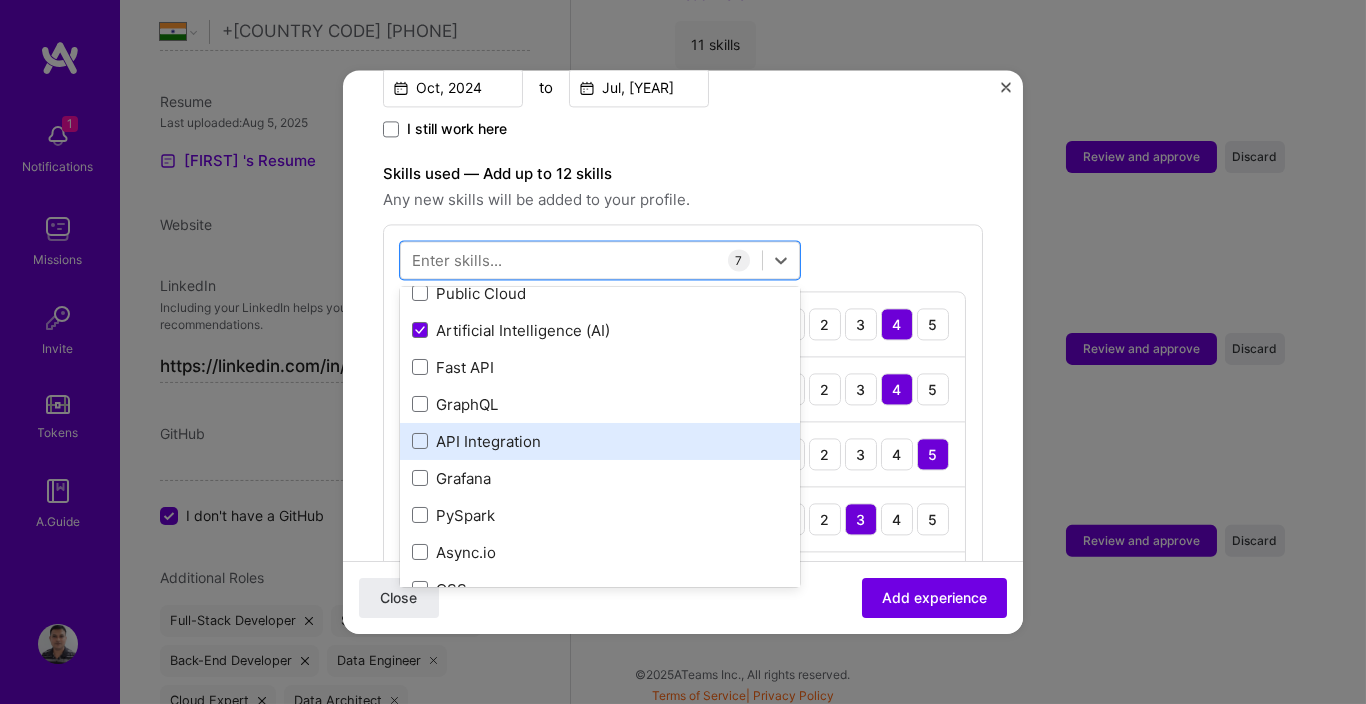 scroll, scrollTop: 720, scrollLeft: 0, axis: vertical 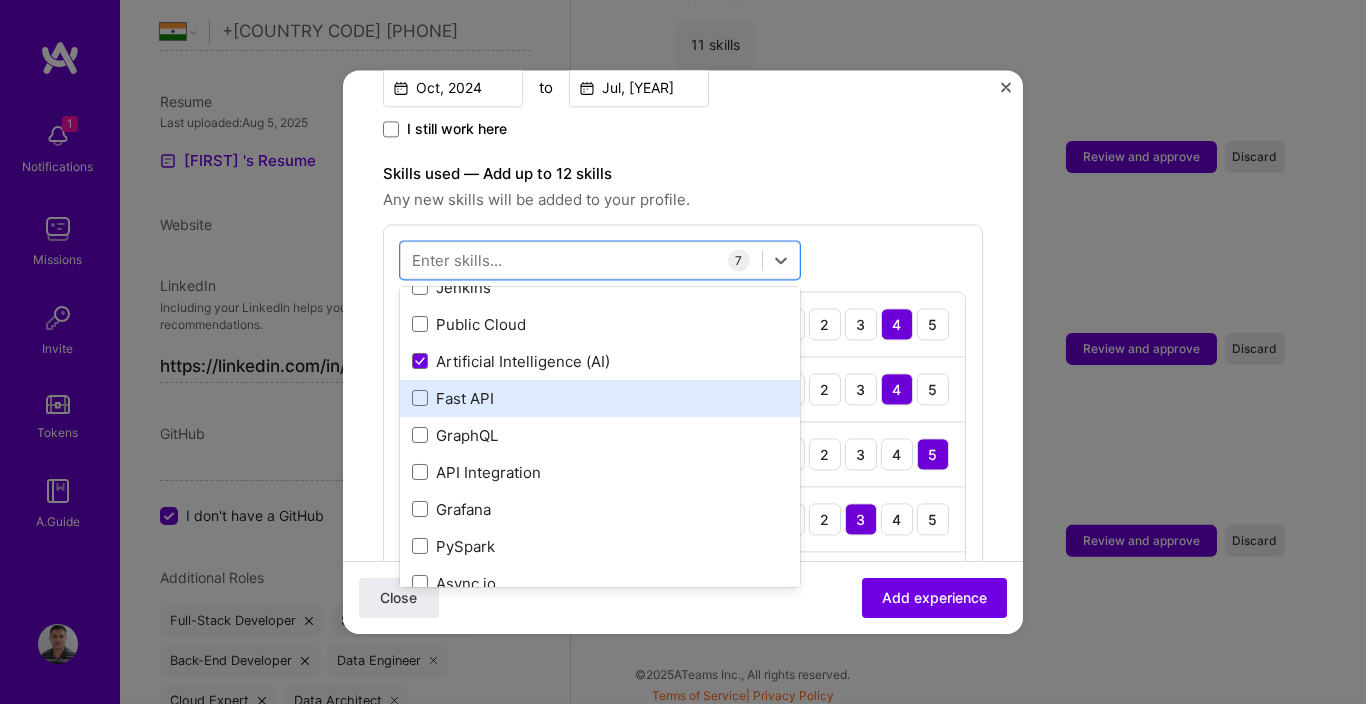 click on "Fast API" at bounding box center (600, 398) 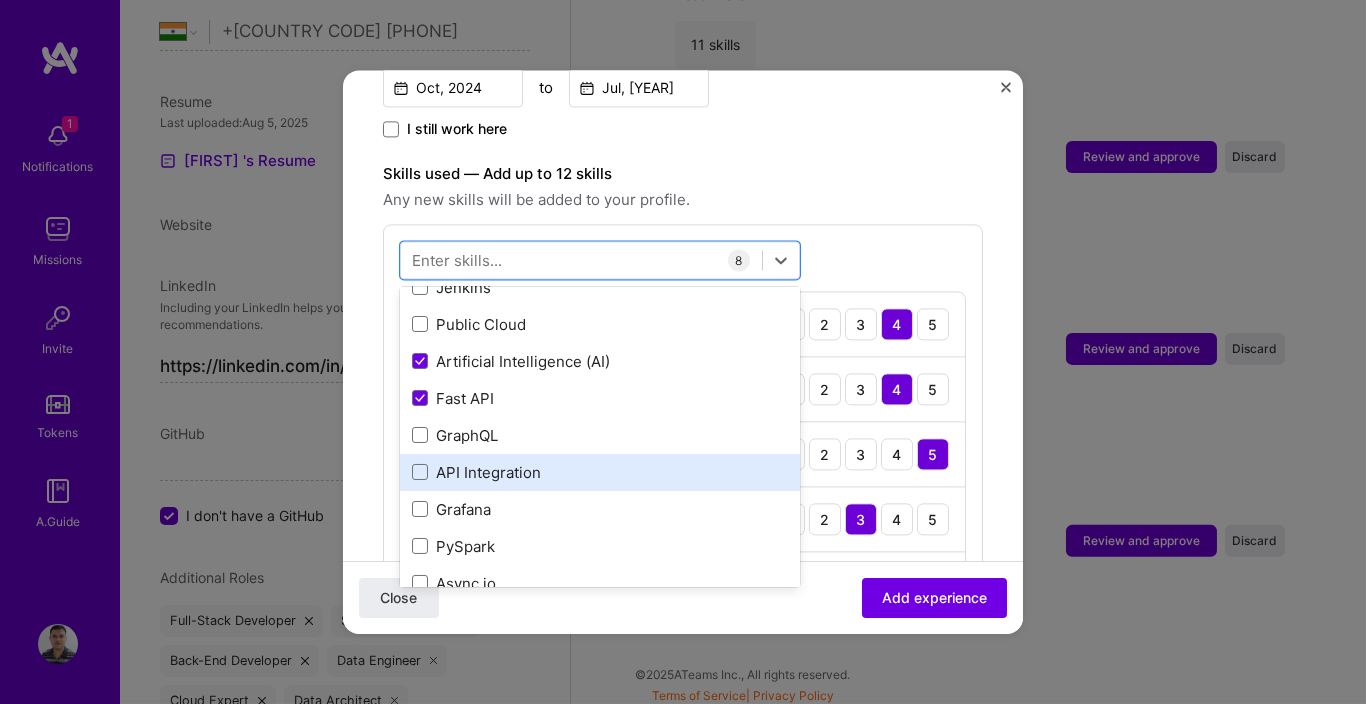 click on "API Integration" at bounding box center (600, 472) 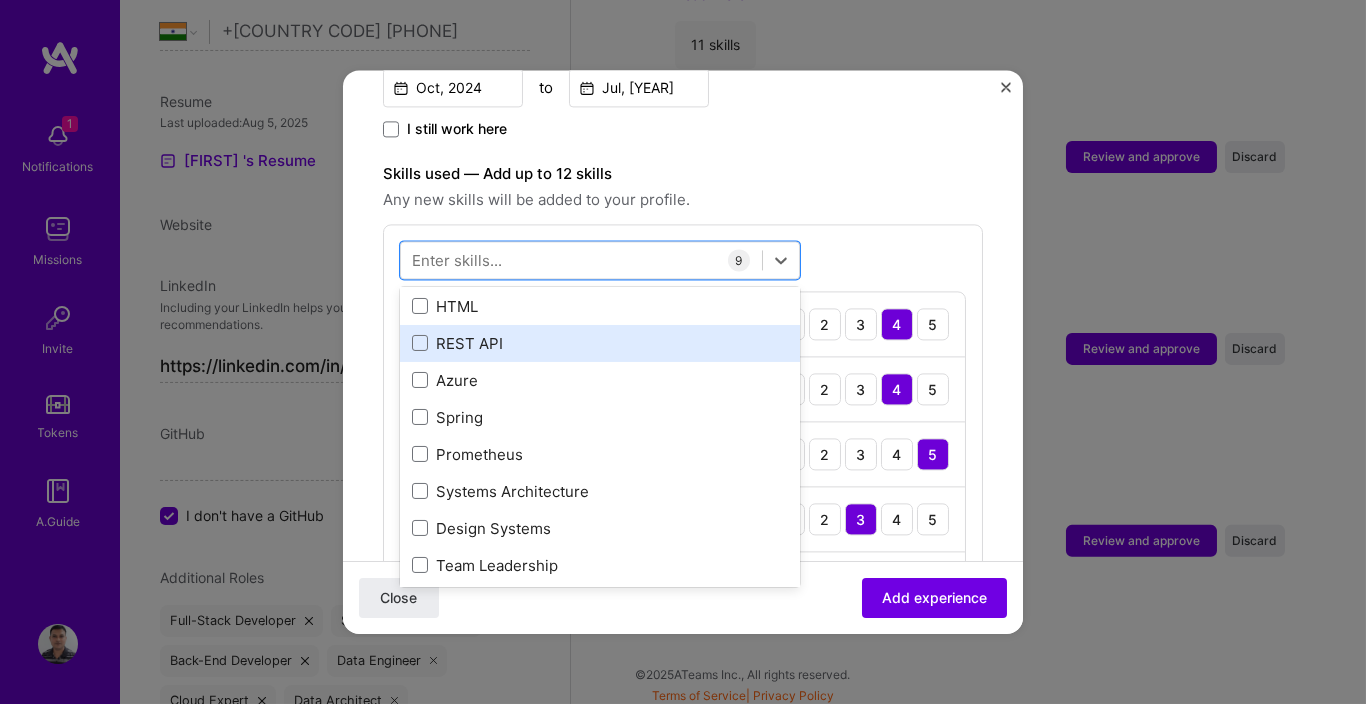 scroll, scrollTop: 1319, scrollLeft: 0, axis: vertical 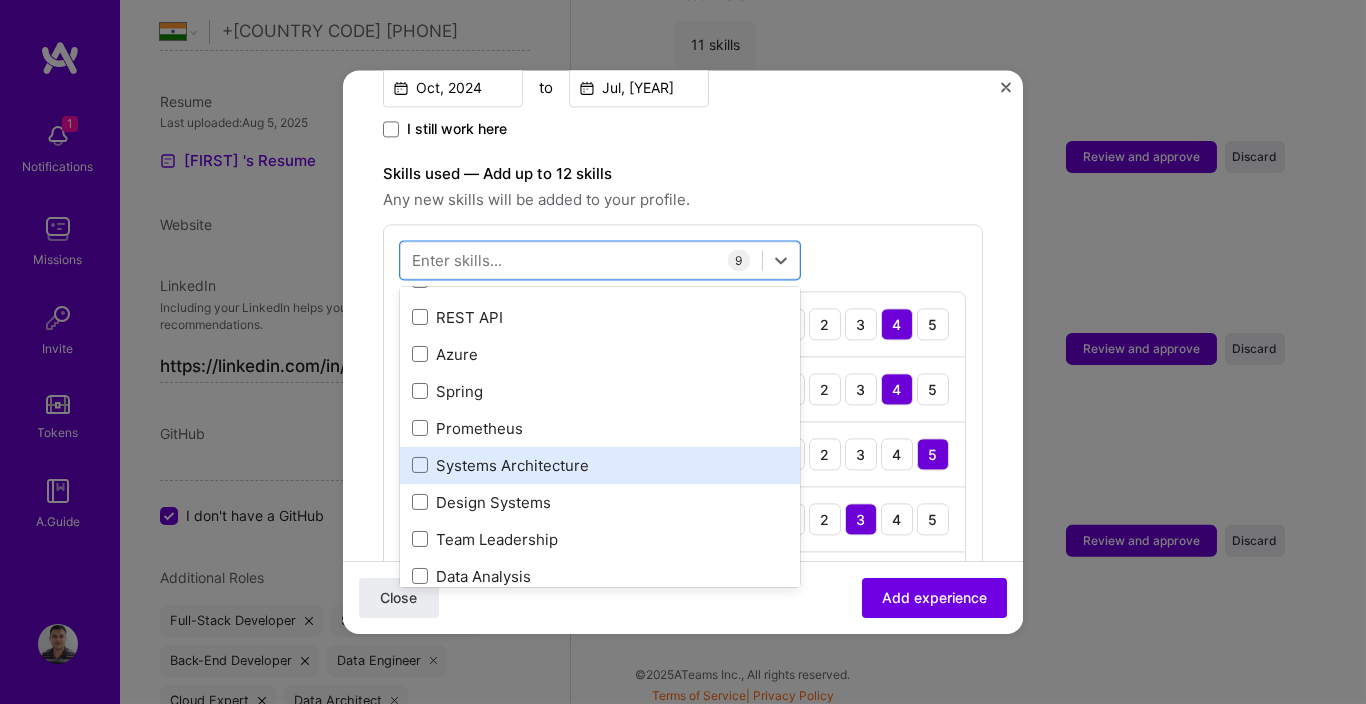 click on "Systems Architecture" at bounding box center (600, 465) 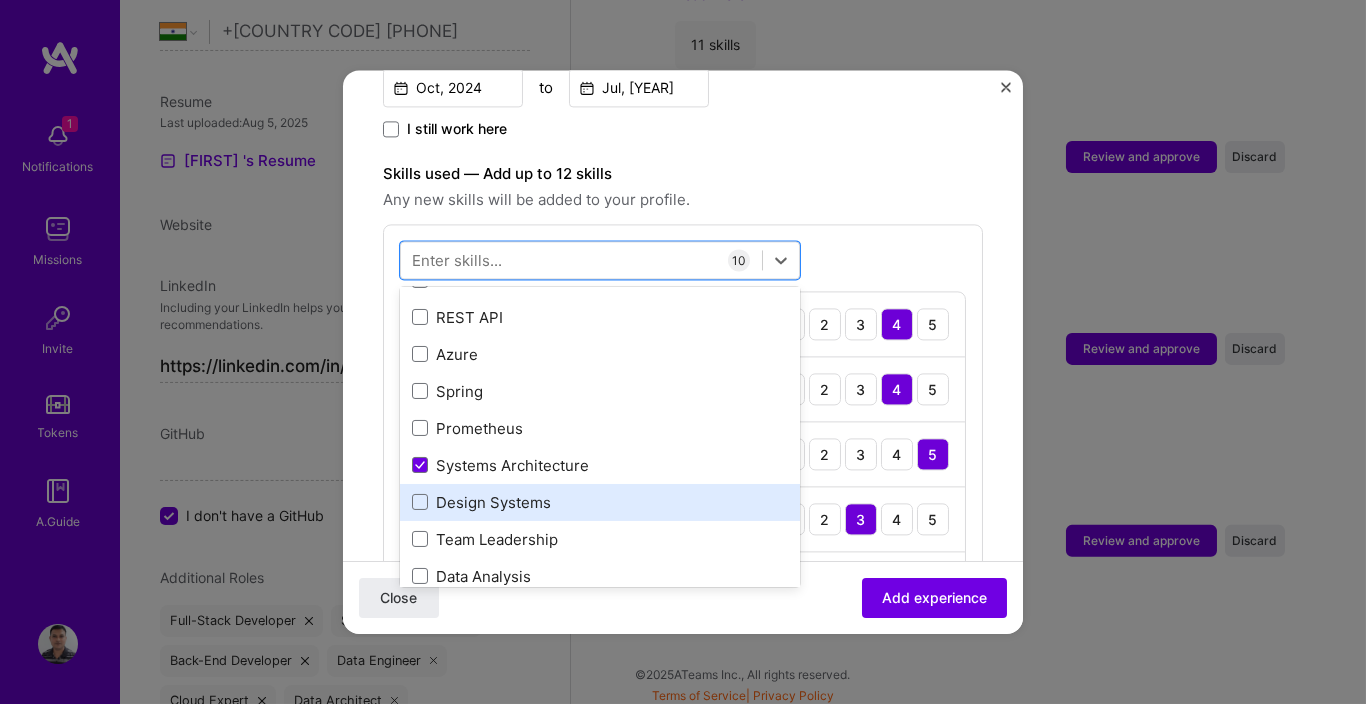 click on "Design Systems" at bounding box center (600, 502) 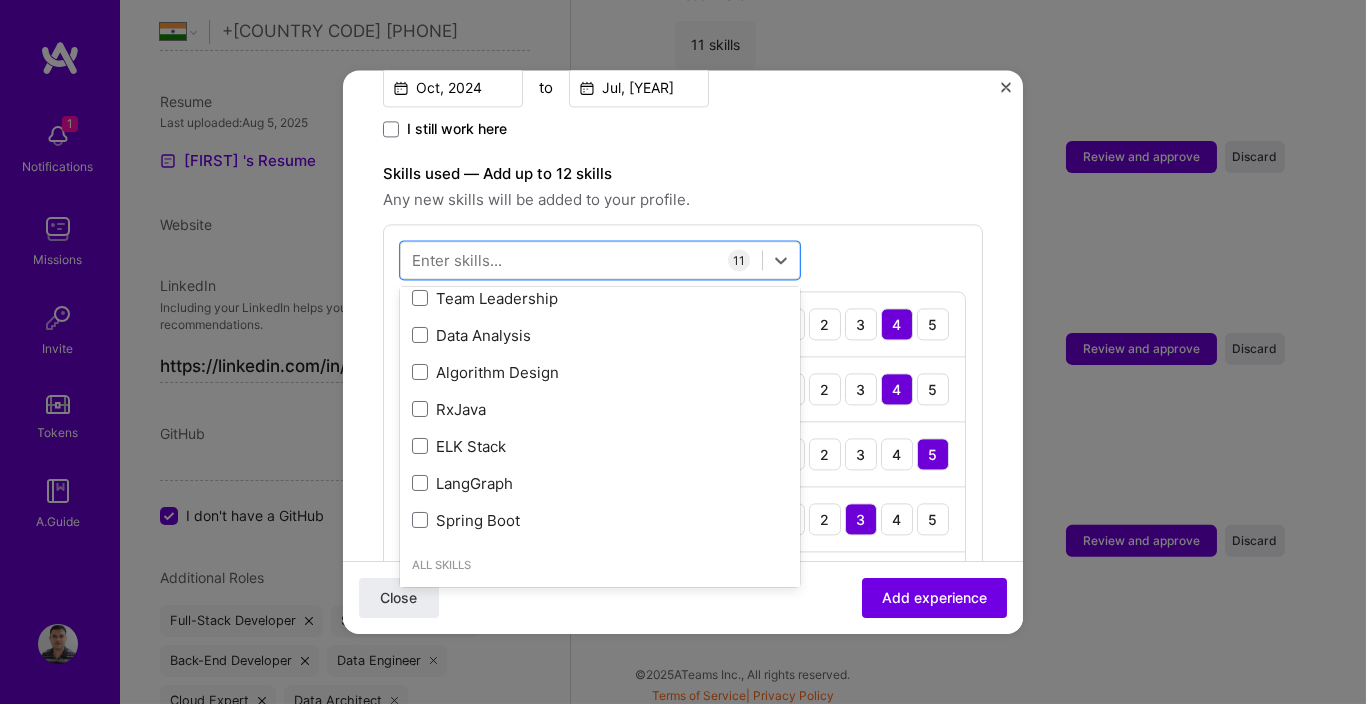 scroll, scrollTop: 1560, scrollLeft: 0, axis: vertical 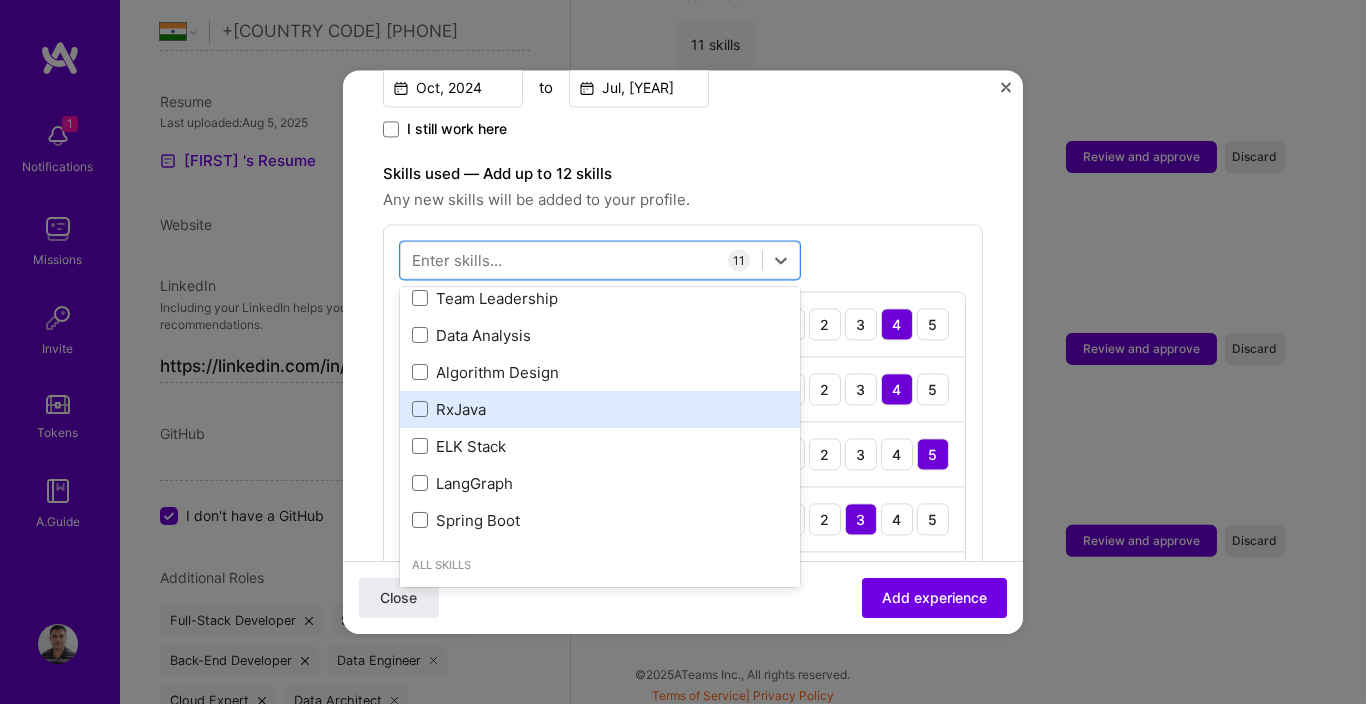 click on "RxJava" at bounding box center (600, 409) 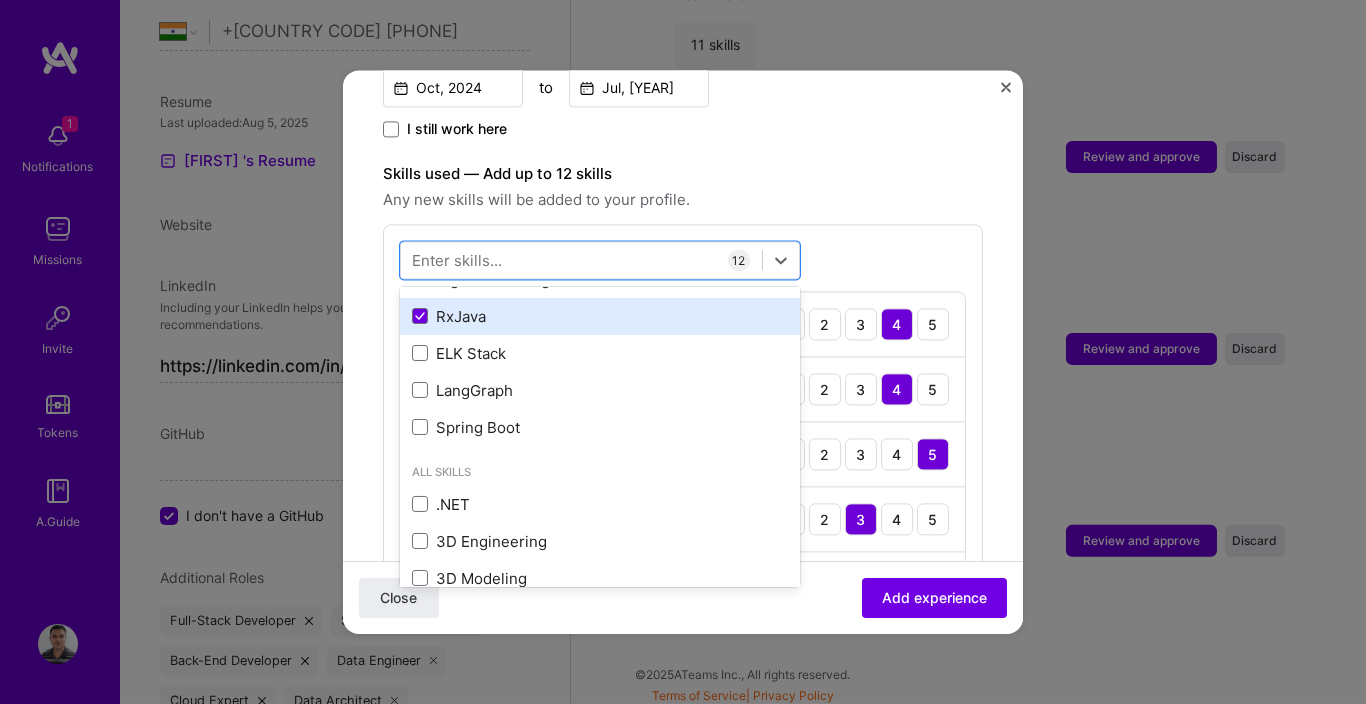 scroll, scrollTop: 1680, scrollLeft: 0, axis: vertical 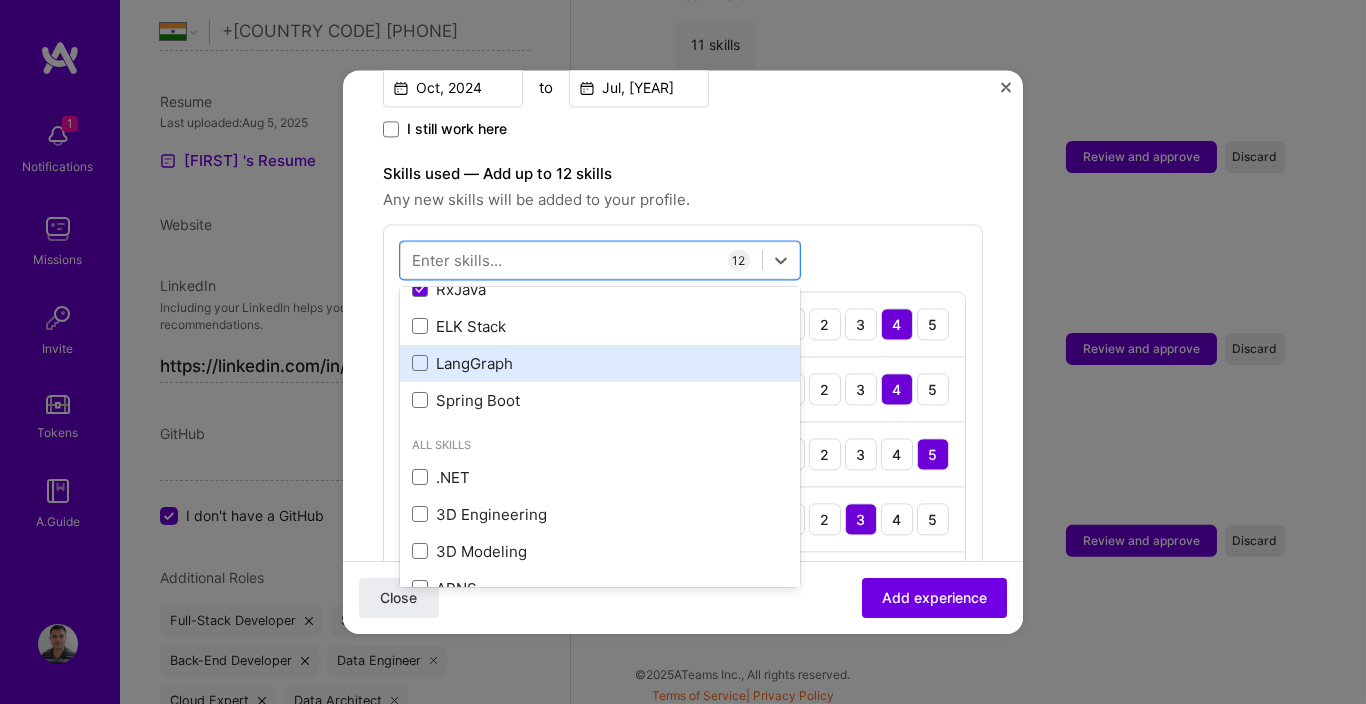 click on "LangGraph" at bounding box center (600, 363) 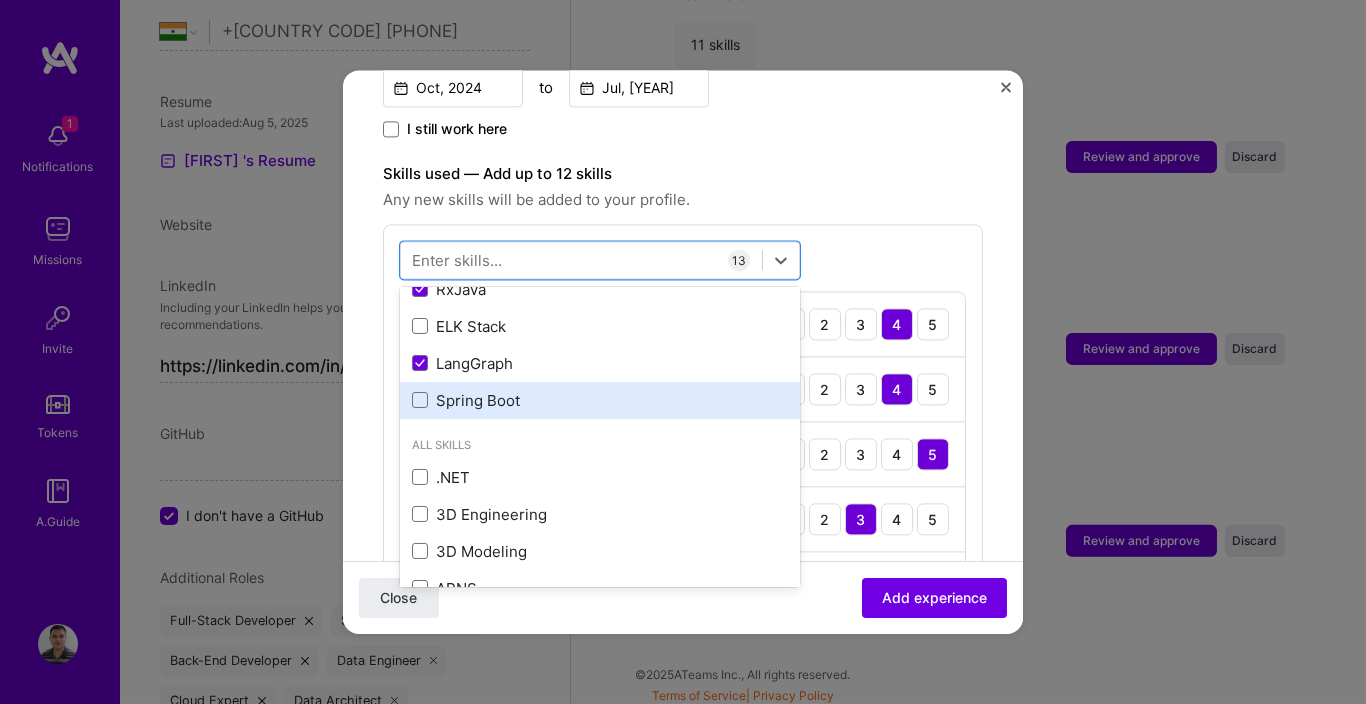 click on "Spring Boot" at bounding box center [600, 400] 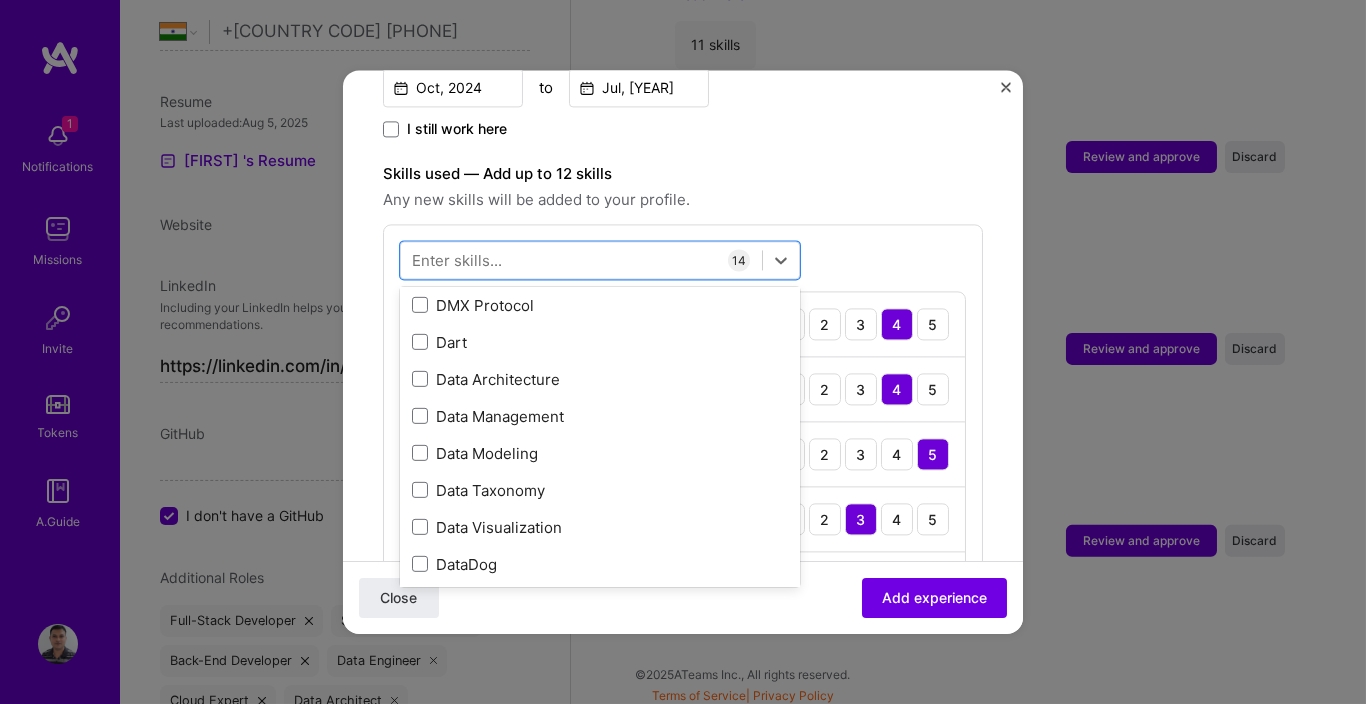 scroll, scrollTop: 4800, scrollLeft: 0, axis: vertical 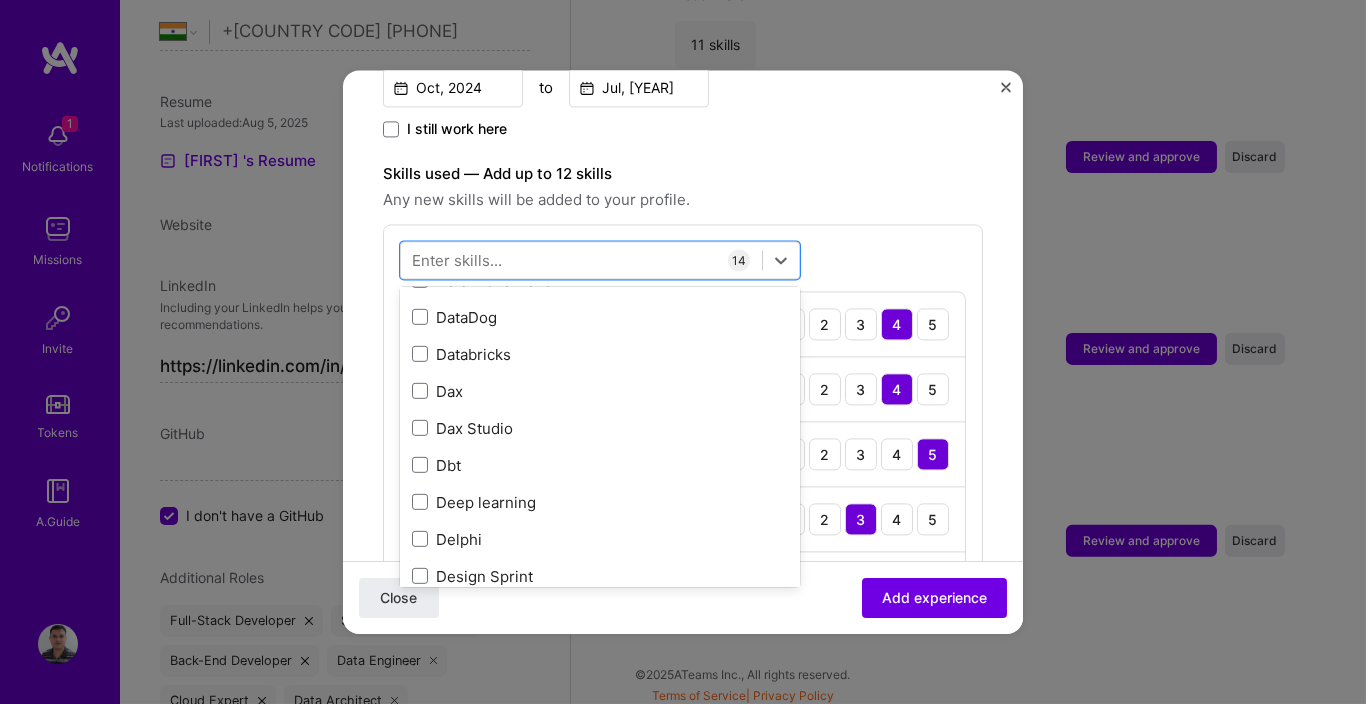 click on "Skills used — Add up to 12 skills" at bounding box center [683, 174] 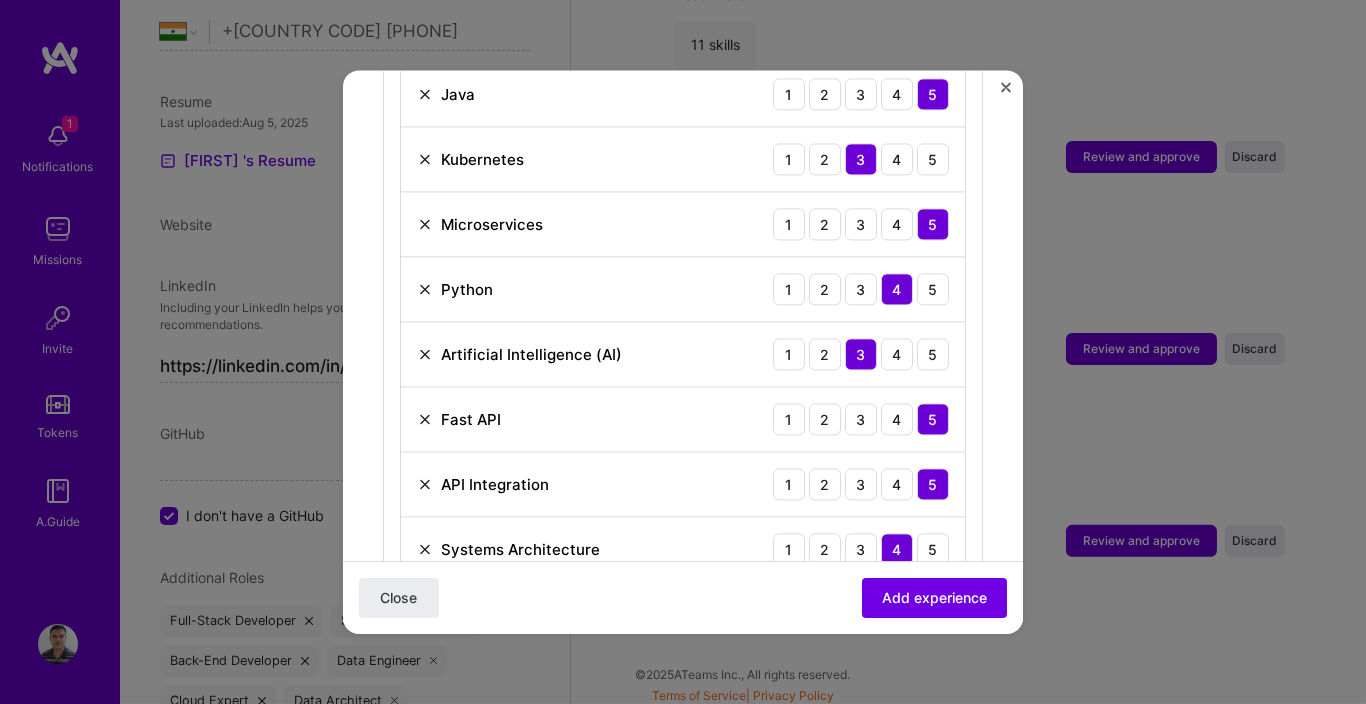 scroll, scrollTop: 600, scrollLeft: 0, axis: vertical 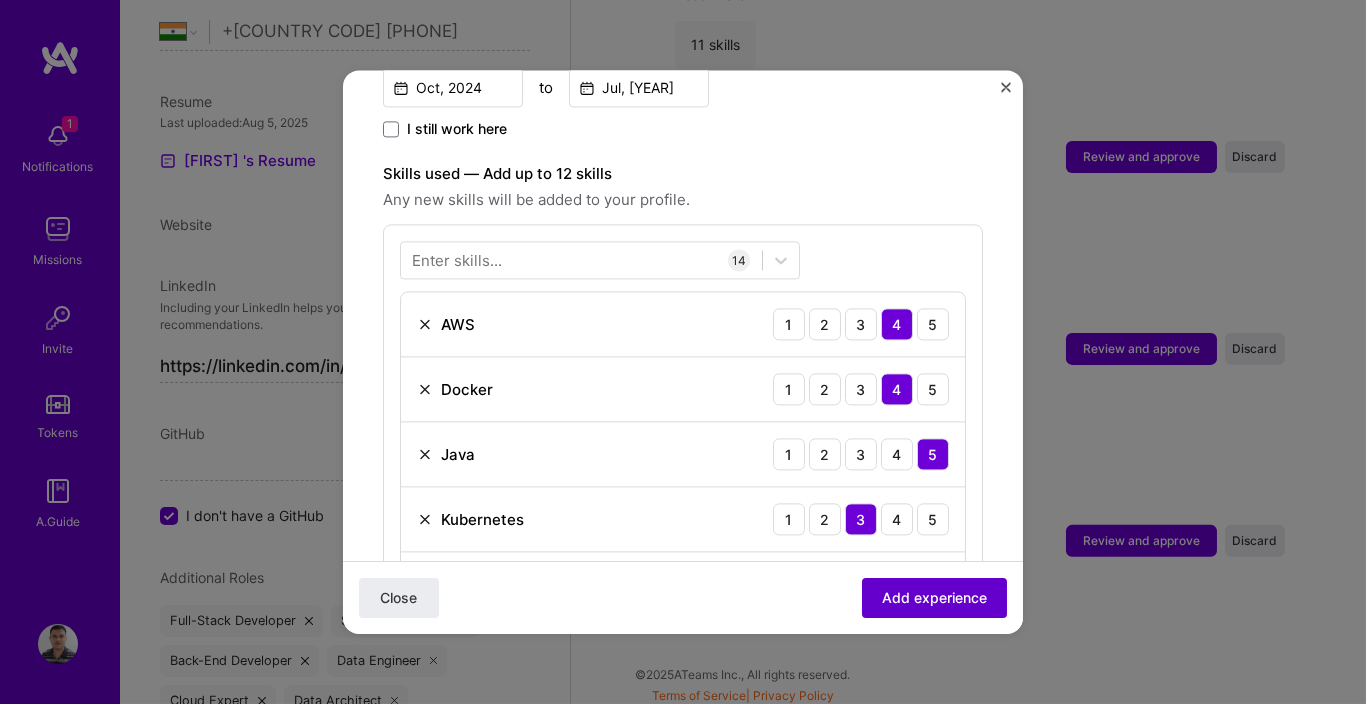 click on "Add experience" at bounding box center (934, 598) 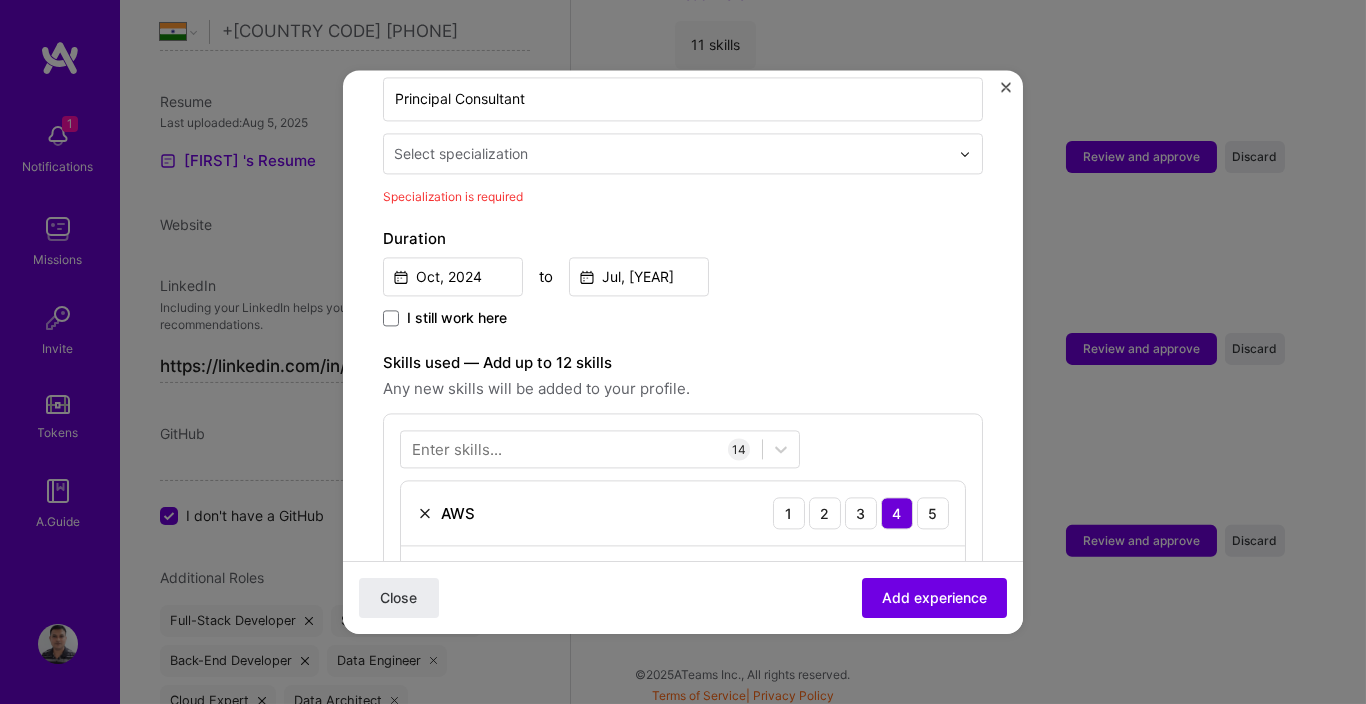 scroll, scrollTop: 414, scrollLeft: 0, axis: vertical 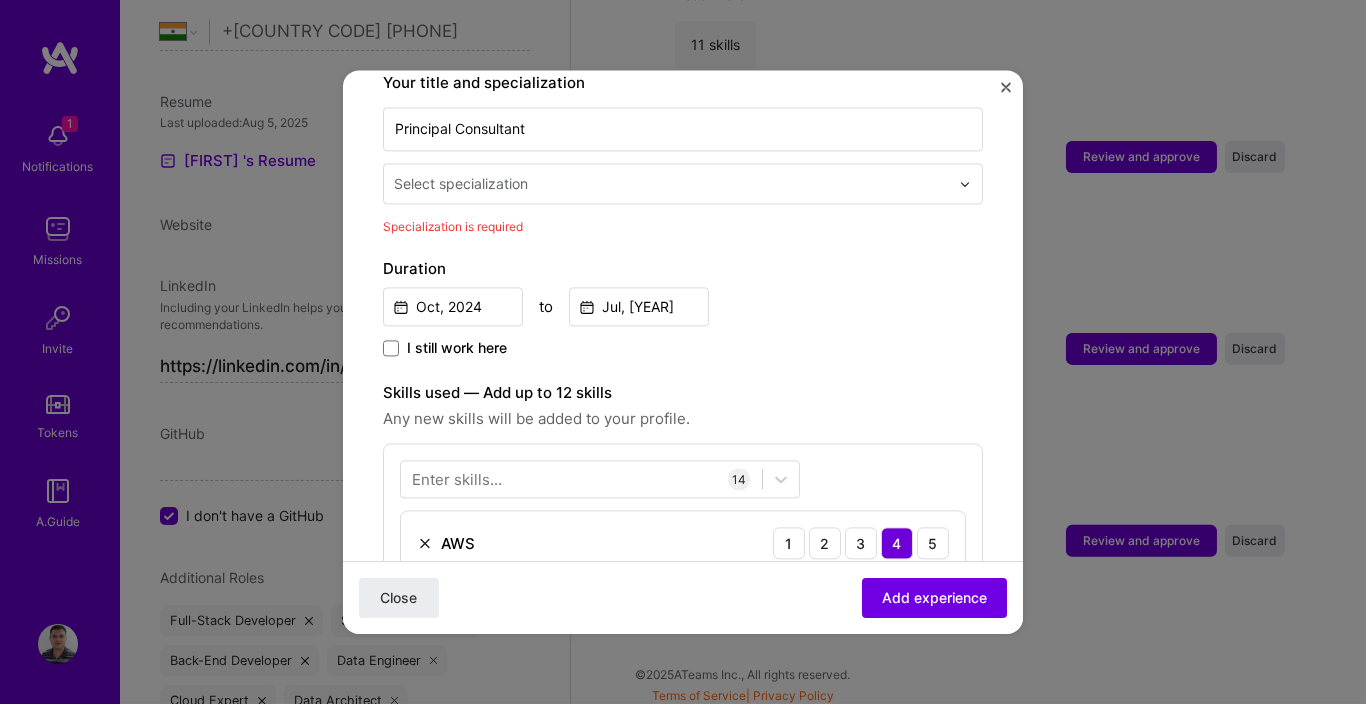 click on "Select specialization" at bounding box center (461, 183) 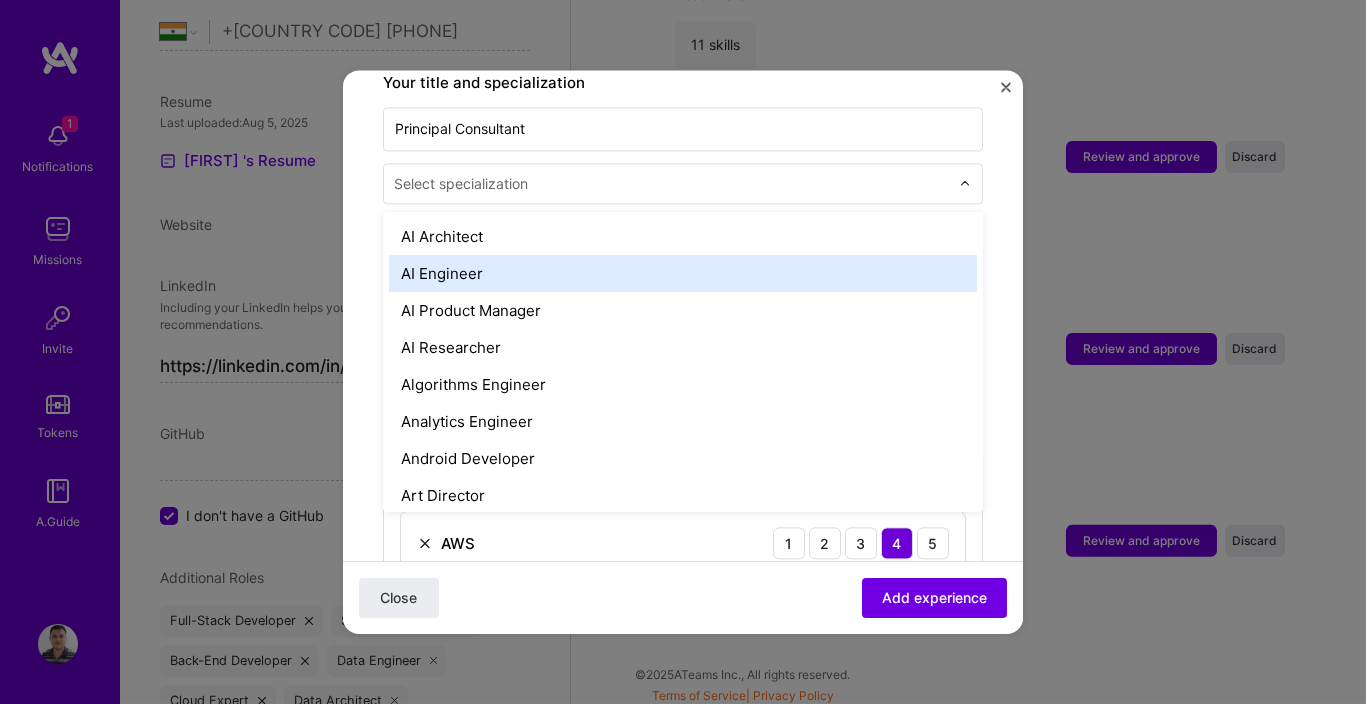 click on "AI Engineer" at bounding box center [683, 273] 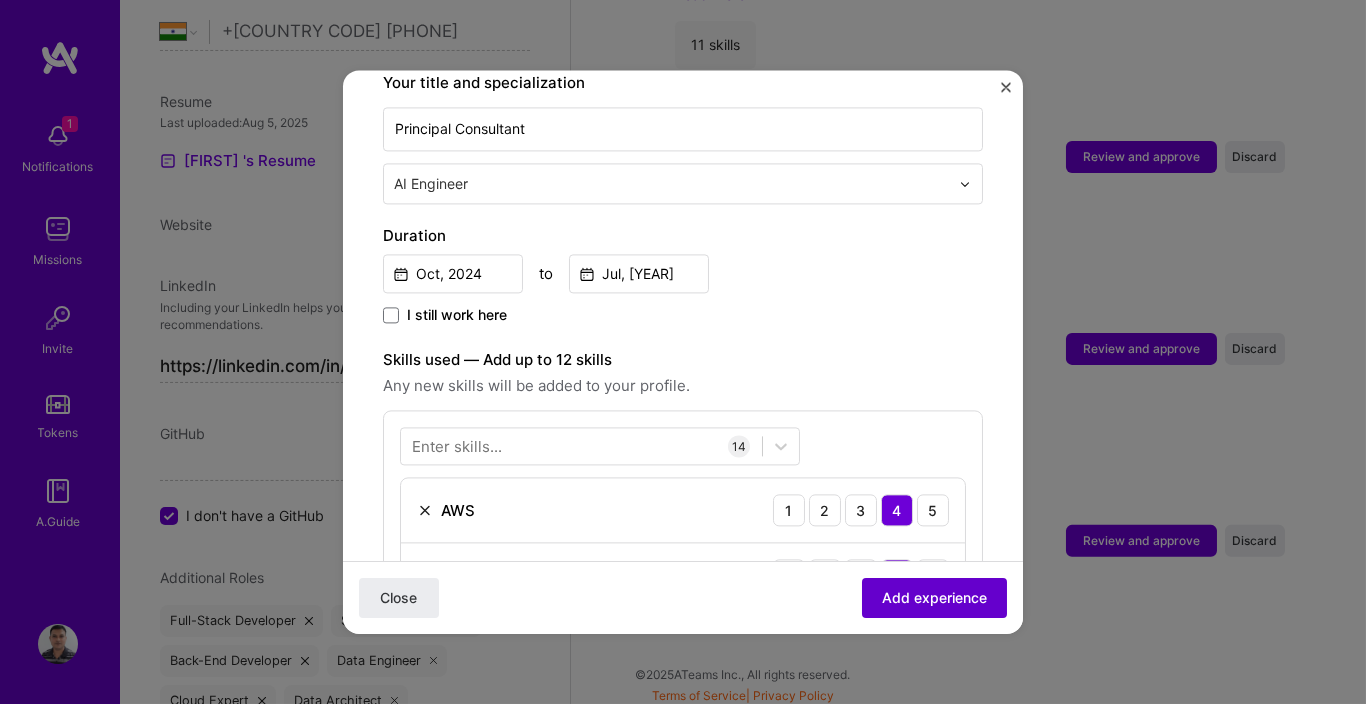 click on "Add experience" at bounding box center (934, 598) 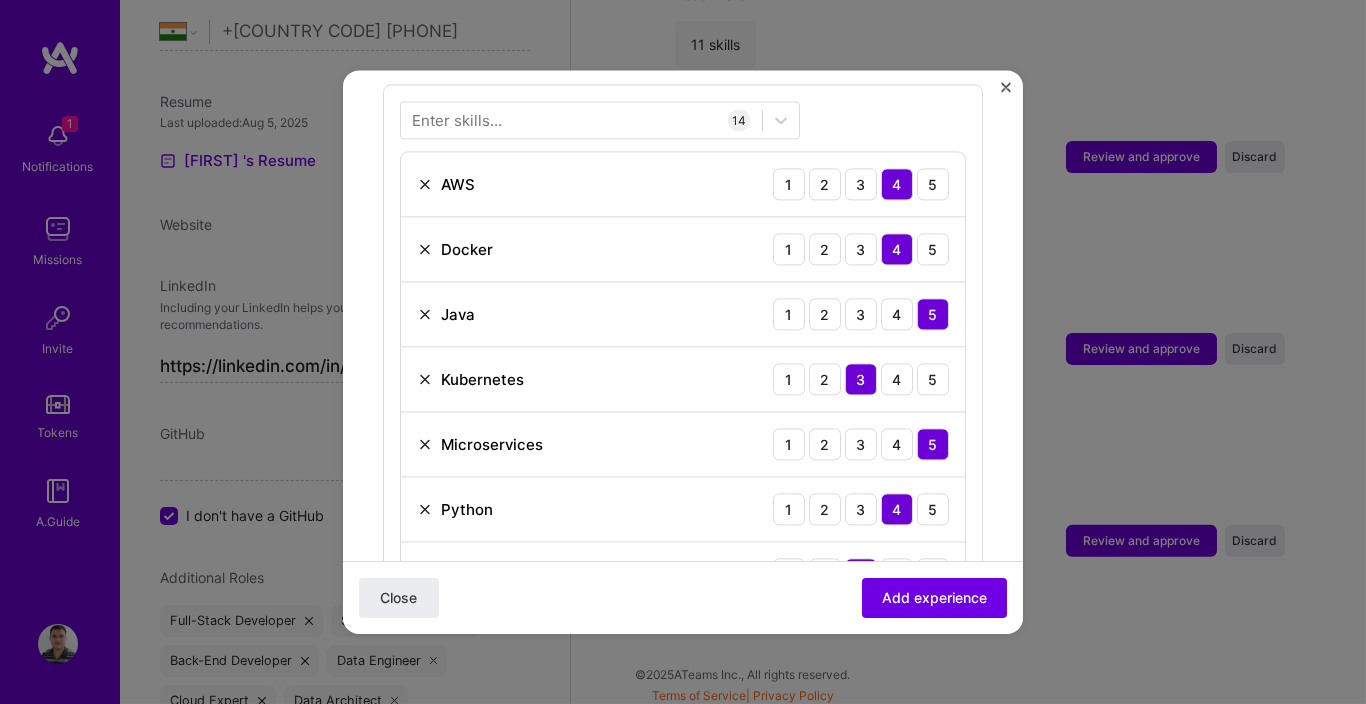 scroll, scrollTop: 690, scrollLeft: 0, axis: vertical 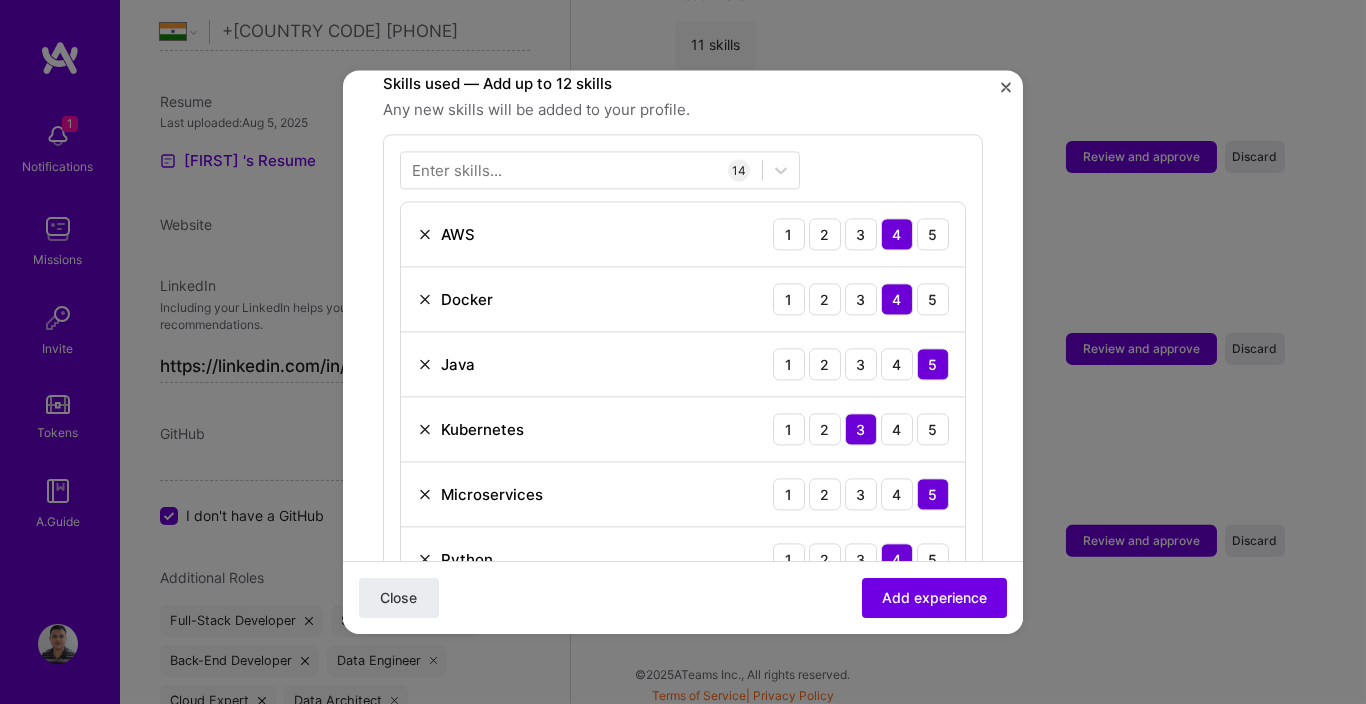 click at bounding box center (425, 234) 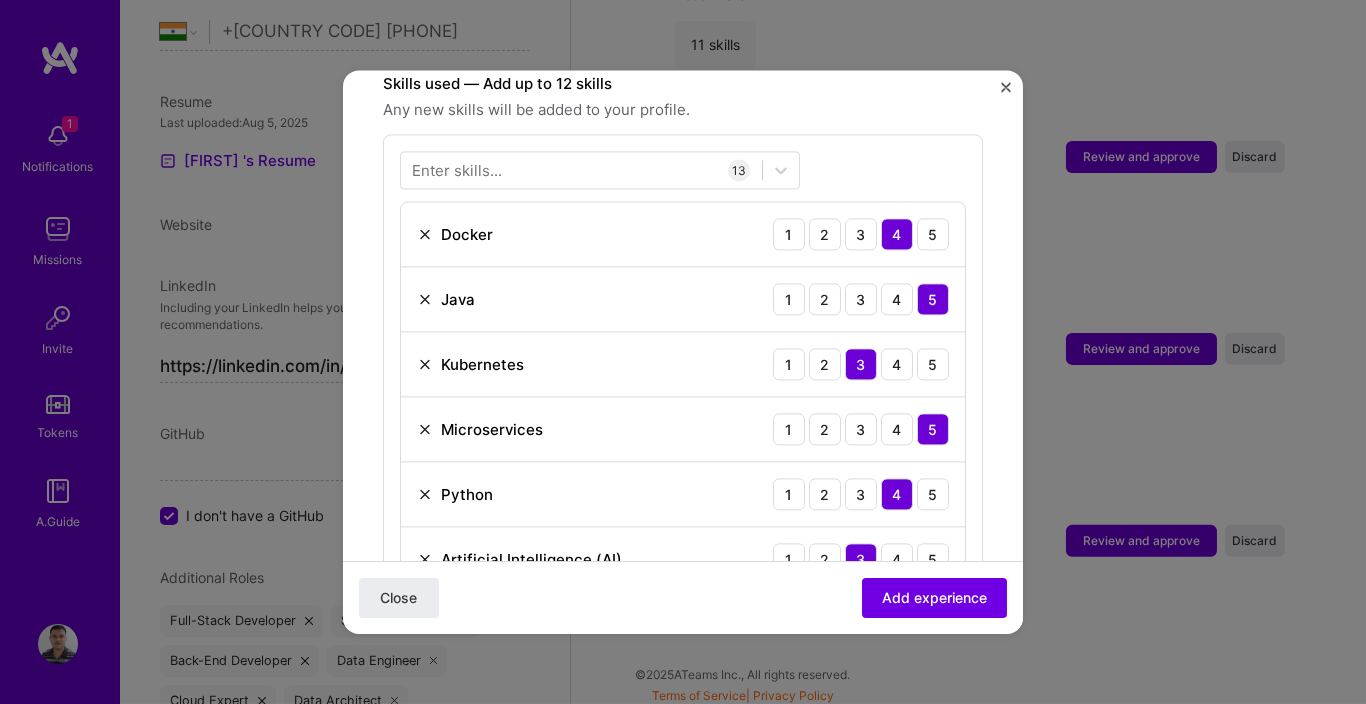 click at bounding box center [425, 364] 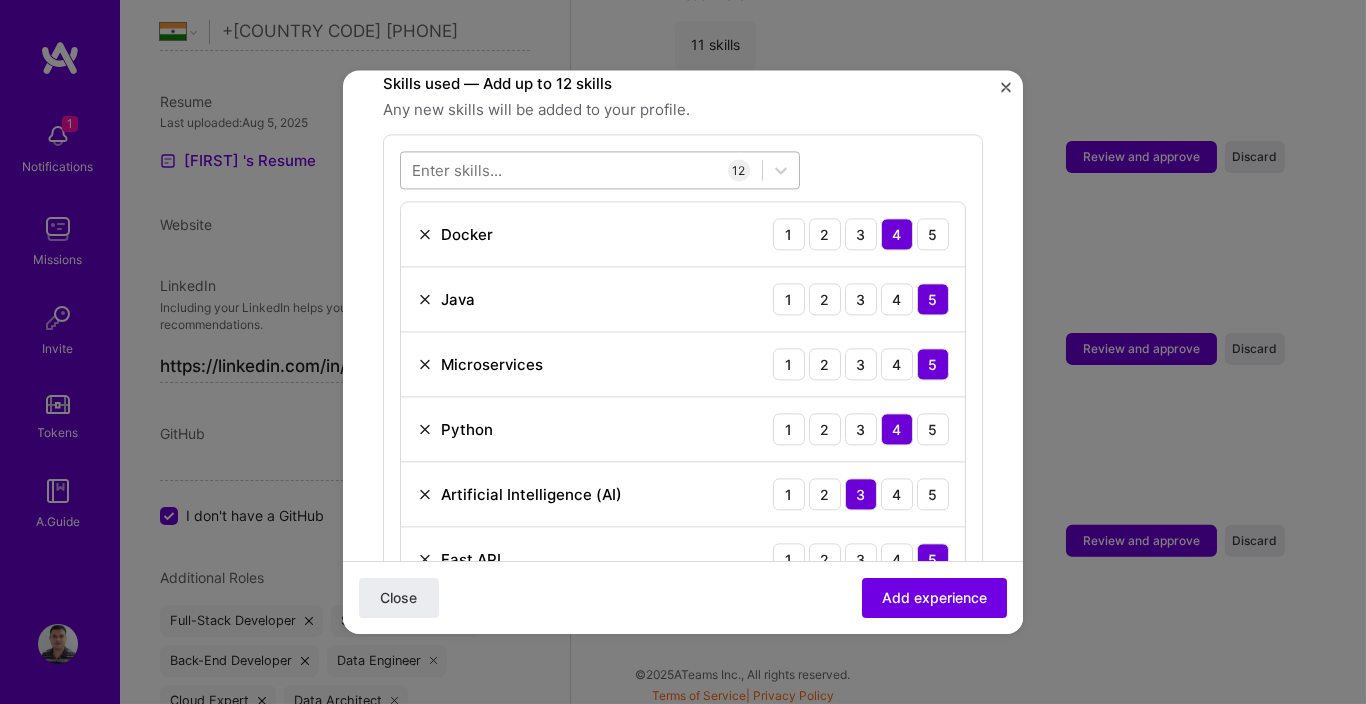 click at bounding box center [581, 170] 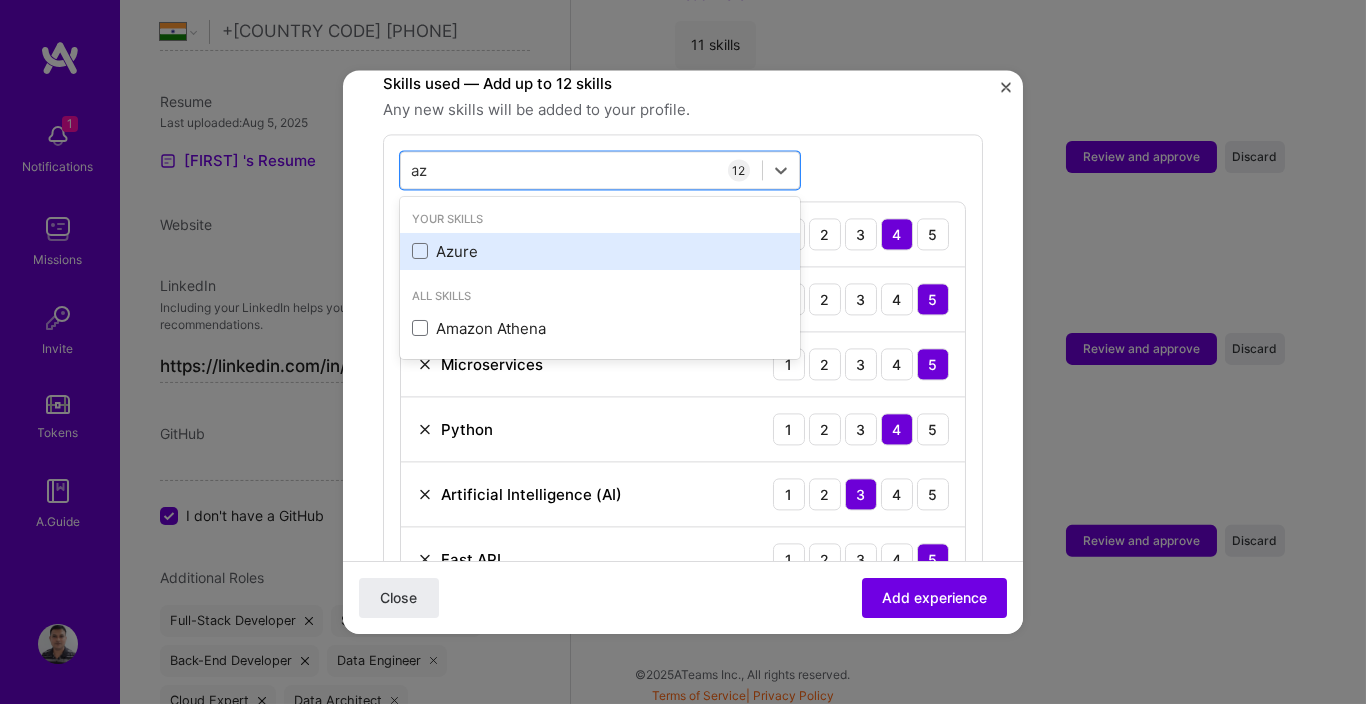 click on "Azure" at bounding box center [600, 251] 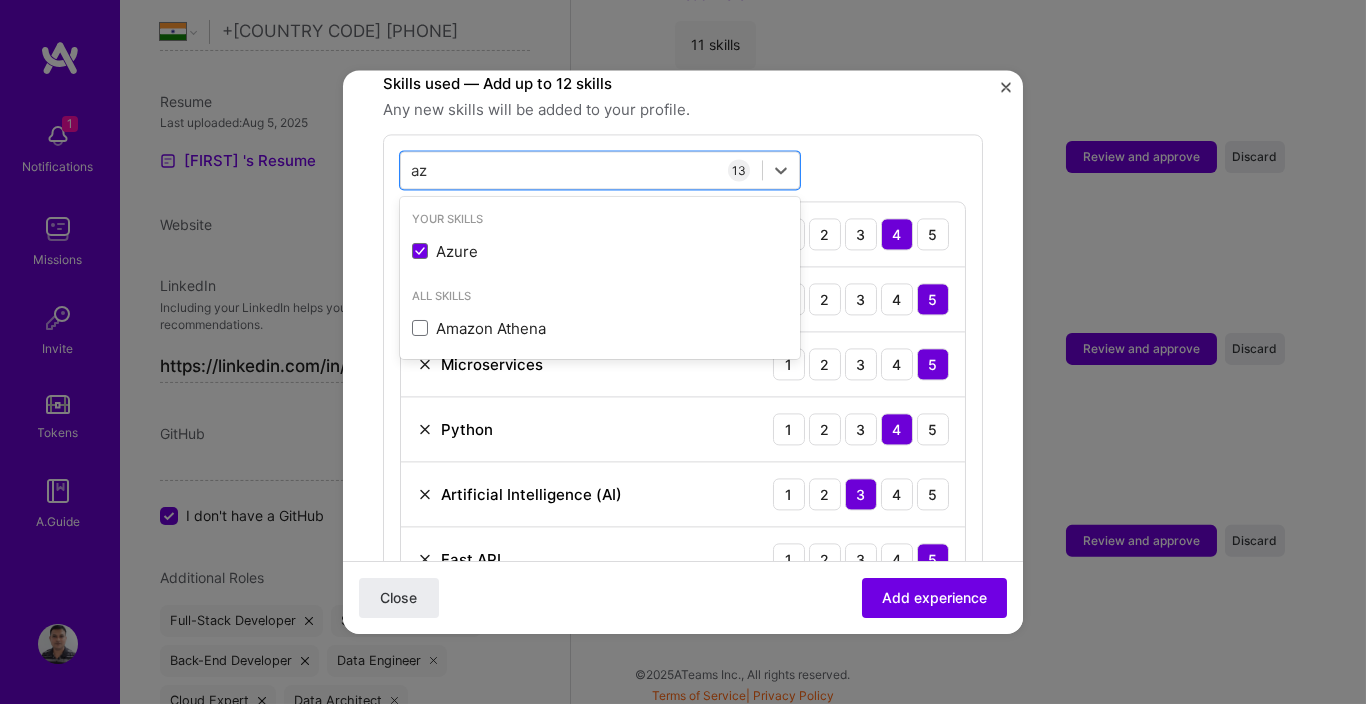 type on "az" 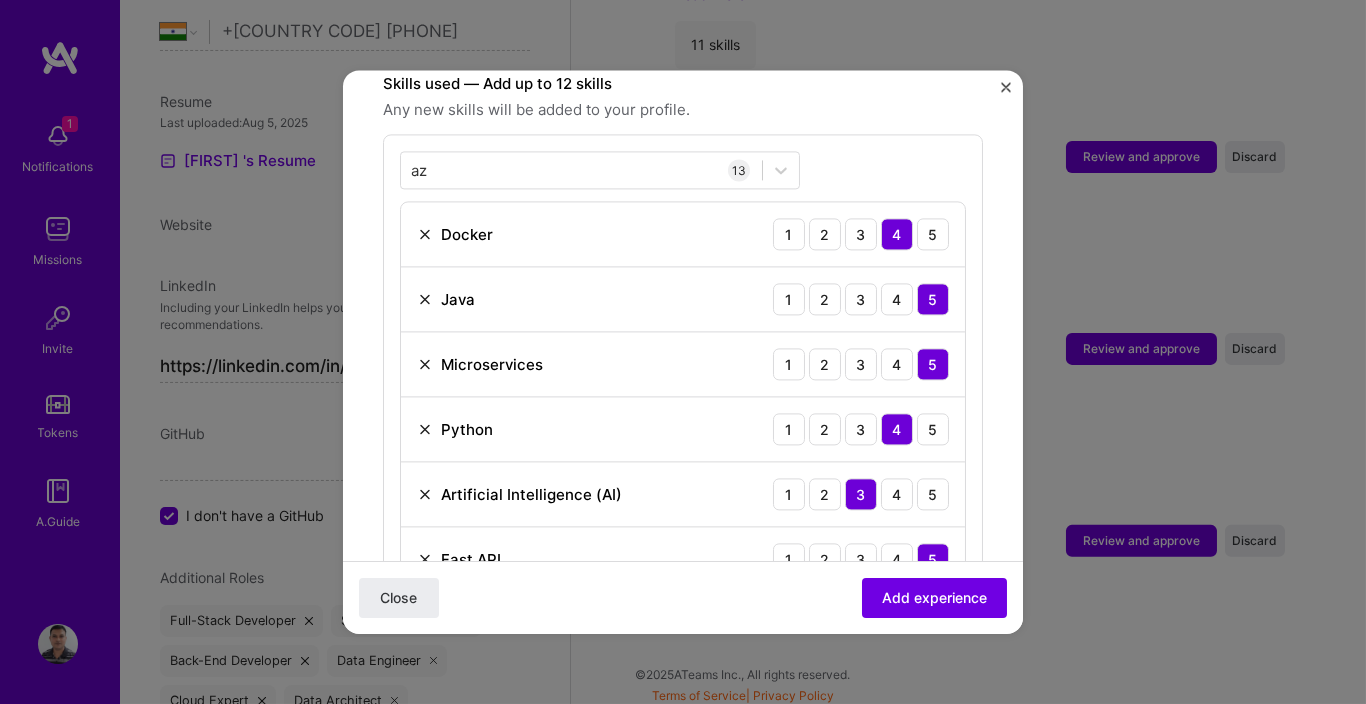 click on "Any new skills will be added to your profile." at bounding box center (683, 110) 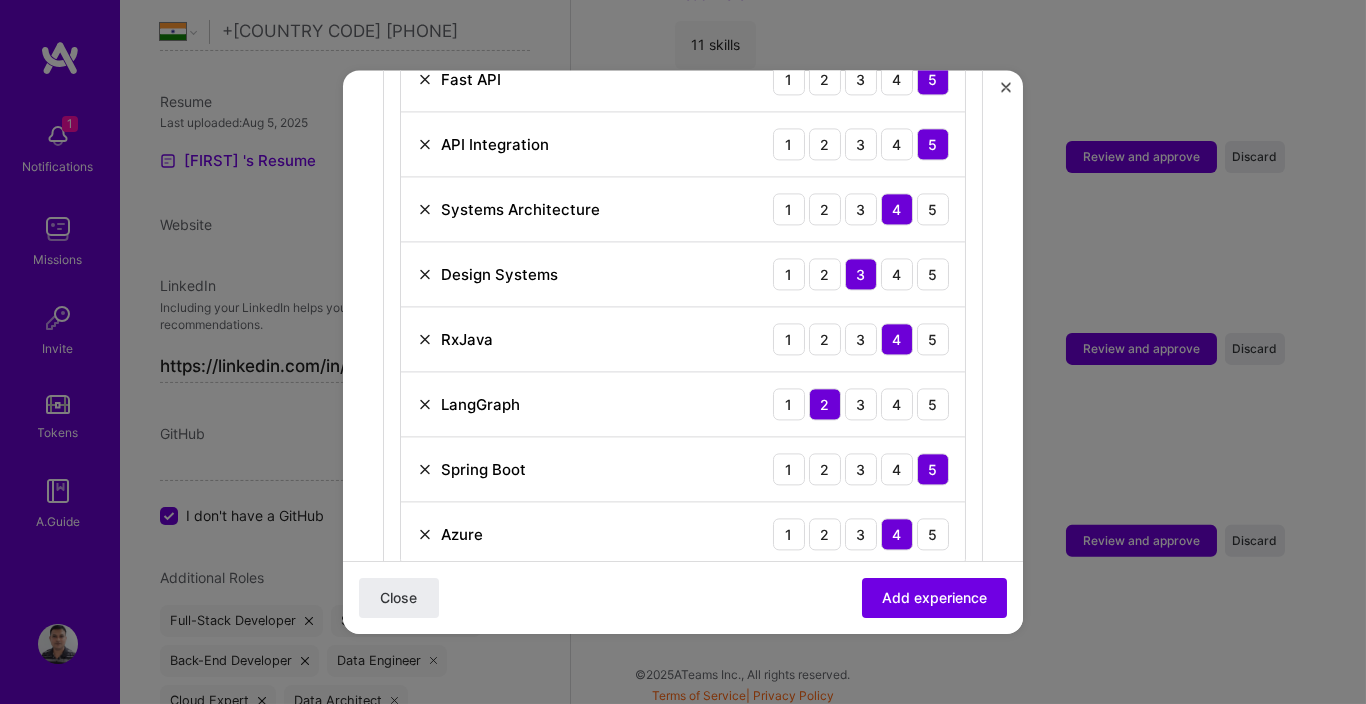 scroll, scrollTop: 1050, scrollLeft: 0, axis: vertical 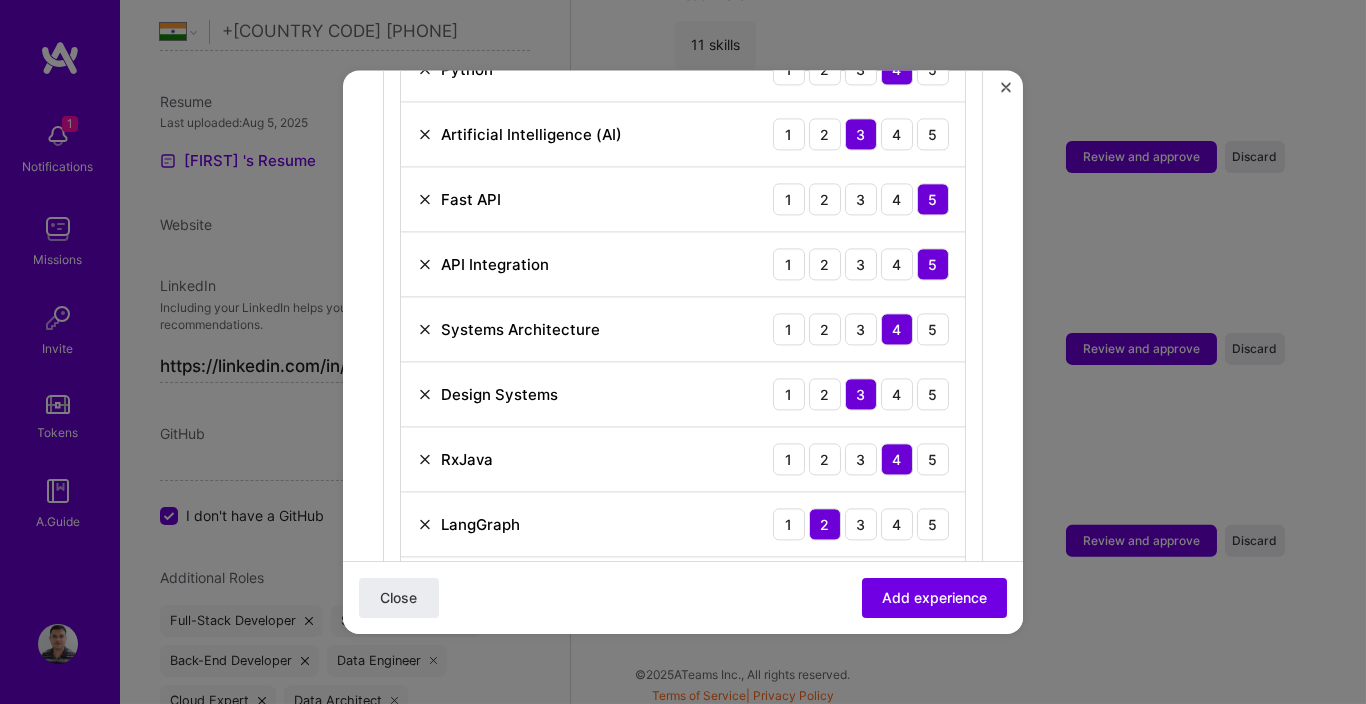 click at bounding box center (425, 264) 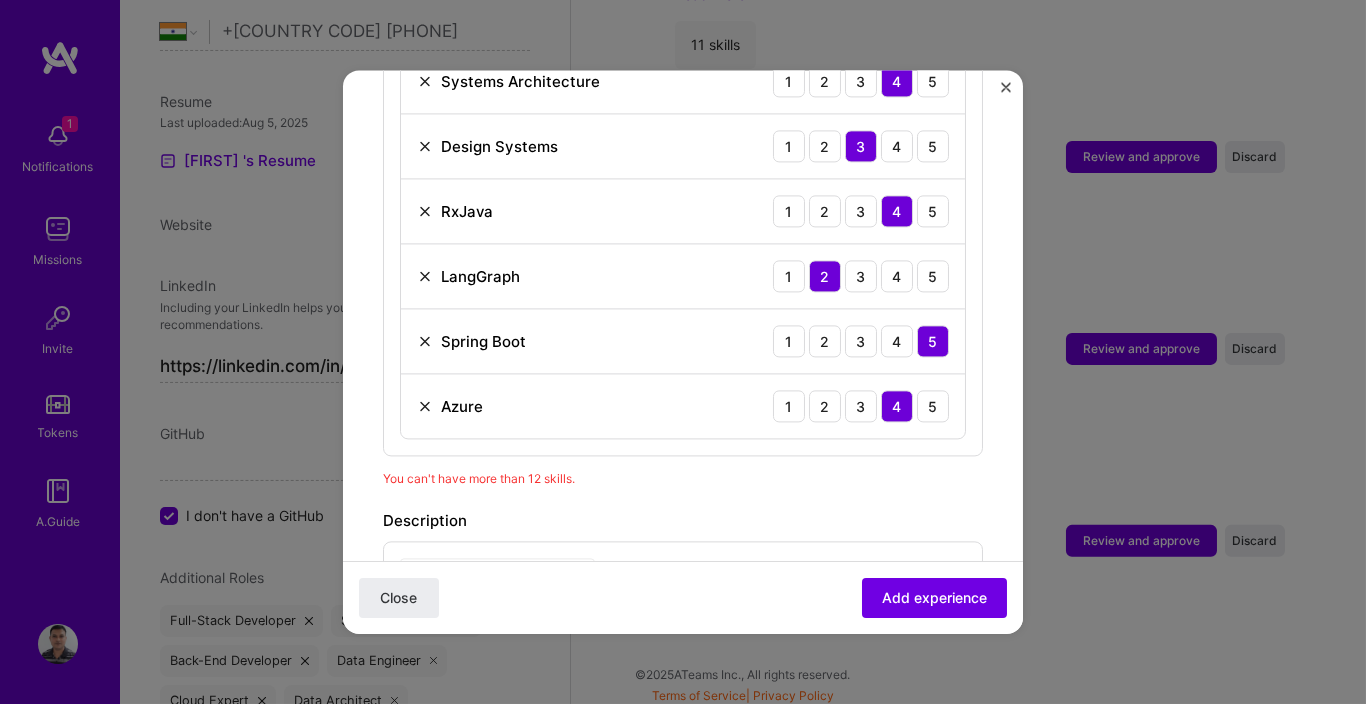 scroll, scrollTop: 1530, scrollLeft: 0, axis: vertical 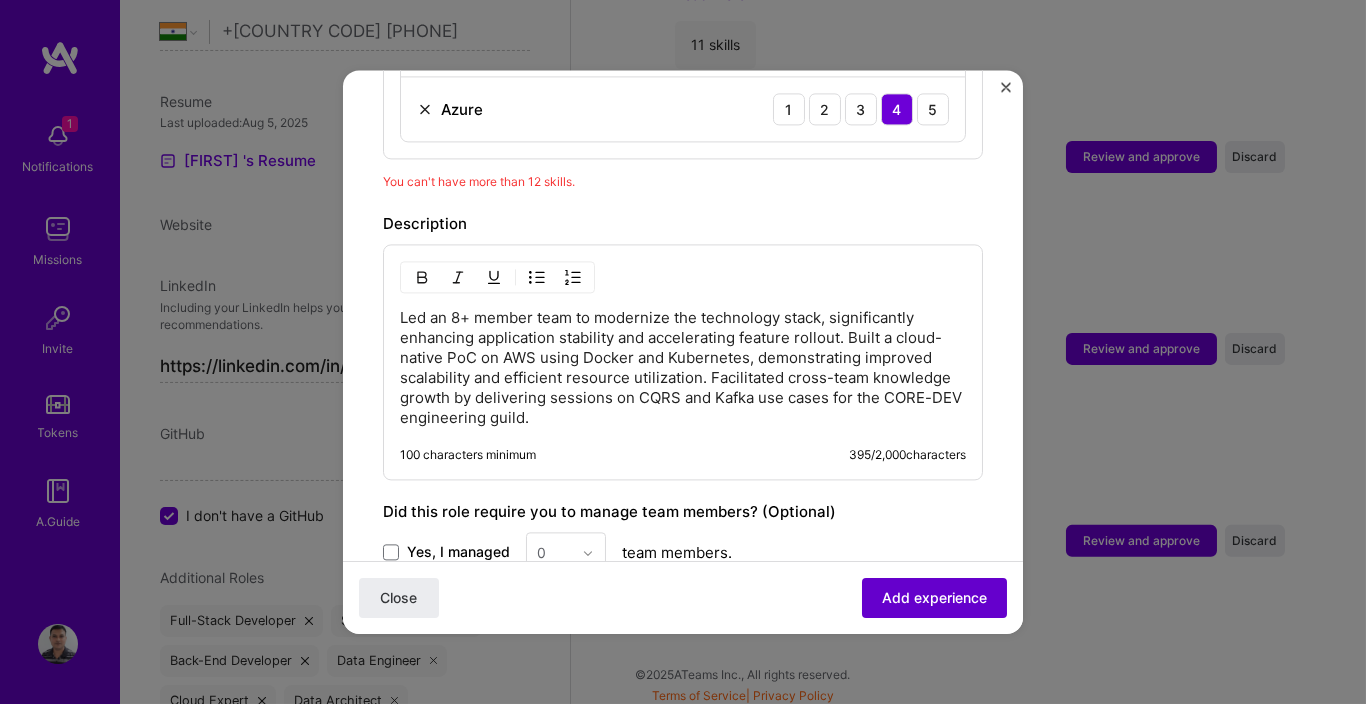 click on "Add experience" at bounding box center [934, 598] 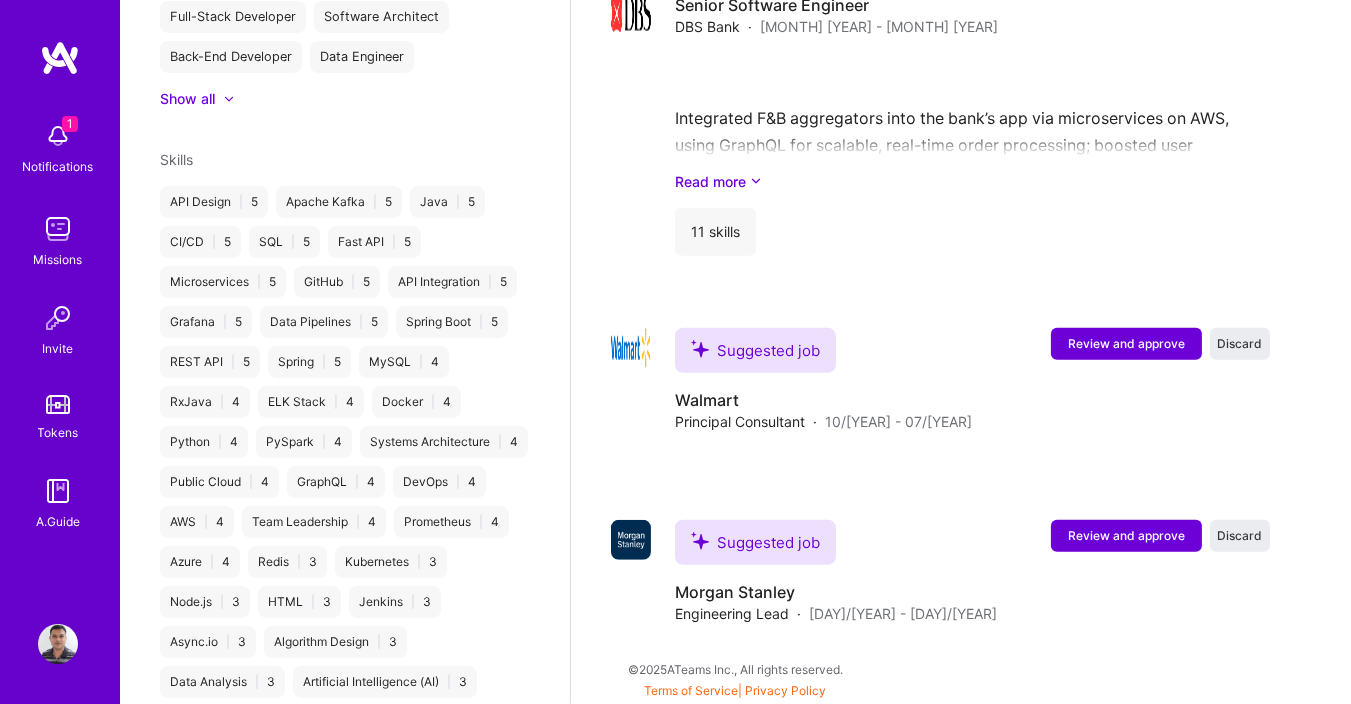 scroll, scrollTop: 3076, scrollLeft: 0, axis: vertical 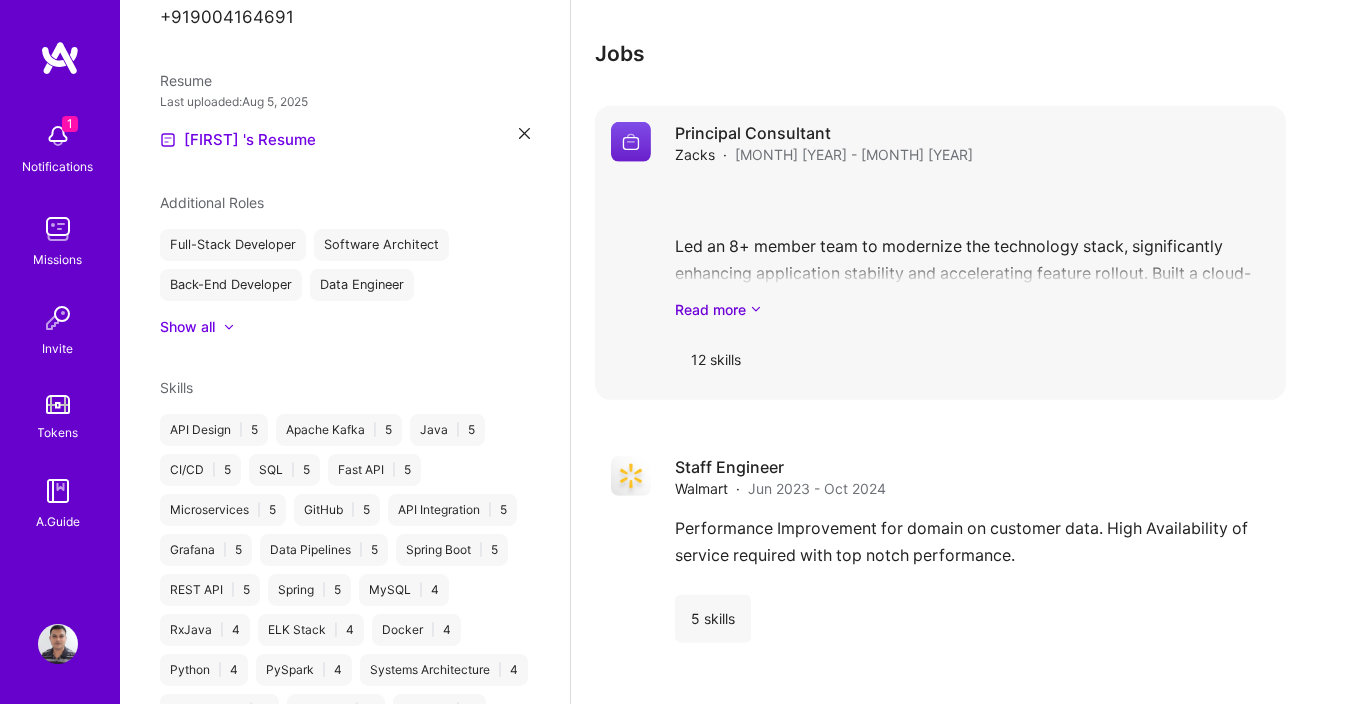 click on "Principal Consultant" at bounding box center (824, 133) 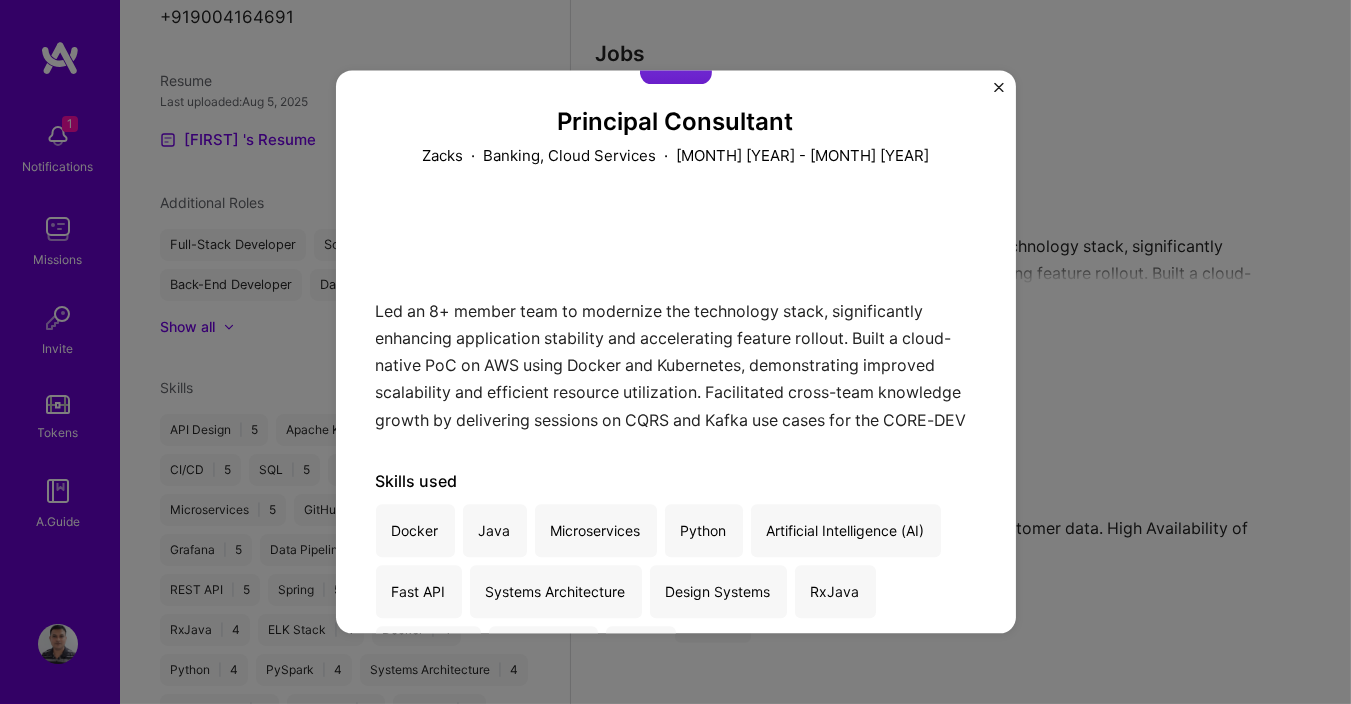 scroll, scrollTop: 0, scrollLeft: 0, axis: both 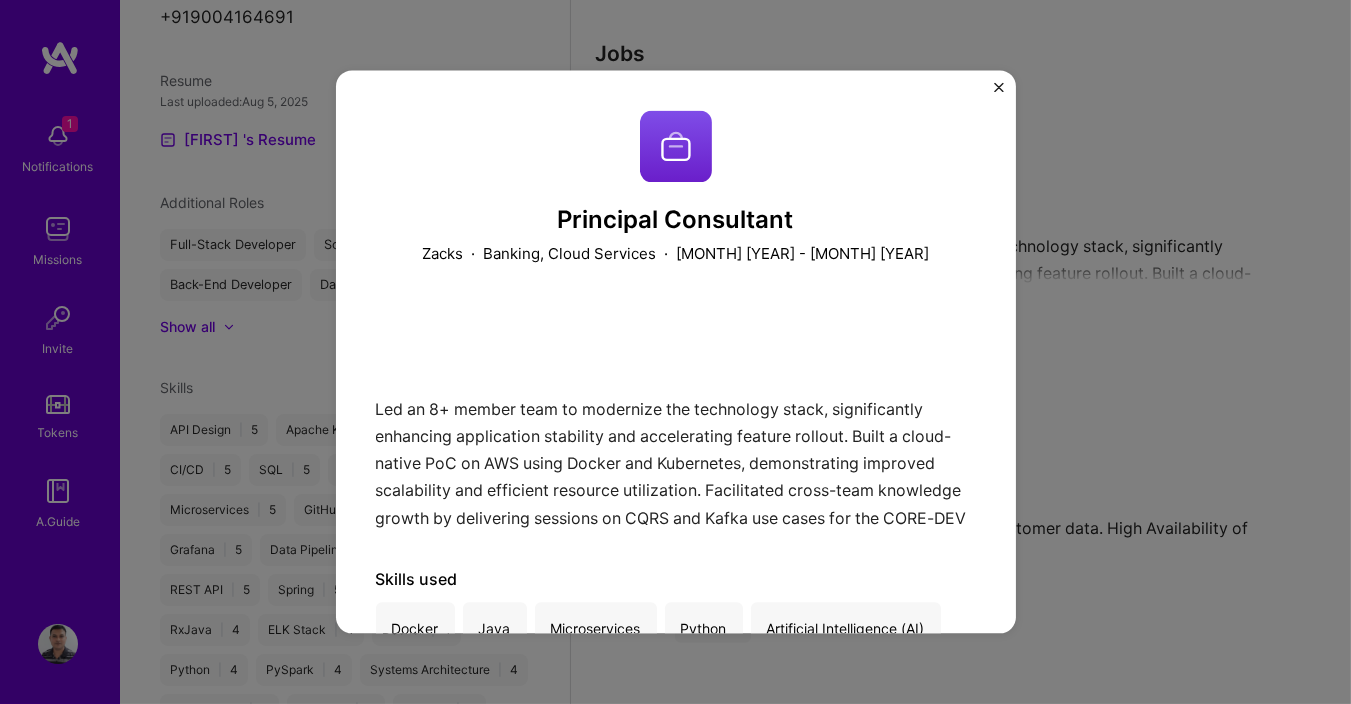 click on "Principal Consultant Zacks   ·     Banking, Cloud Services     ·   October [YEAR] - July [YEAR]   Led an 8+ member team to modernize the technology stack, significantly enhancing application stability and accelerating feature rollout. Built a cloud-native PoC on AWS using Docker and Kubernetes, demonstrating improved scalability and efficient resource utilization. Facilitated cross-team knowledge growth by delivering sessions on CQRS and Kafka use cases for the CORE-DEV engineering guild. Skills used Docker Java Microservices Python Artificial Intelligence (AI) Fast API Systems Architecture Design Systems RxJava LangGraph Spring Boot Azure" at bounding box center [675, 352] 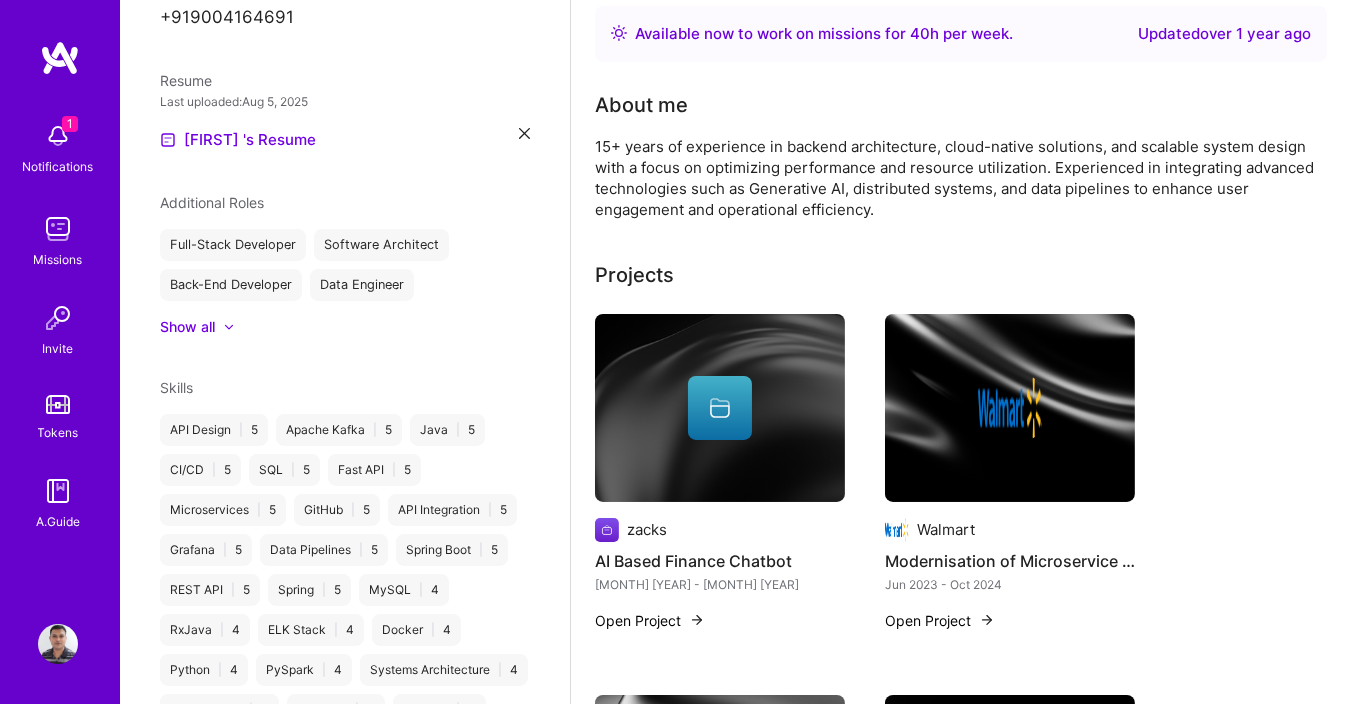 scroll, scrollTop: 0, scrollLeft: 0, axis: both 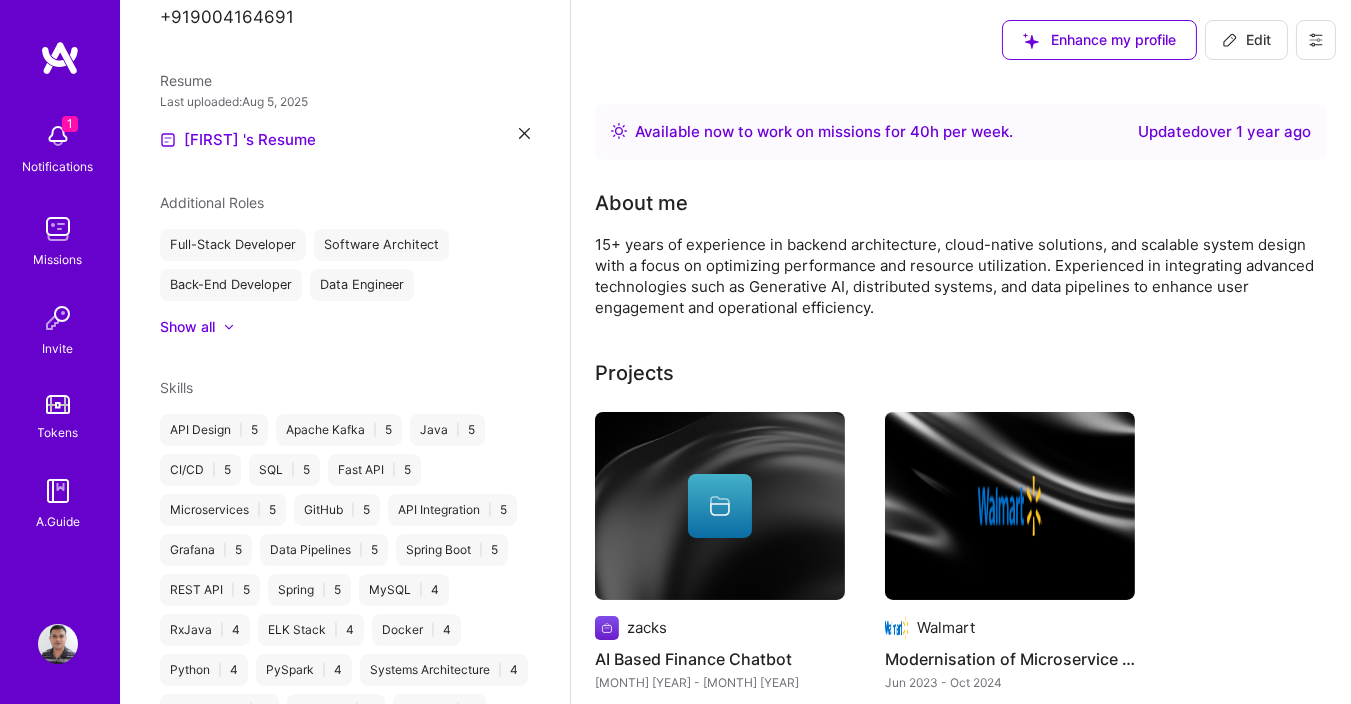 click 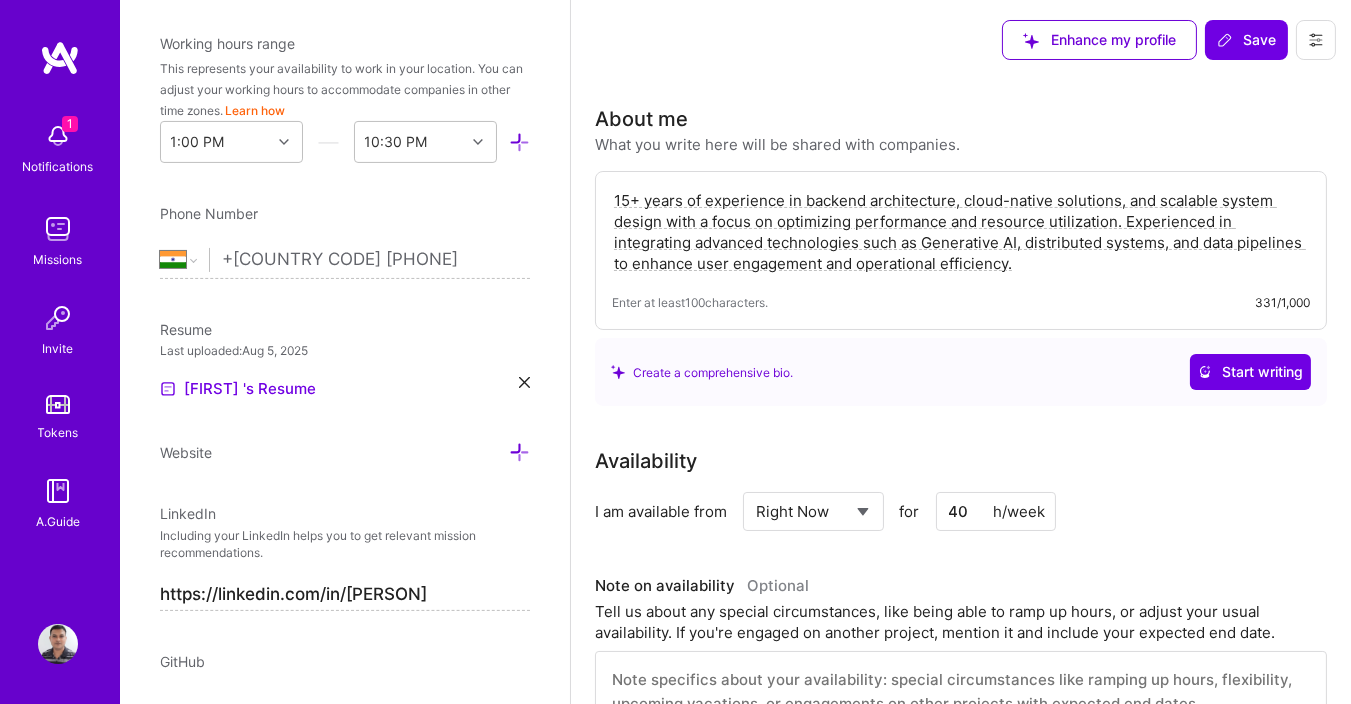 scroll, scrollTop: 828, scrollLeft: 0, axis: vertical 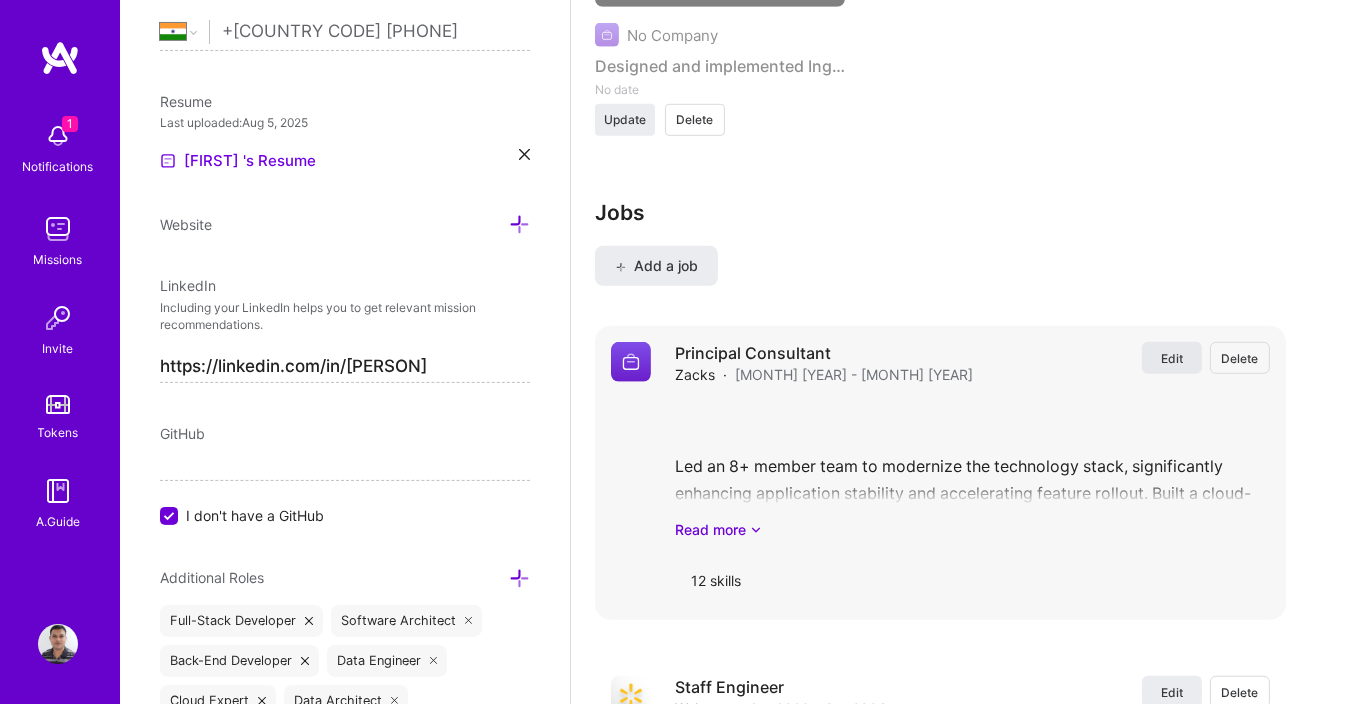 click on "Edit" at bounding box center [1172, 358] 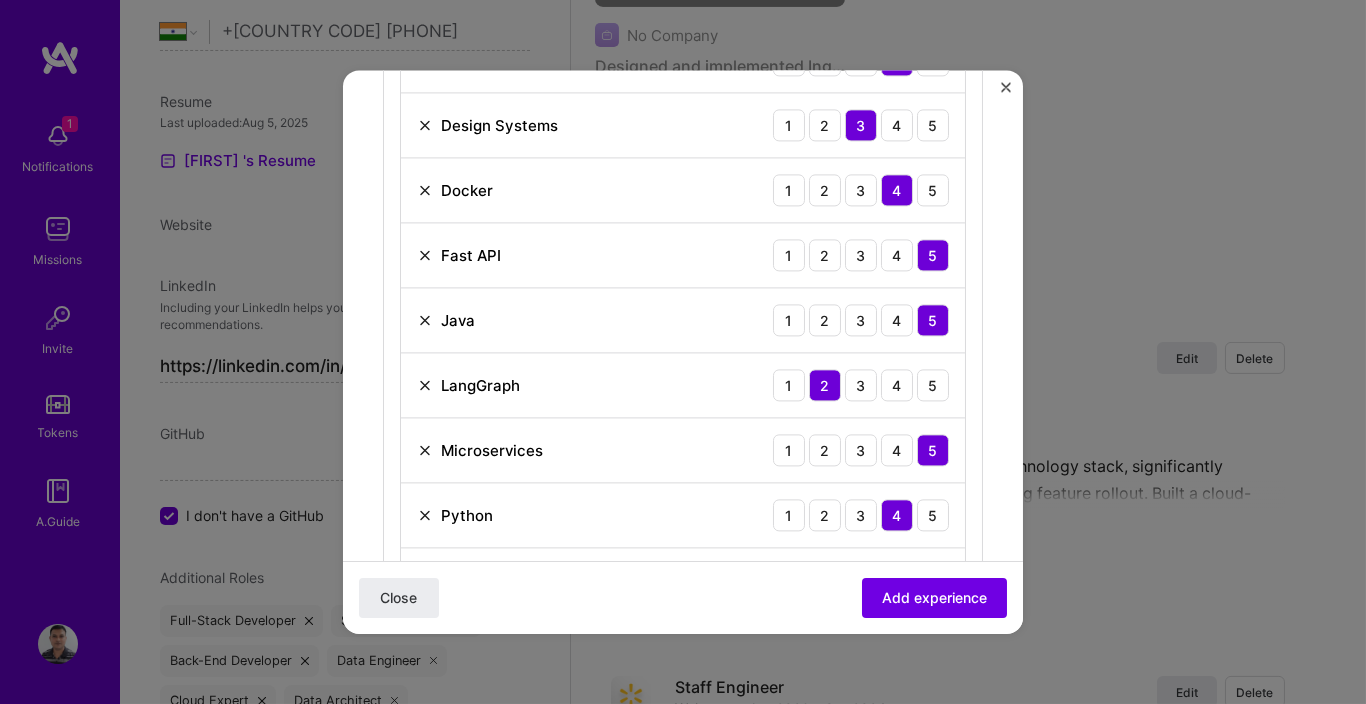 scroll, scrollTop: 1440, scrollLeft: 0, axis: vertical 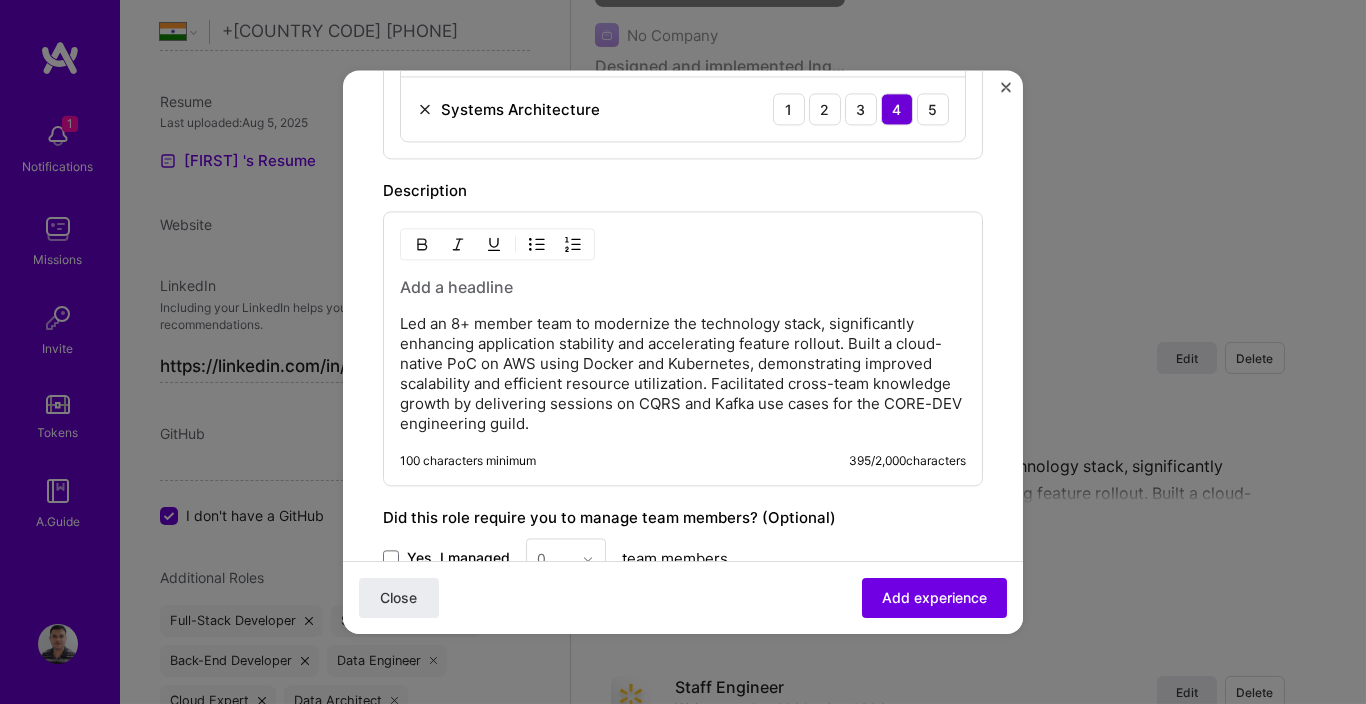 click on "Led an 8+ member team to modernize the technology stack, significantly enhancing application stability and accelerating feature rollout. Built a cloud-native PoC on AWS using Docker and Kubernetes, demonstrating improved scalability and efficient resource utilization. Facilitated cross-team knowledge growth by delivering sessions on CQRS and Kafka use cases for the CORE-DEV engineering guild." at bounding box center [683, 374] 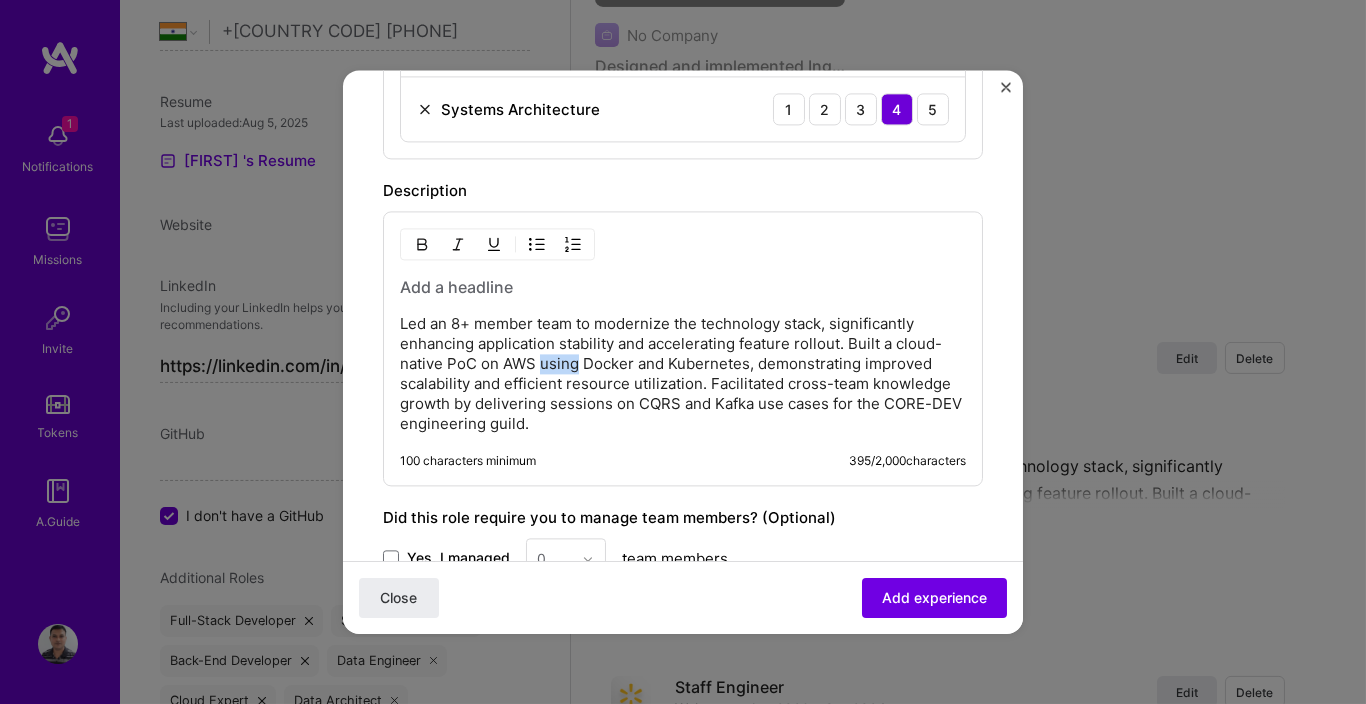 click on "Led an 8+ member team to modernize the technology stack, significantly enhancing application stability and accelerating feature rollout. Built a cloud-native PoC on AWS using Docker and Kubernetes, demonstrating improved scalability and efficient resource utilization. Facilitated cross-team knowledge growth by delivering sessions on CQRS and Kafka use cases for the CORE-DEV engineering guild." at bounding box center (683, 374) 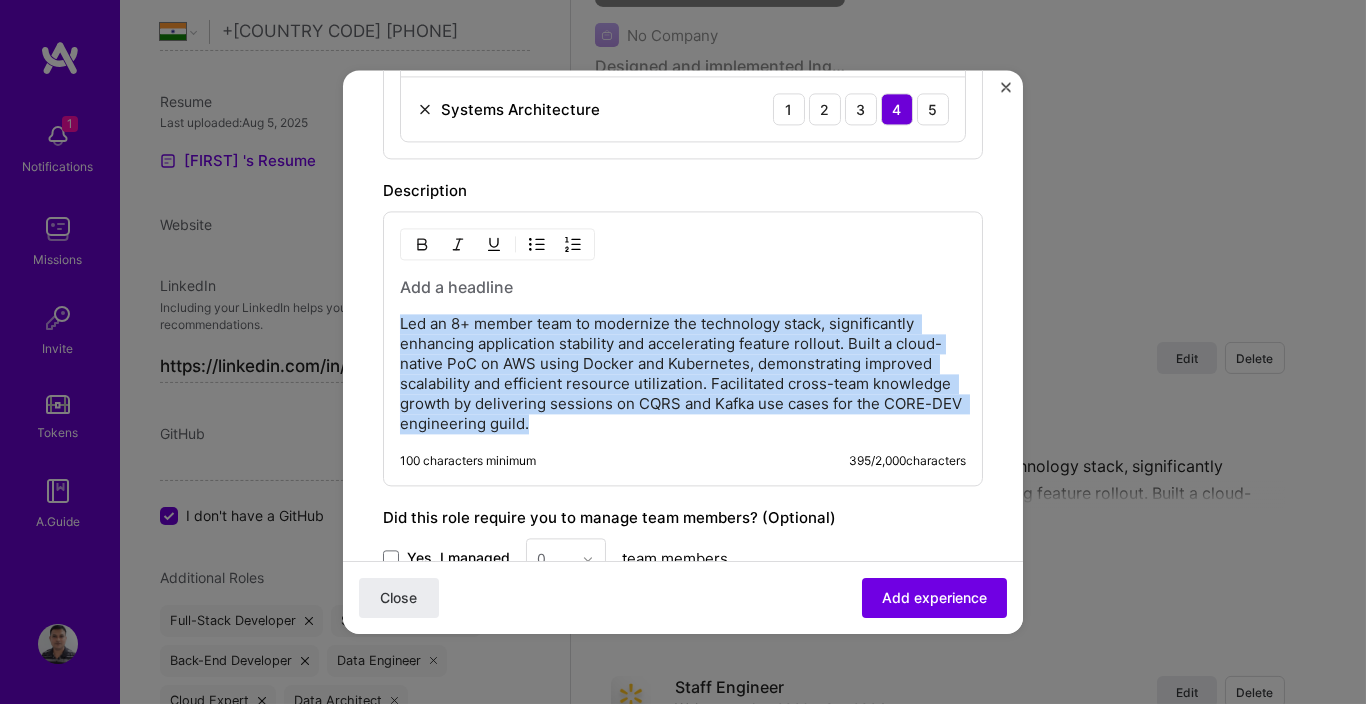 click on "Led an 8+ member team to modernize the technology stack, significantly enhancing application stability and accelerating feature rollout. Built a cloud-native PoC on AWS using Docker and Kubernetes, demonstrating improved scalability and efficient resource utilization. Facilitated cross-team knowledge growth by delivering sessions on CQRS and Kafka use cases for the CORE-DEV engineering guild." at bounding box center (683, 374) 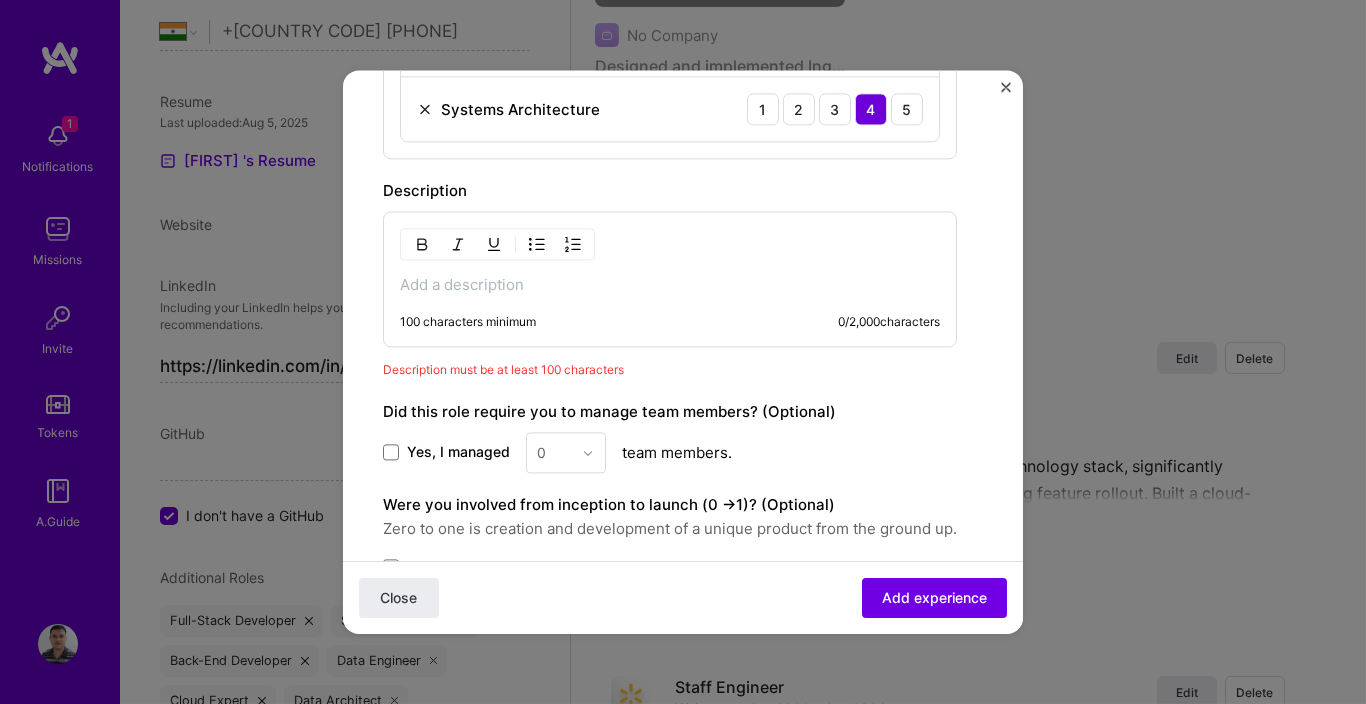 scroll, scrollTop: 1438, scrollLeft: 0, axis: vertical 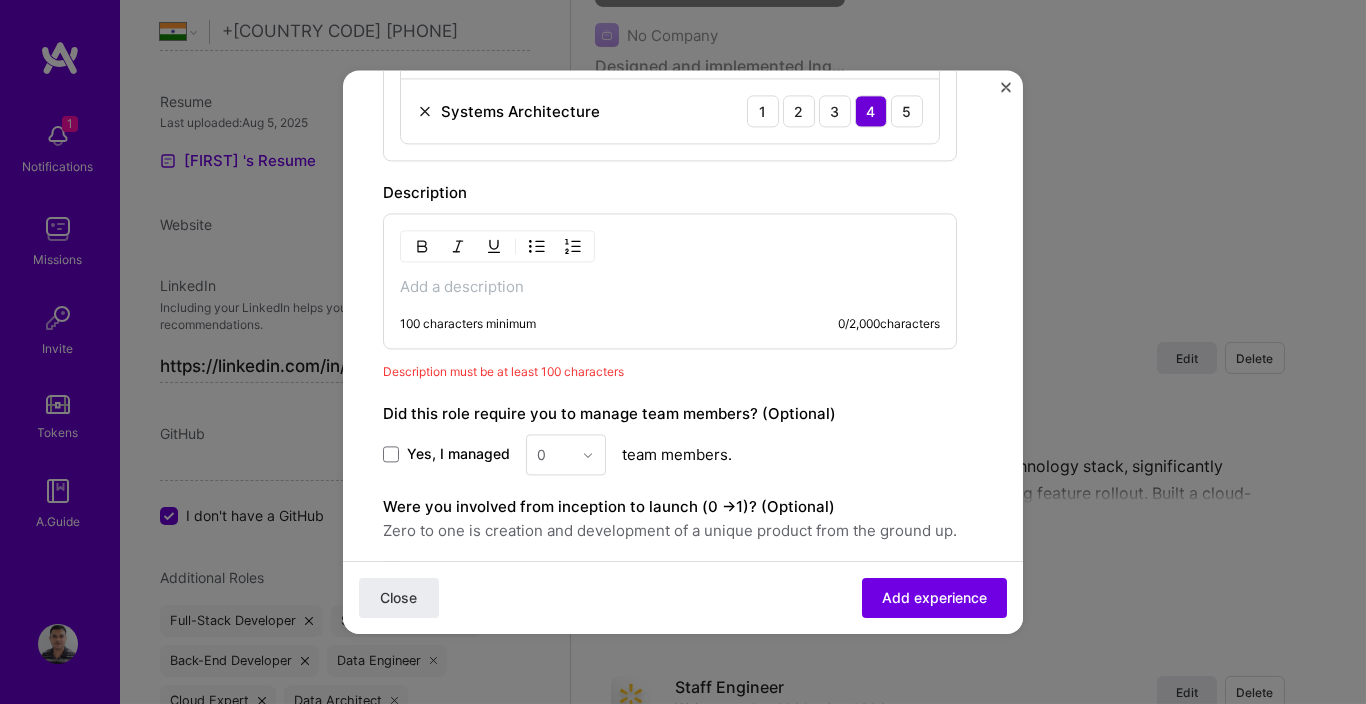 click at bounding box center [670, 287] 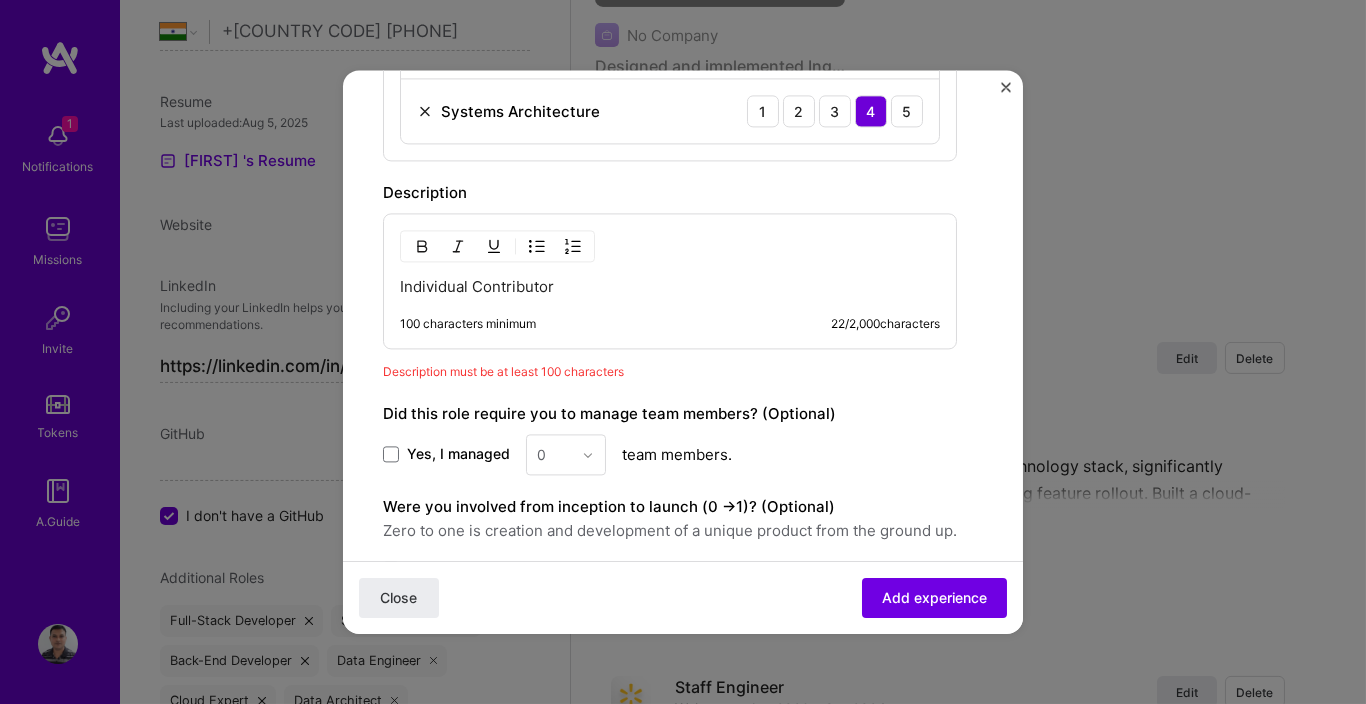 click on "Individual Contributor 100 characters minimum 22 / 2,000  characters" at bounding box center (670, 281) 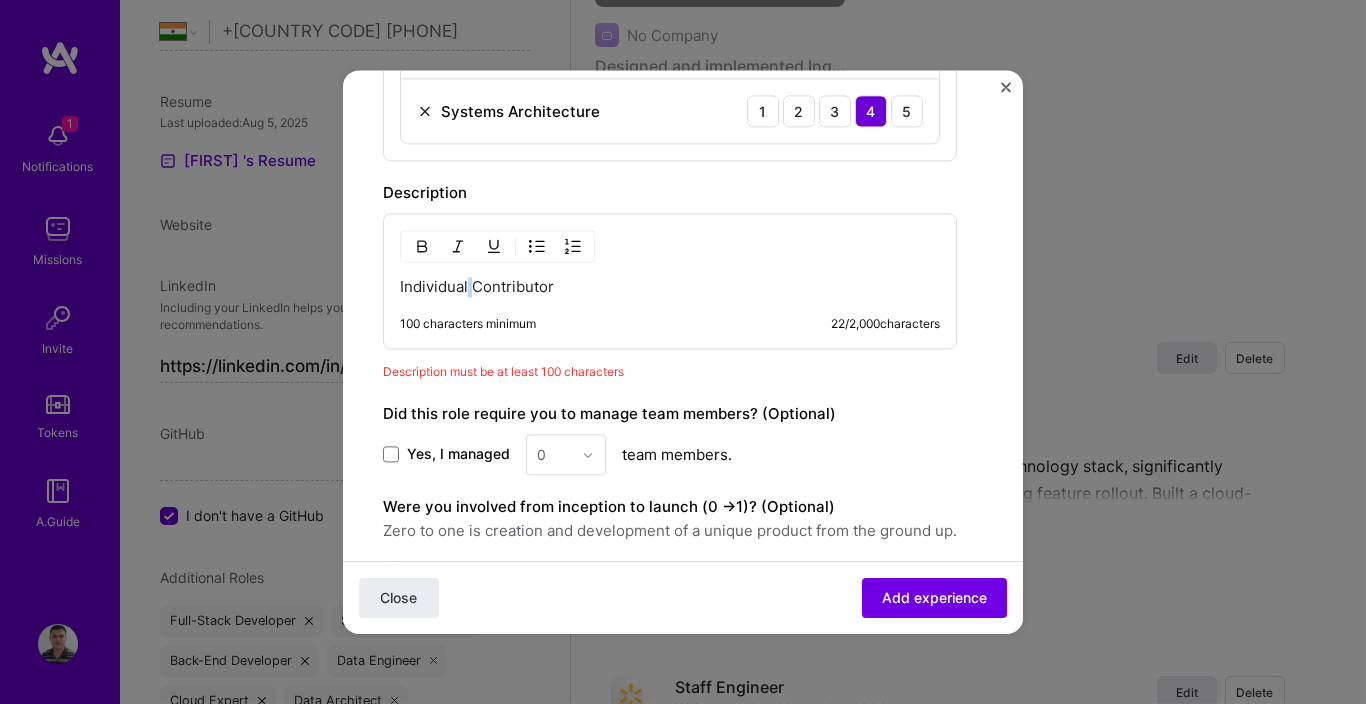click on "Individual Contributor" at bounding box center [670, 287] 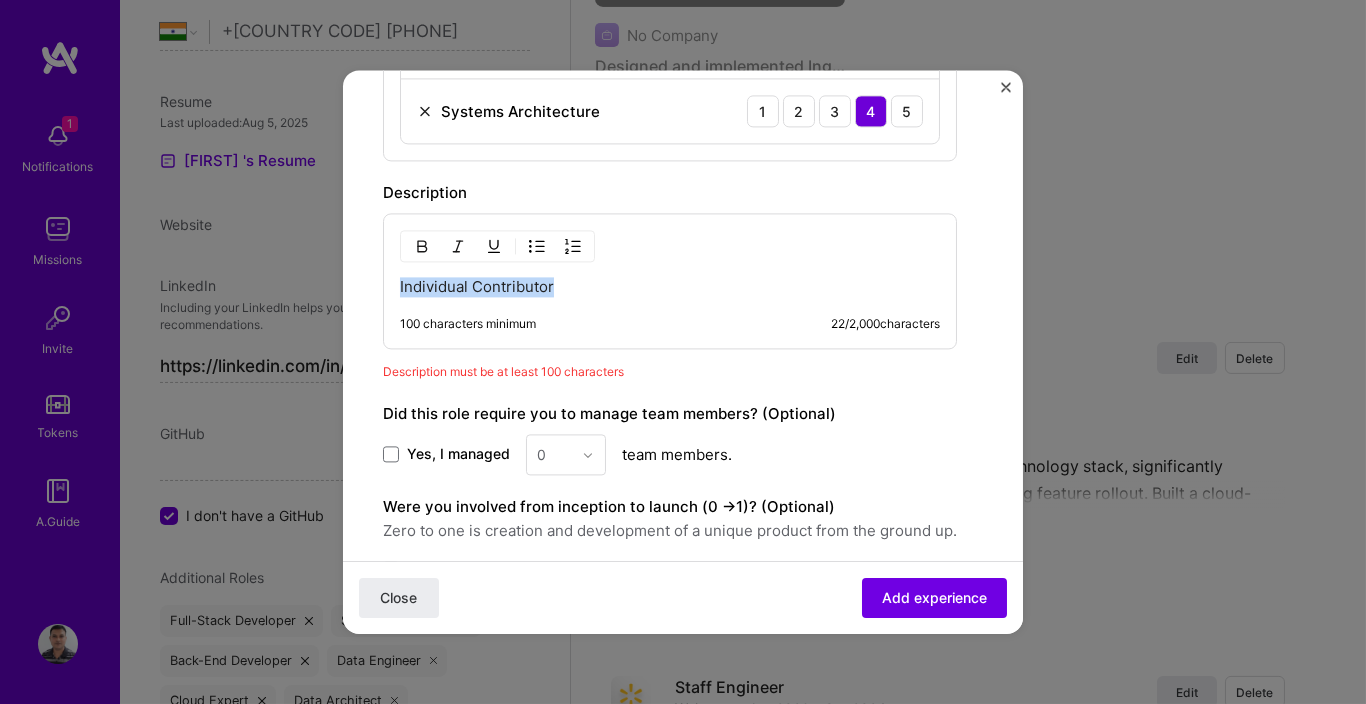 click on "Individual Contributor" at bounding box center (670, 287) 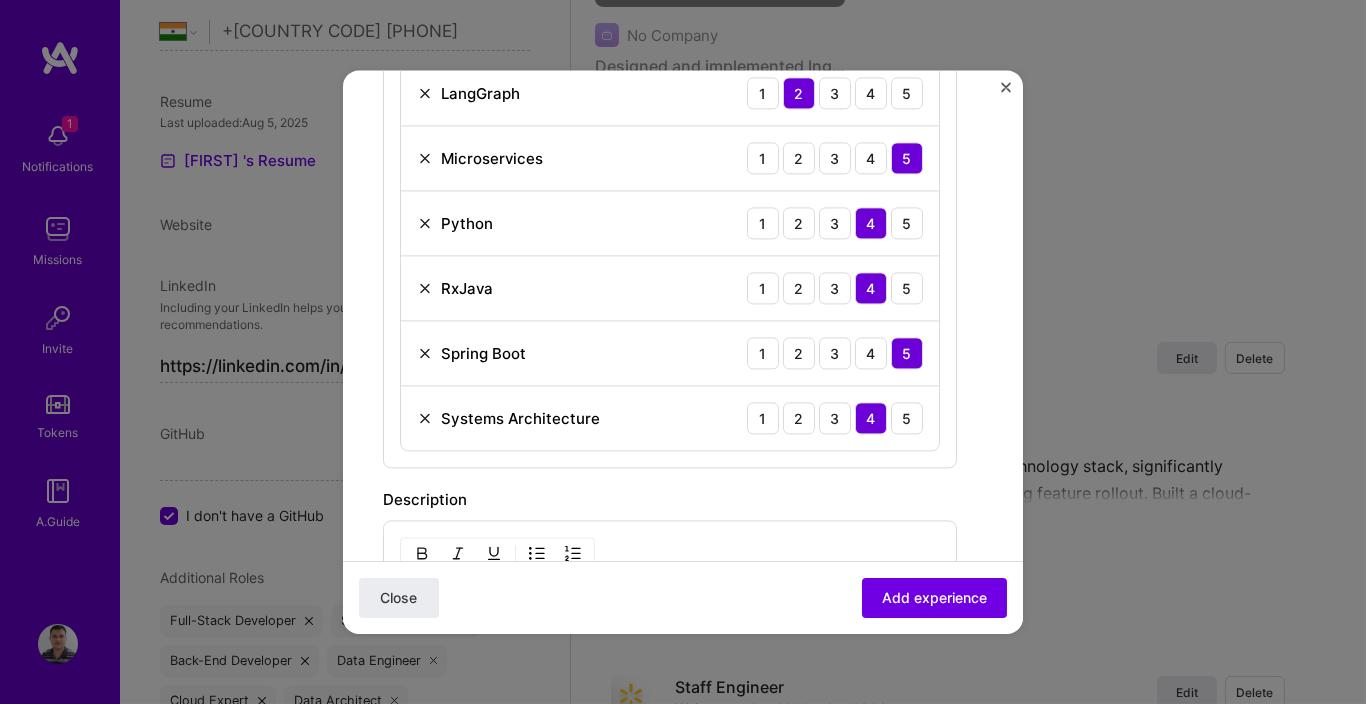 scroll, scrollTop: 1611, scrollLeft: 0, axis: vertical 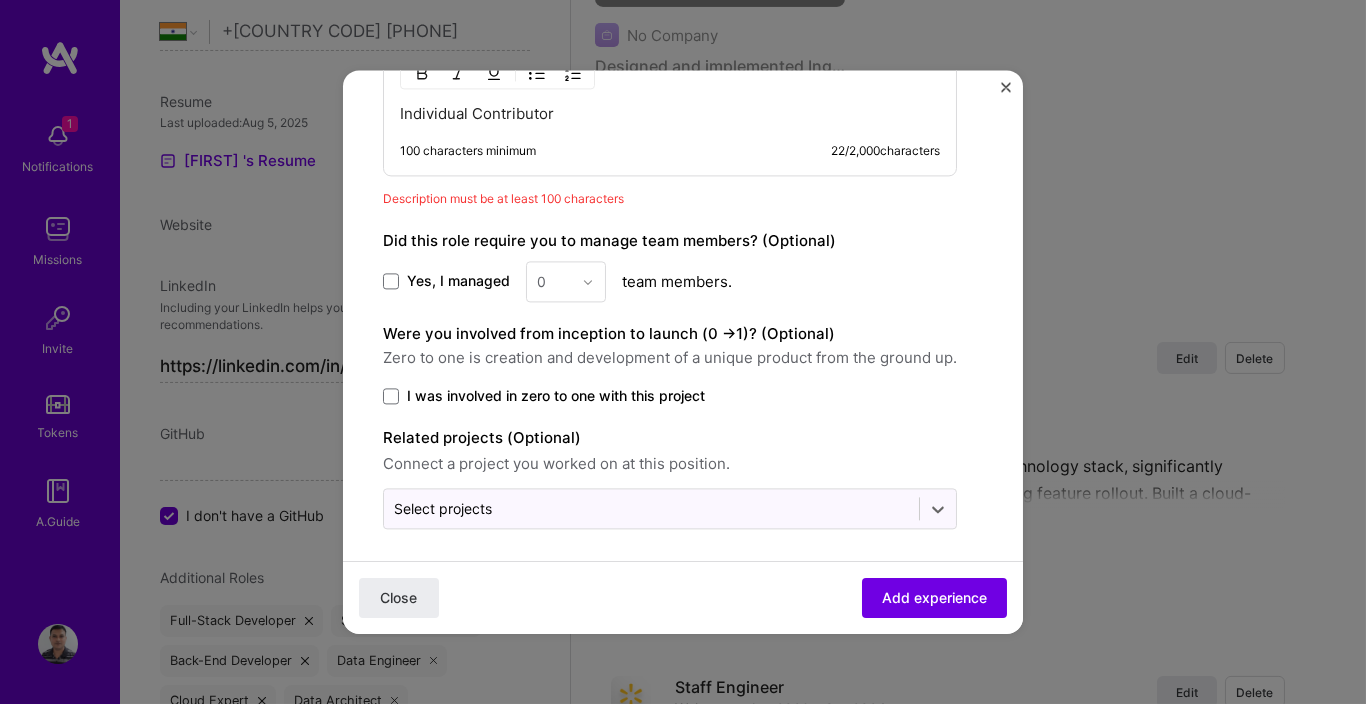 click on "I was involved in zero to one with this project" at bounding box center [556, 396] 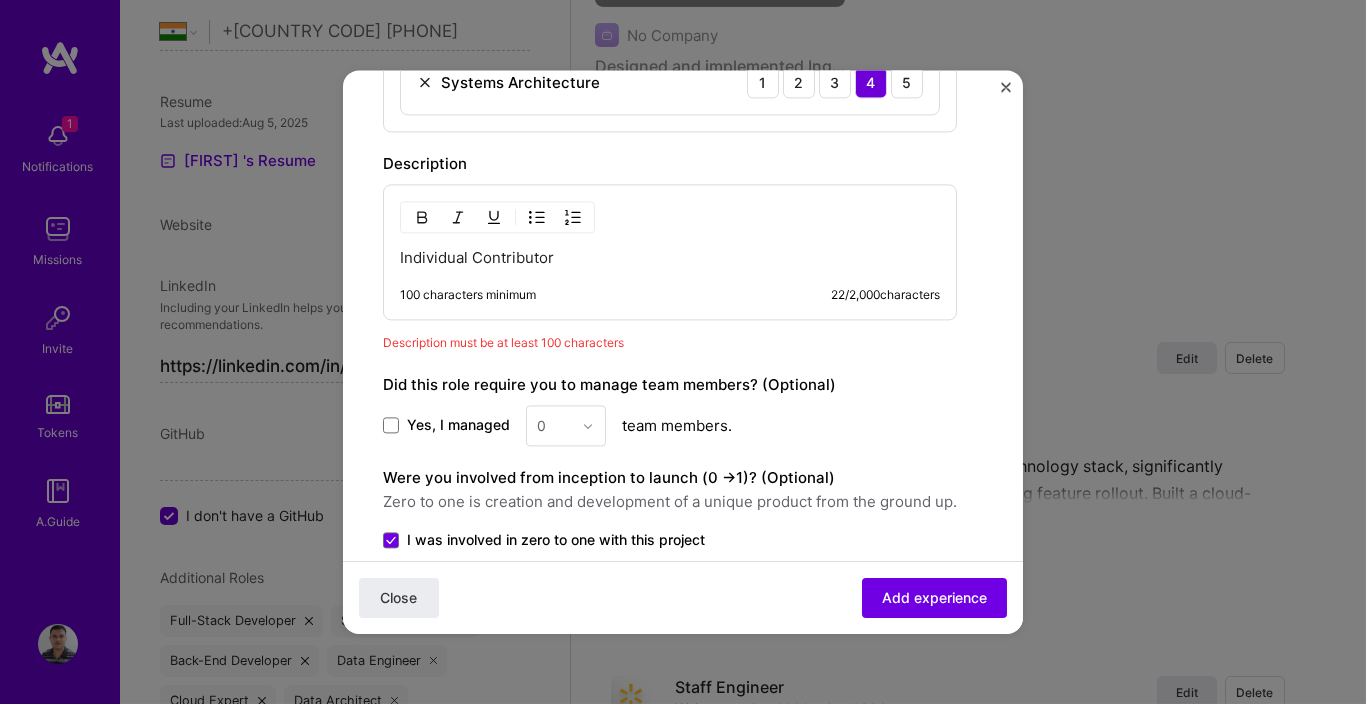 scroll, scrollTop: 1371, scrollLeft: 0, axis: vertical 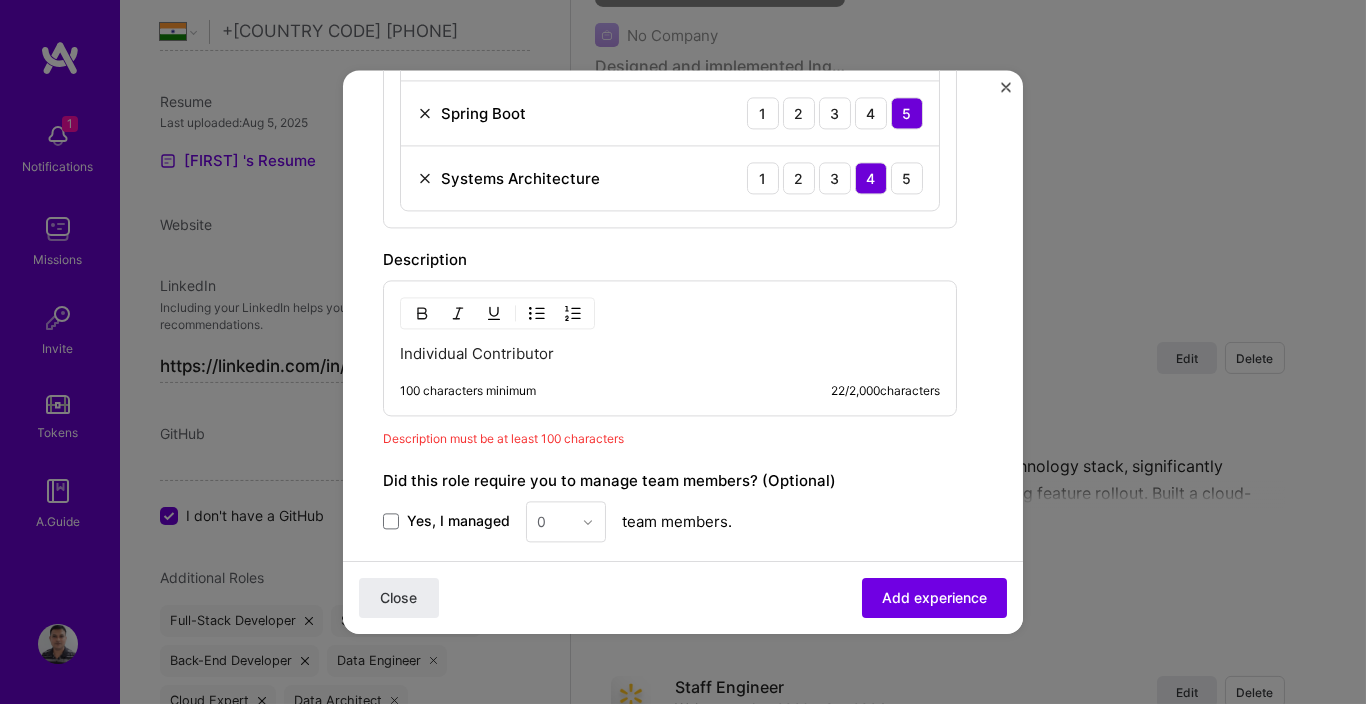 click on "Individual Contributor" at bounding box center [670, 354] 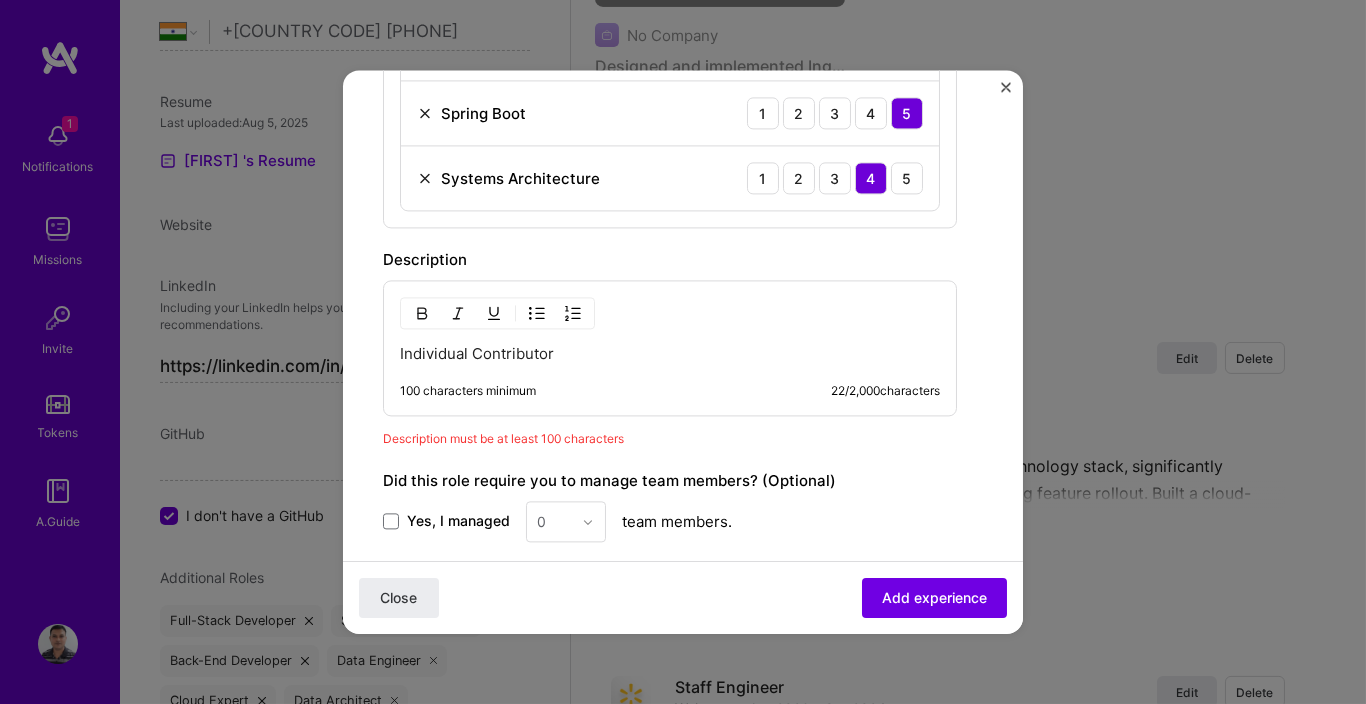 click on "Individual Contributor" at bounding box center [670, 354] 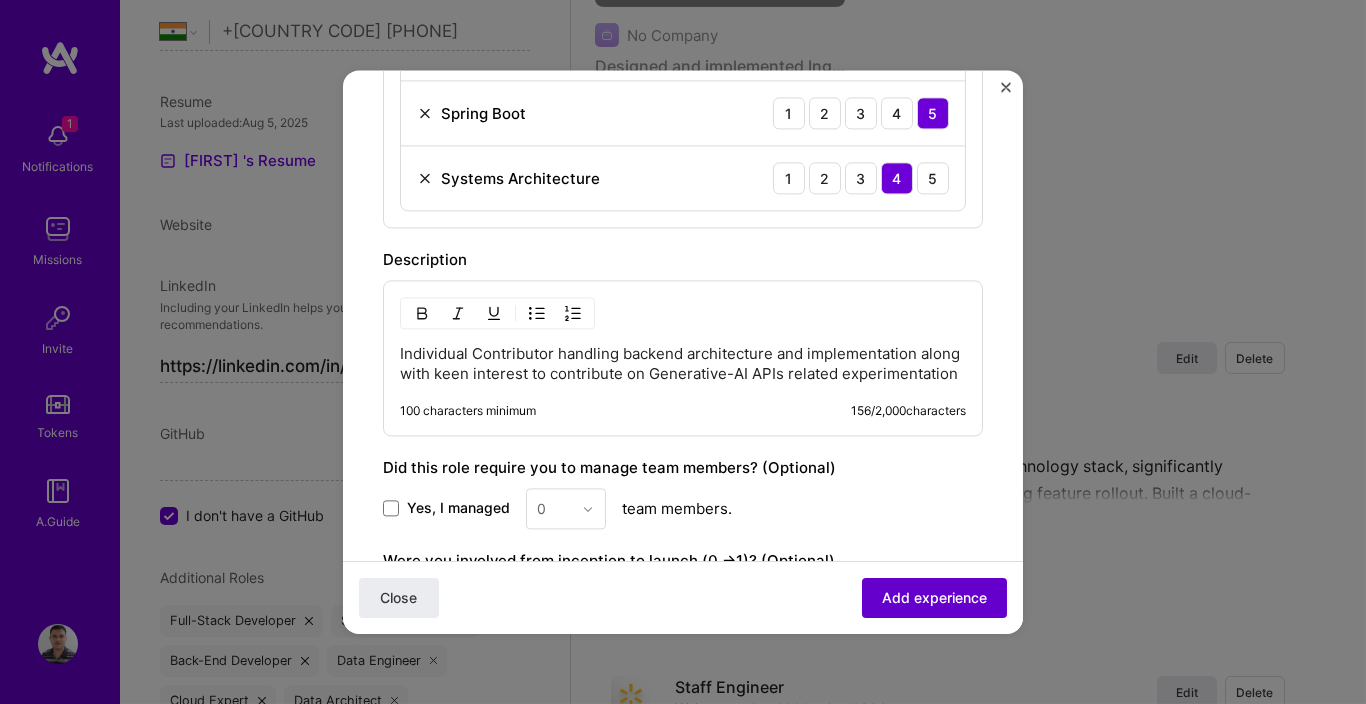 click on "Add experience" at bounding box center [934, 598] 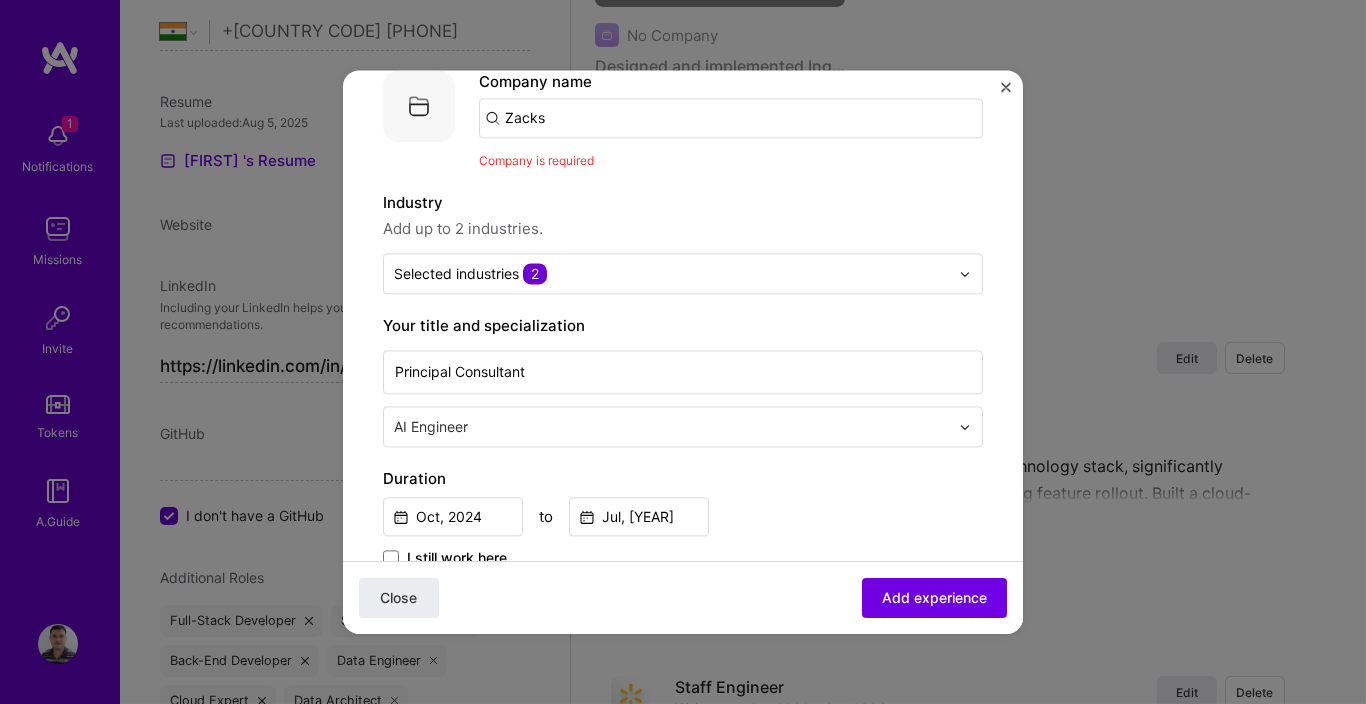 scroll, scrollTop: 0, scrollLeft: 0, axis: both 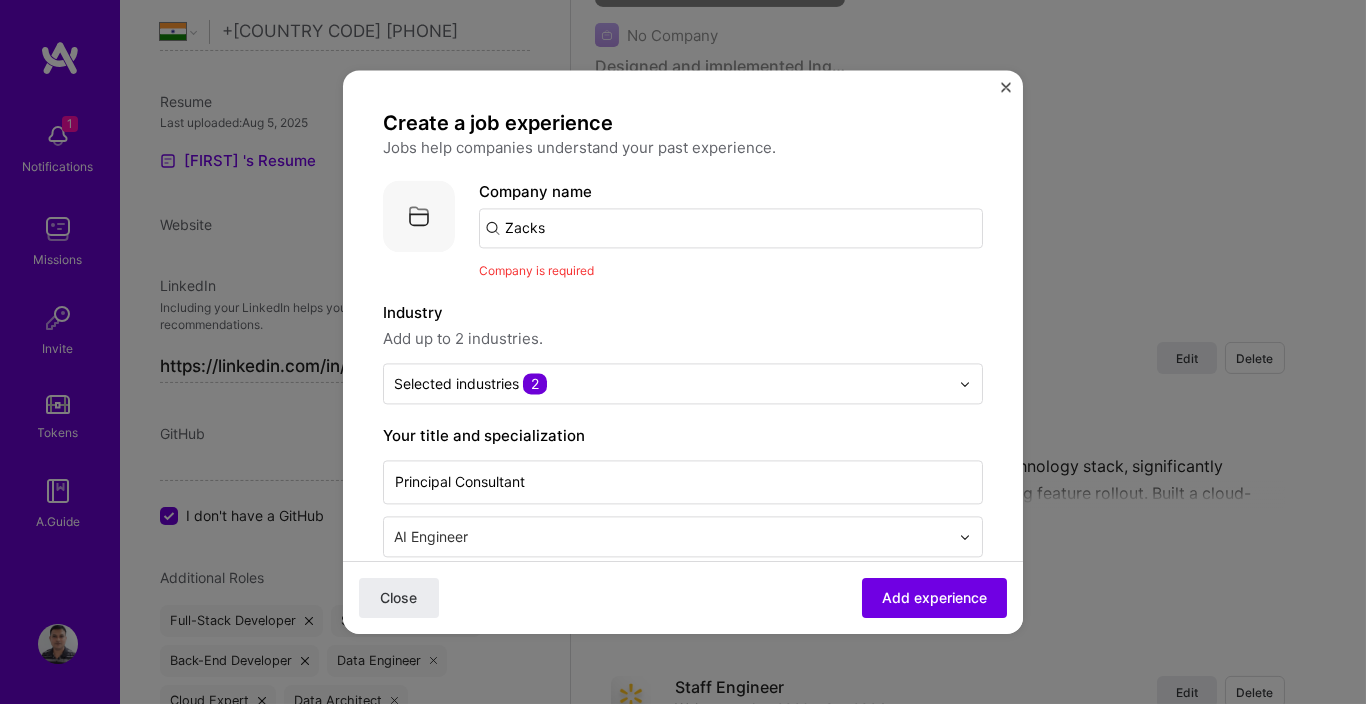 click on "Zacks" at bounding box center [731, 228] 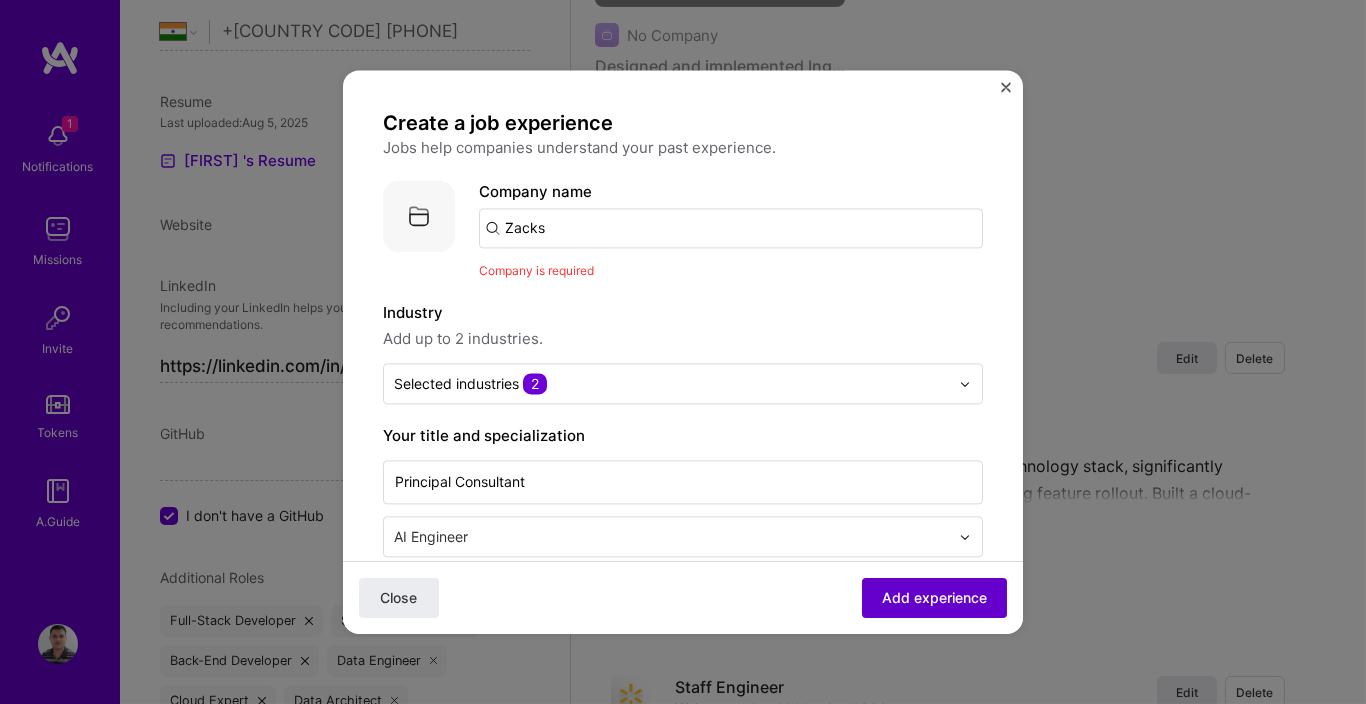 click on "Add experience" at bounding box center [934, 598] 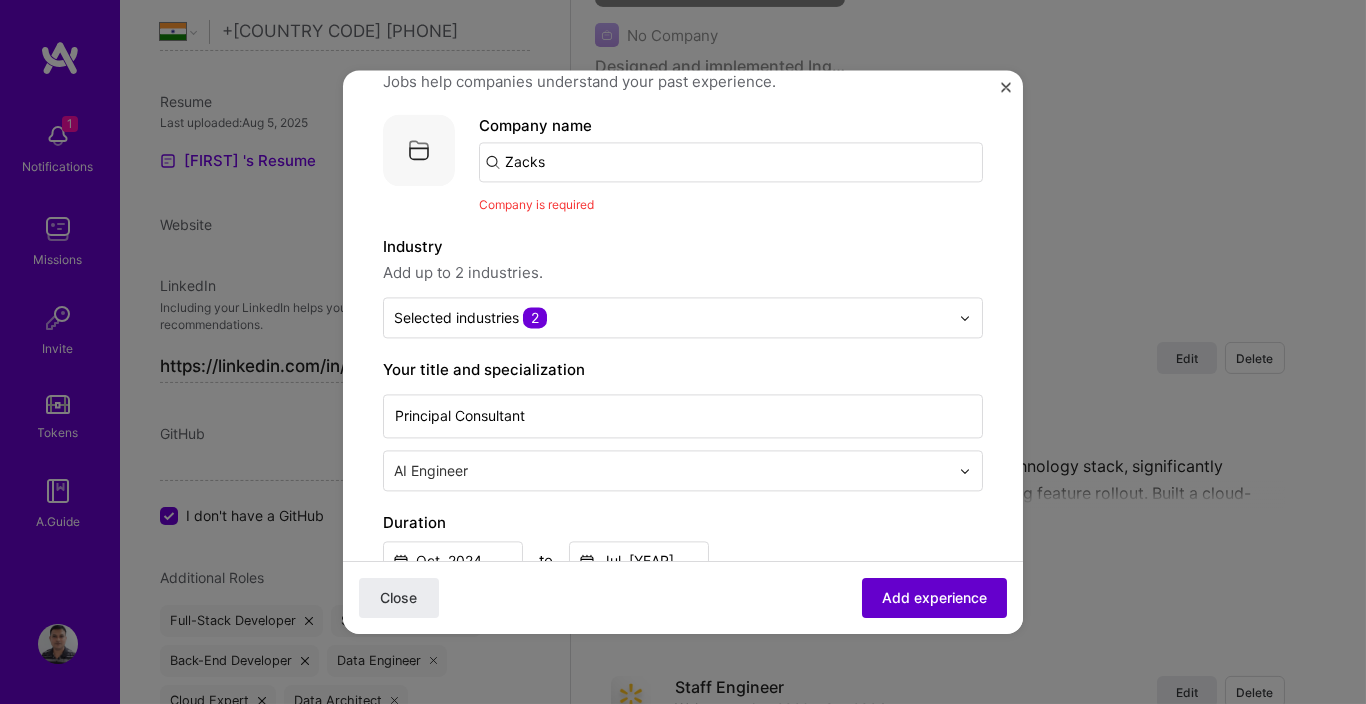 scroll, scrollTop: 110, scrollLeft: 0, axis: vertical 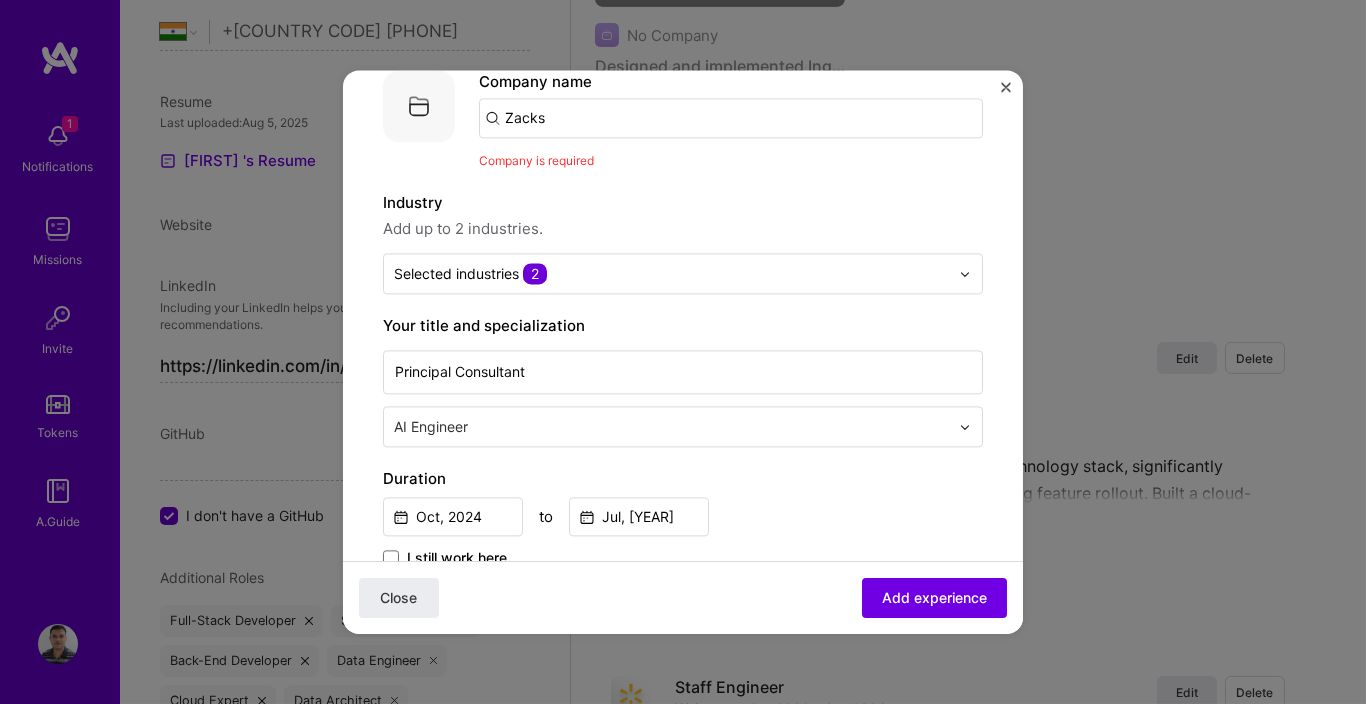 click on "Zacks" at bounding box center (731, 118) 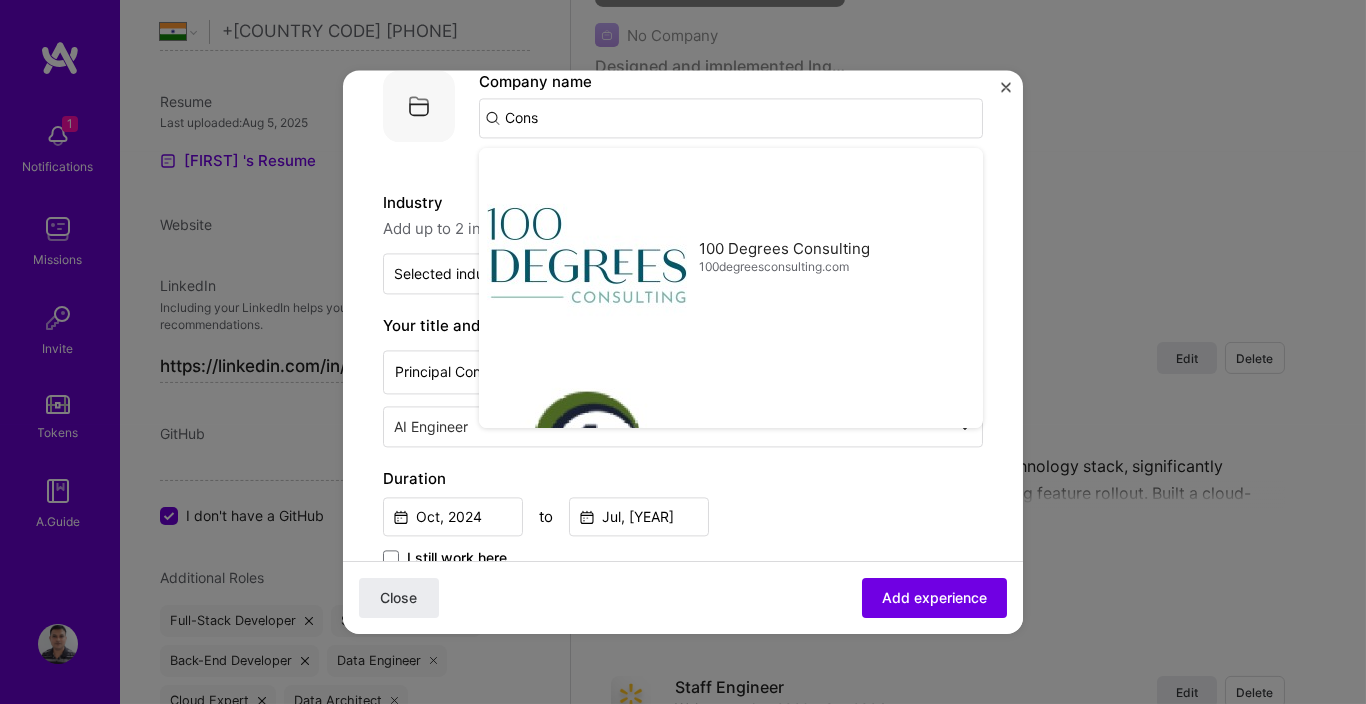 click on "Cons" at bounding box center (731, 118) 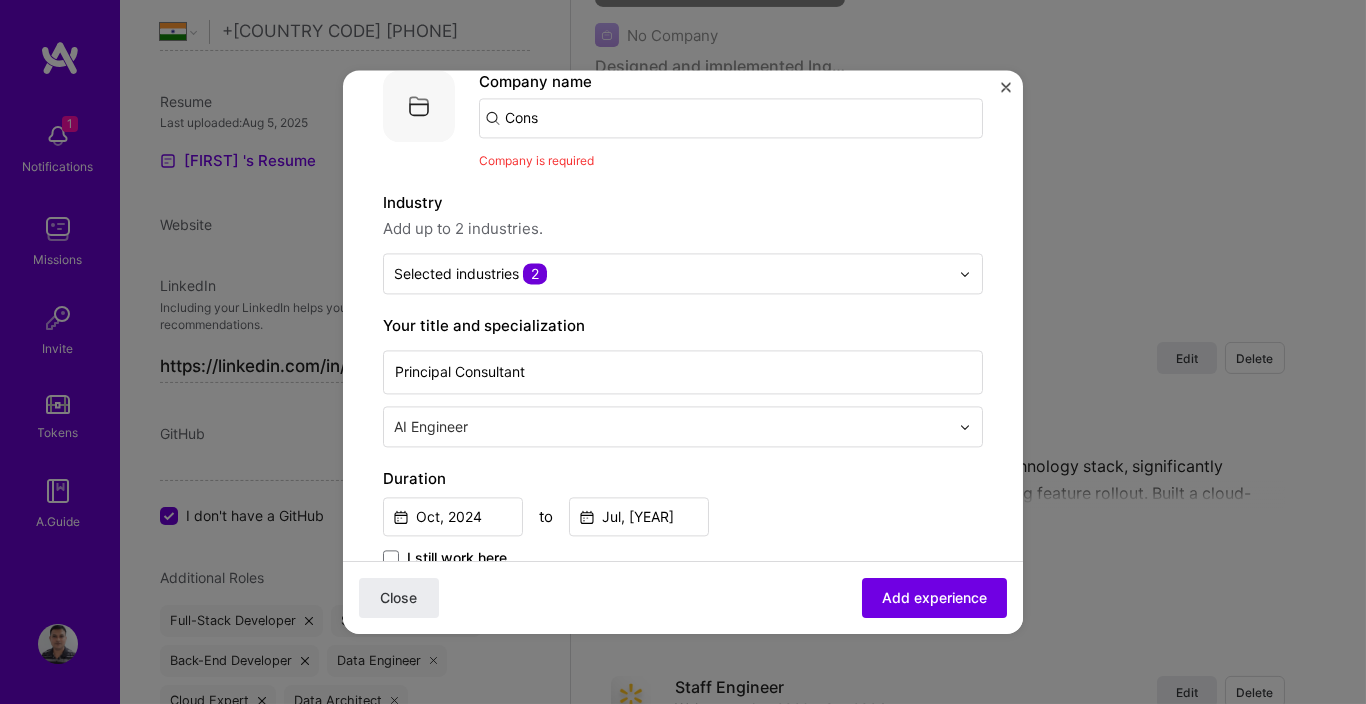 click on "Cons" at bounding box center [731, 118] 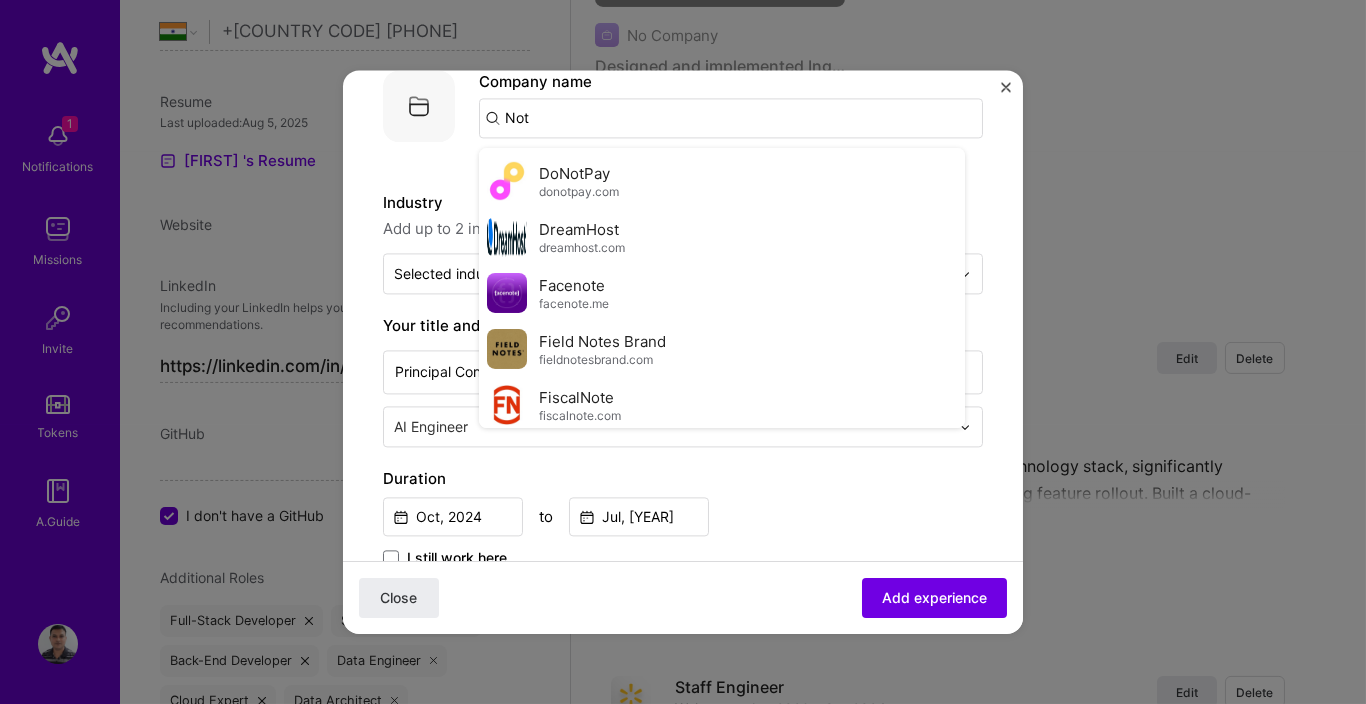 scroll, scrollTop: 1200, scrollLeft: 0, axis: vertical 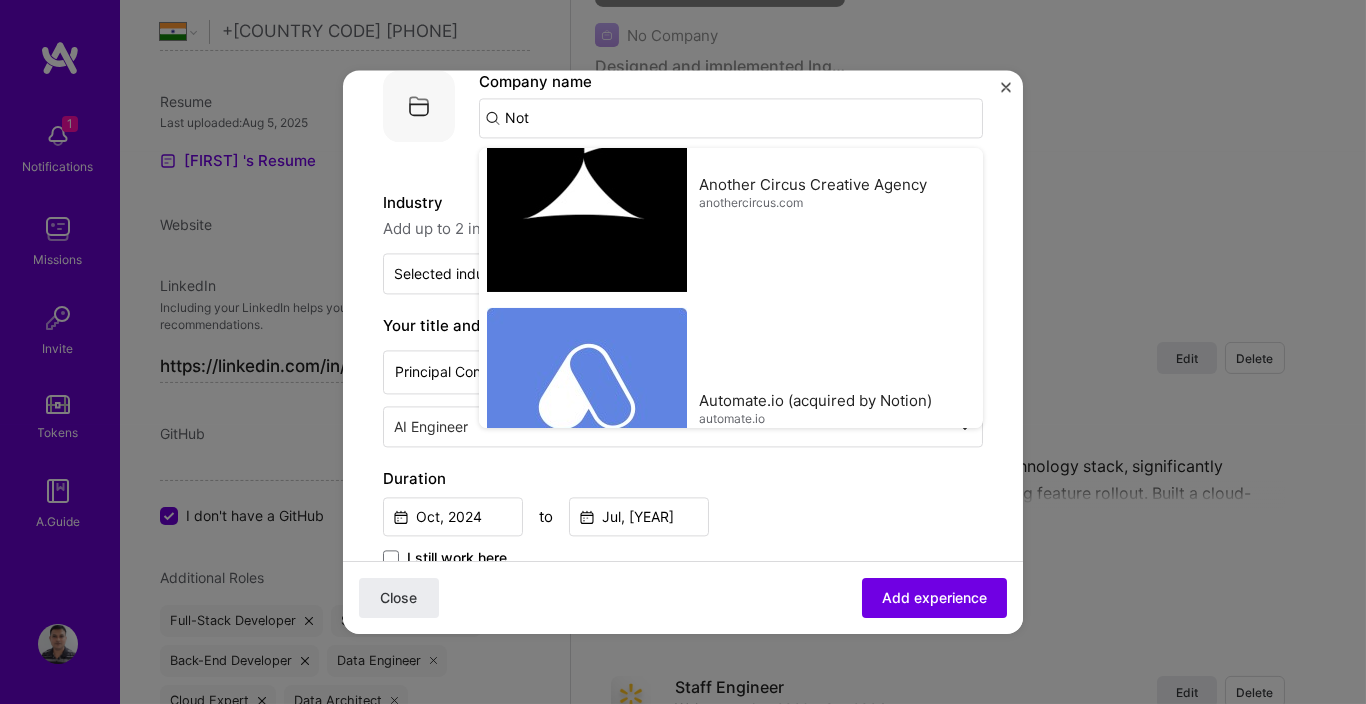click on "Not" at bounding box center (731, 118) 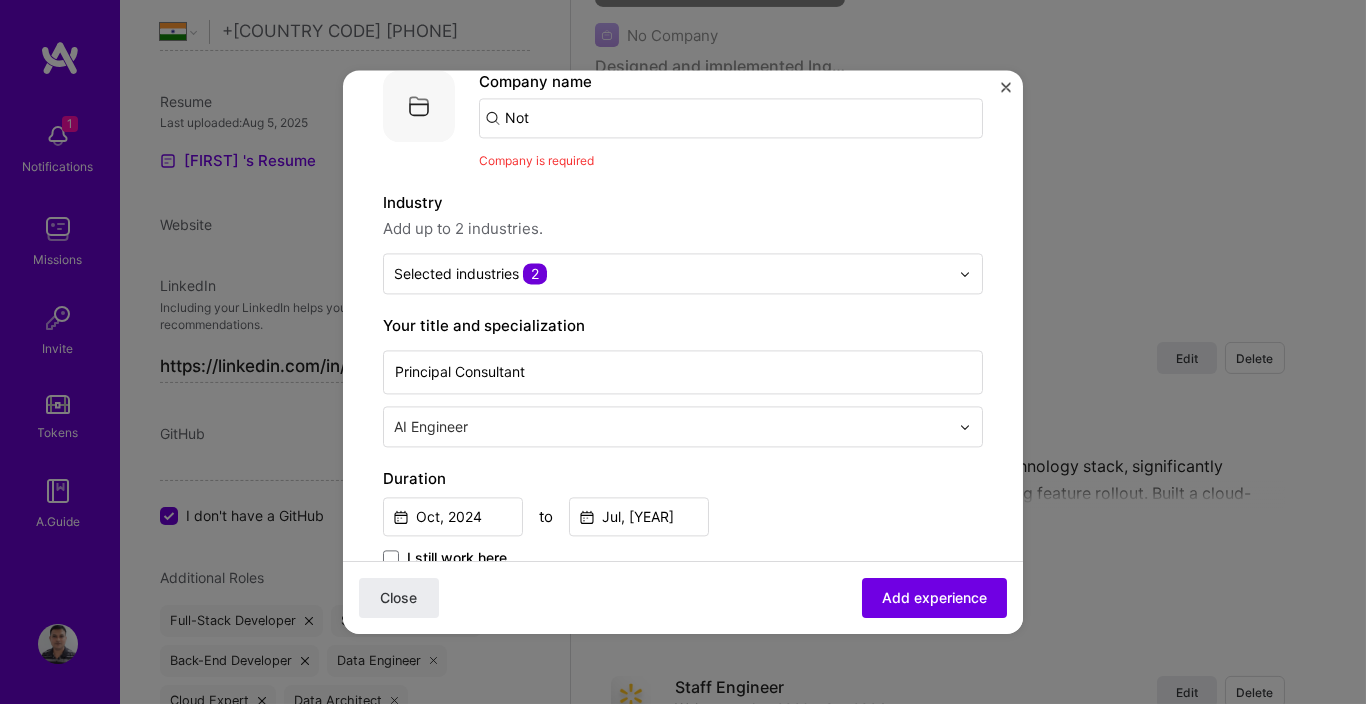 click on "Not" at bounding box center (731, 118) 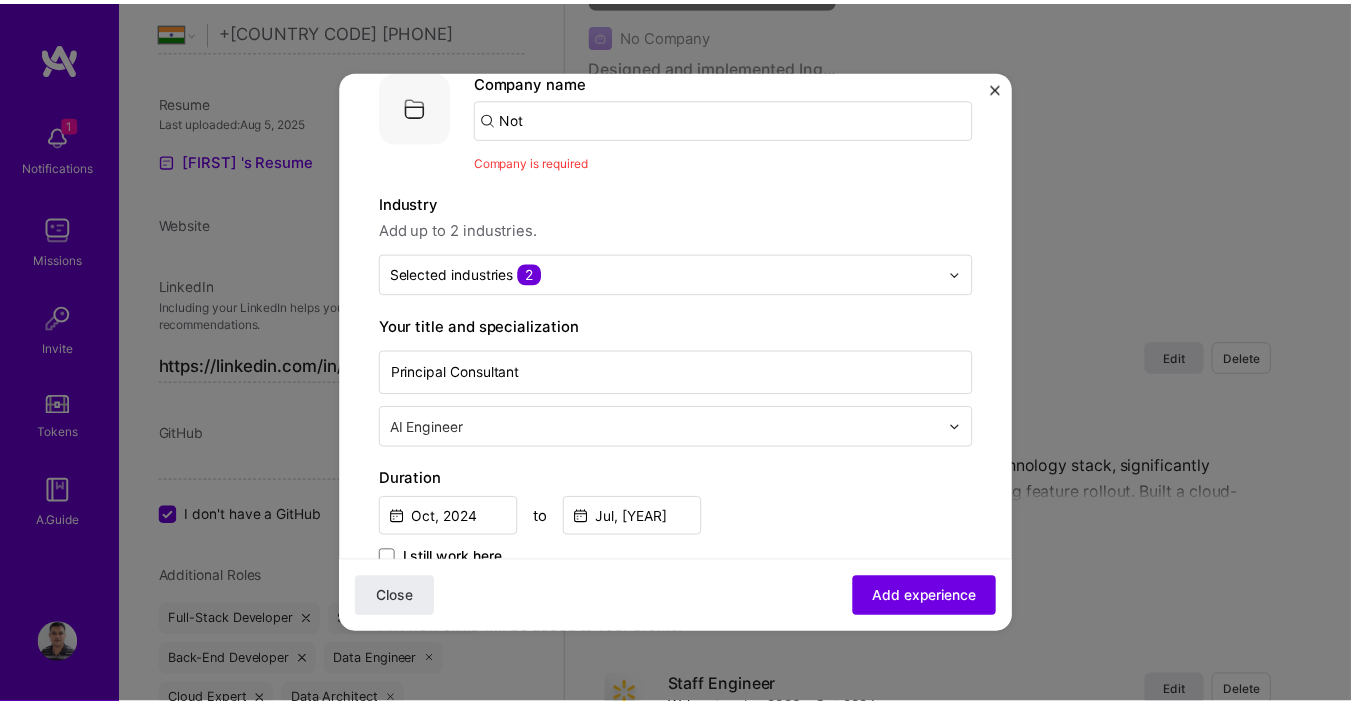 scroll, scrollTop: 0, scrollLeft: 0, axis: both 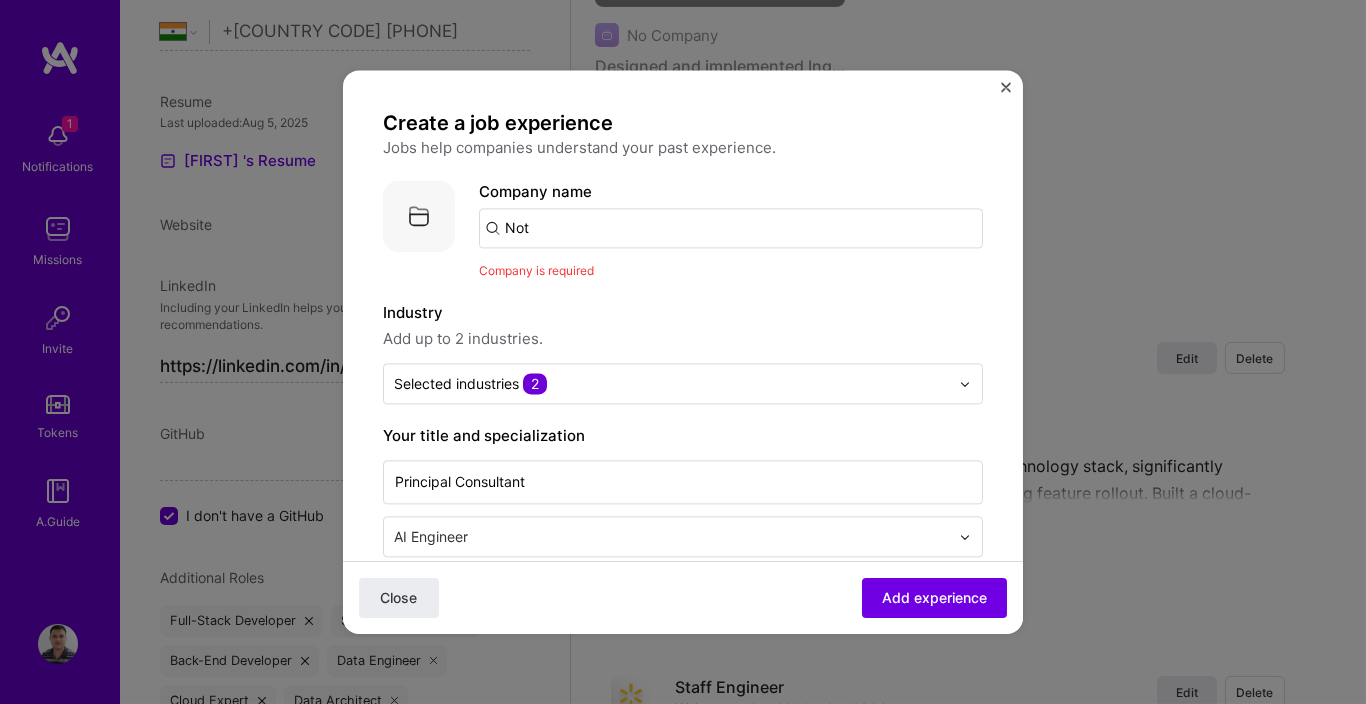 click on "Not" at bounding box center (731, 228) 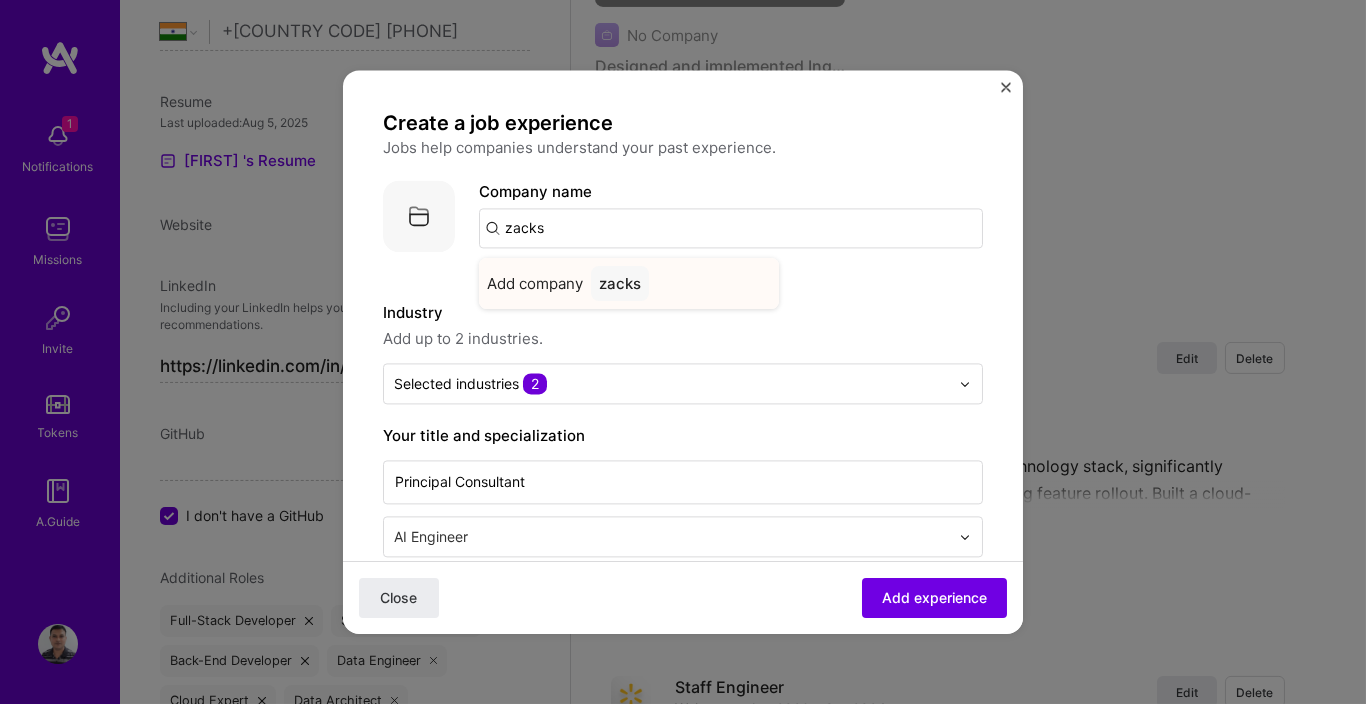 type on "zacks" 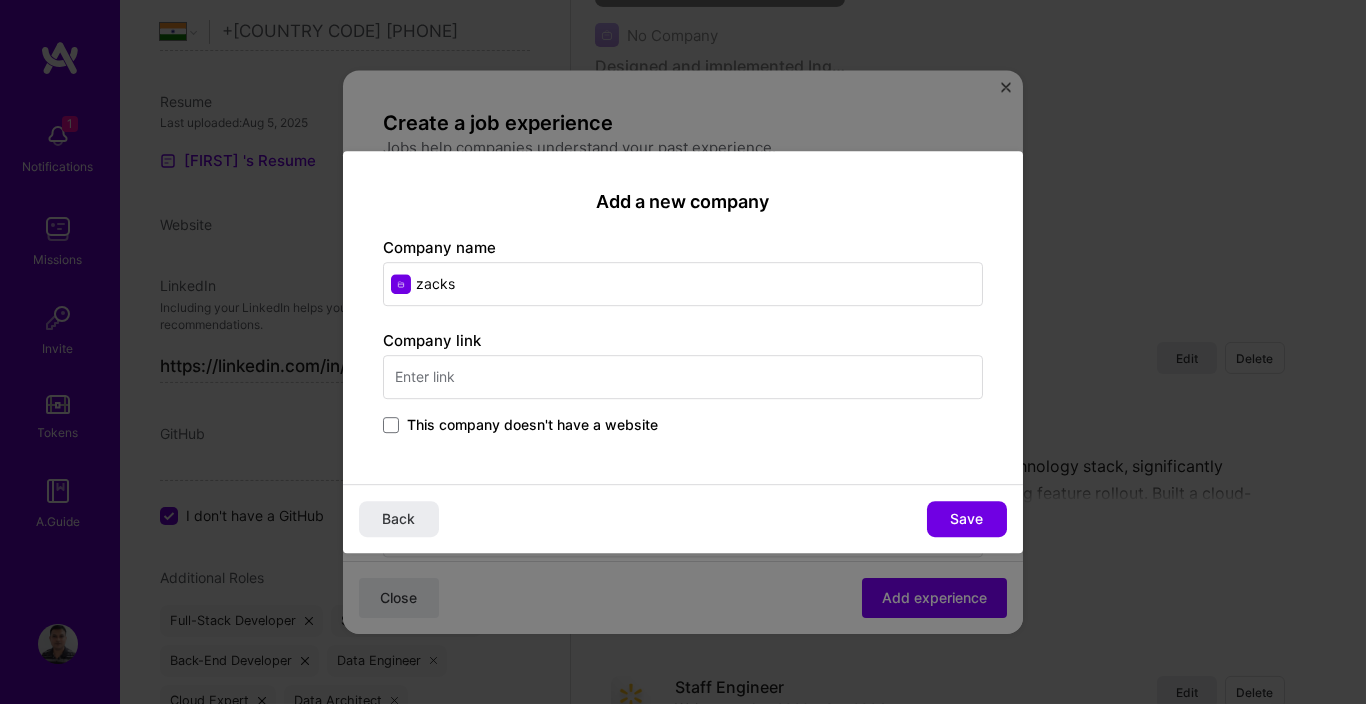 click on "This company doesn't have a website" at bounding box center [532, 425] 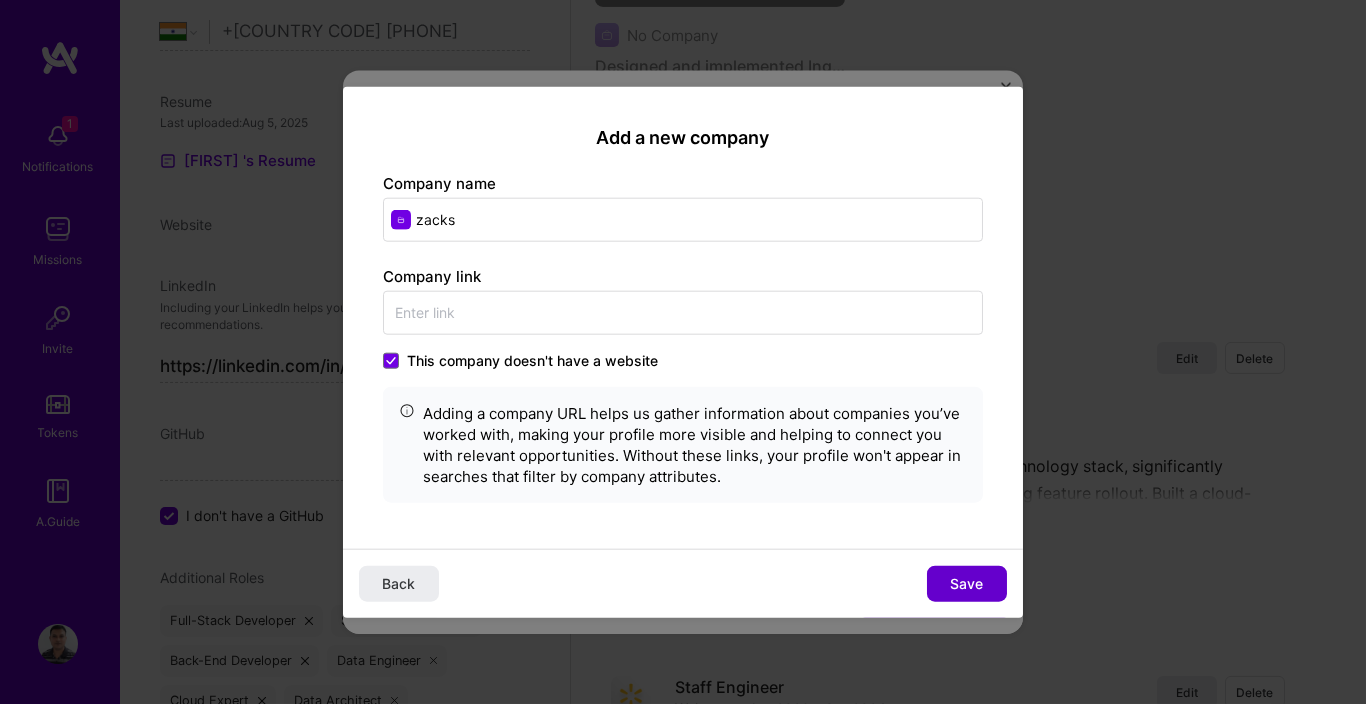 click on "Save" at bounding box center (967, 583) 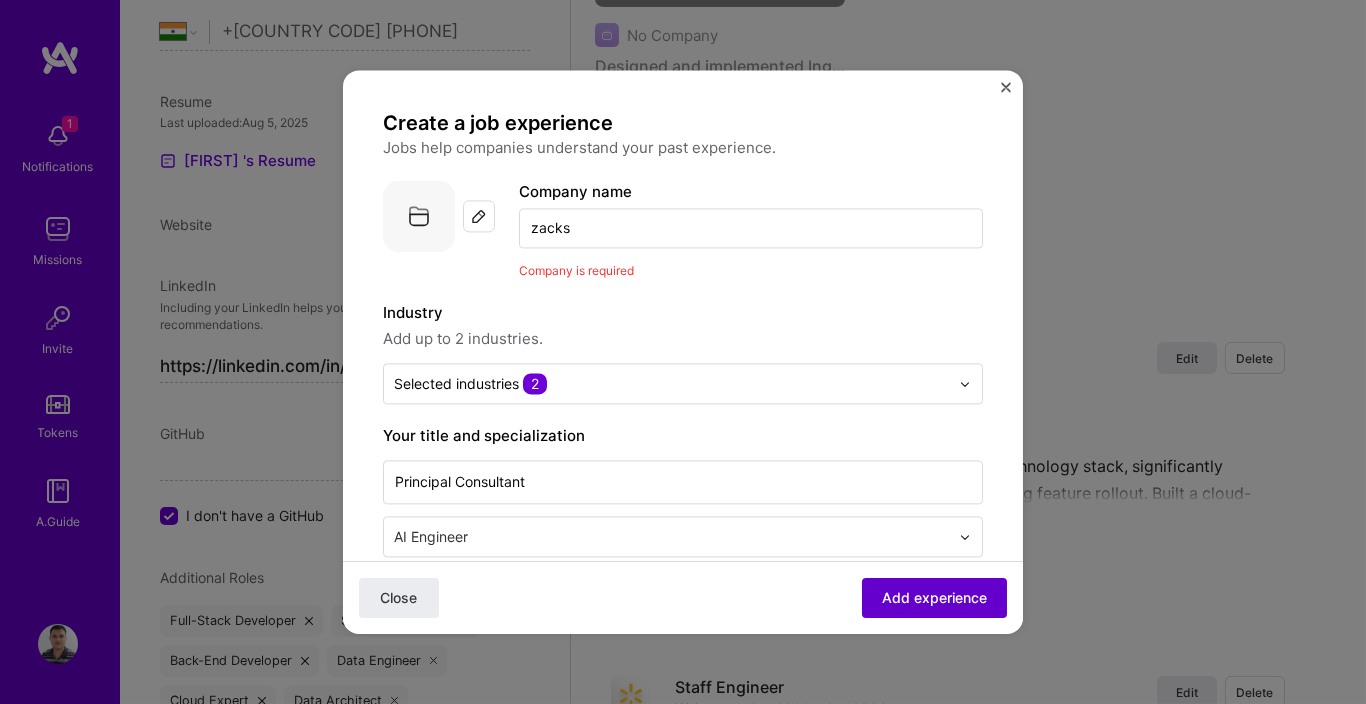 click on "Add experience" at bounding box center [934, 598] 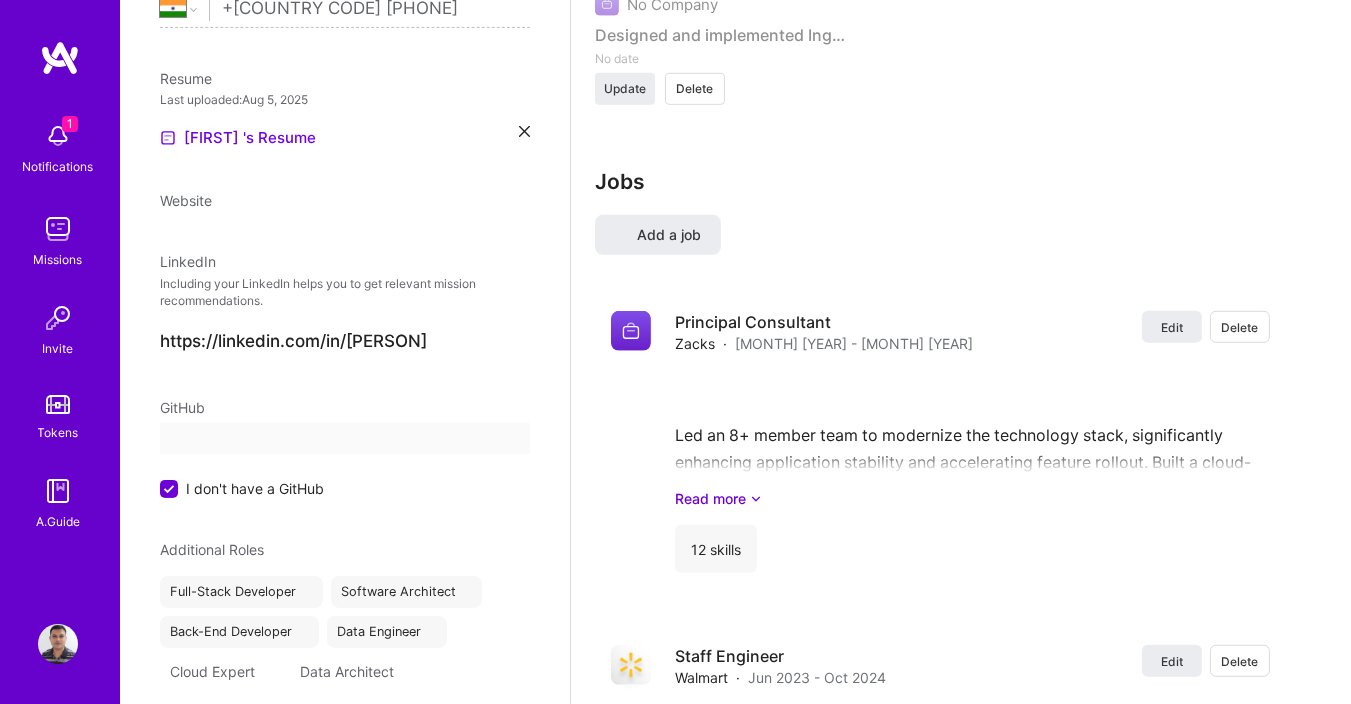 select on "IN" 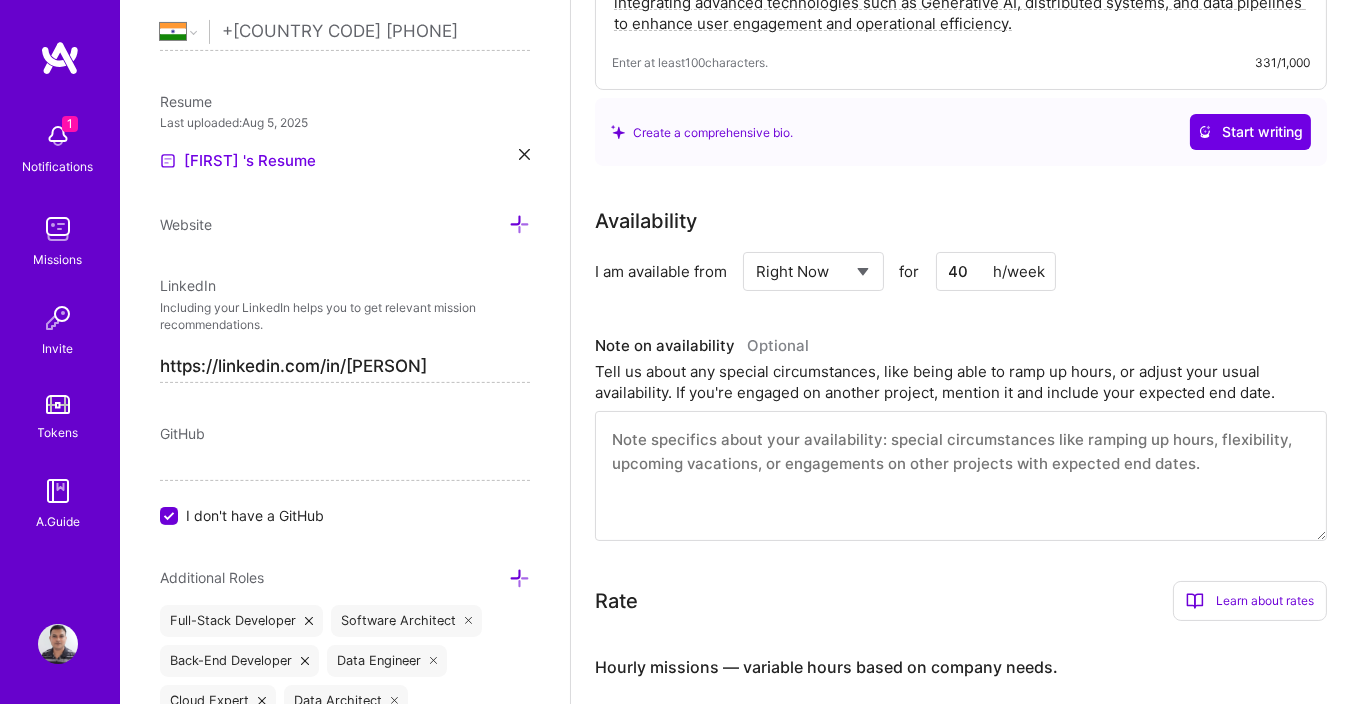 scroll, scrollTop: 0, scrollLeft: 0, axis: both 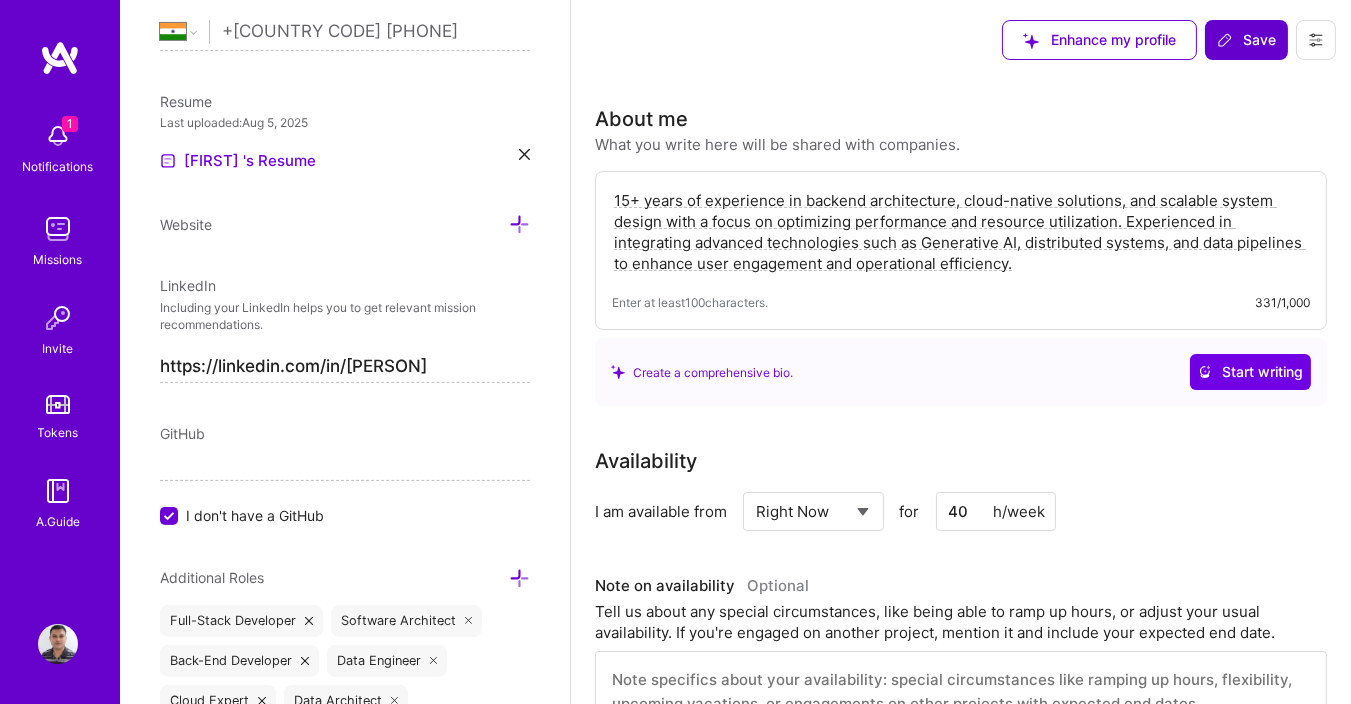 click on "Save" at bounding box center [1246, 40] 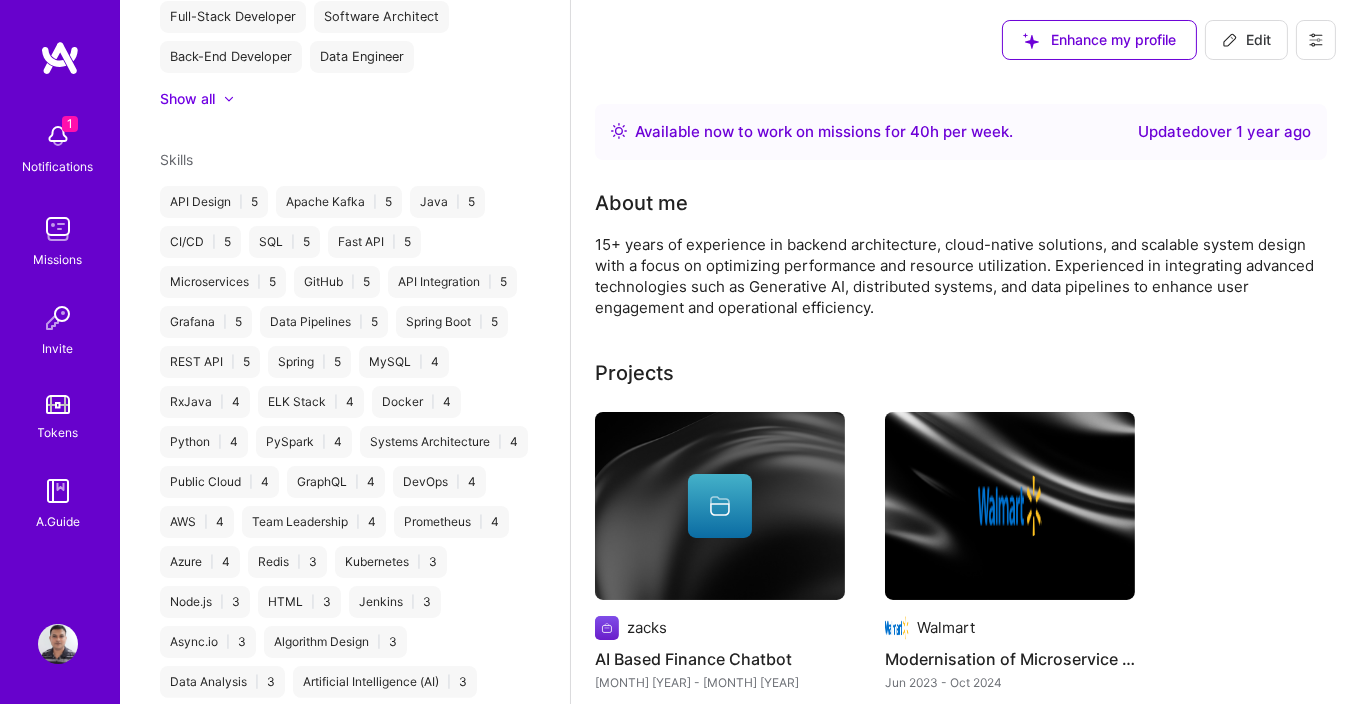 scroll, scrollTop: 600, scrollLeft: 0, axis: vertical 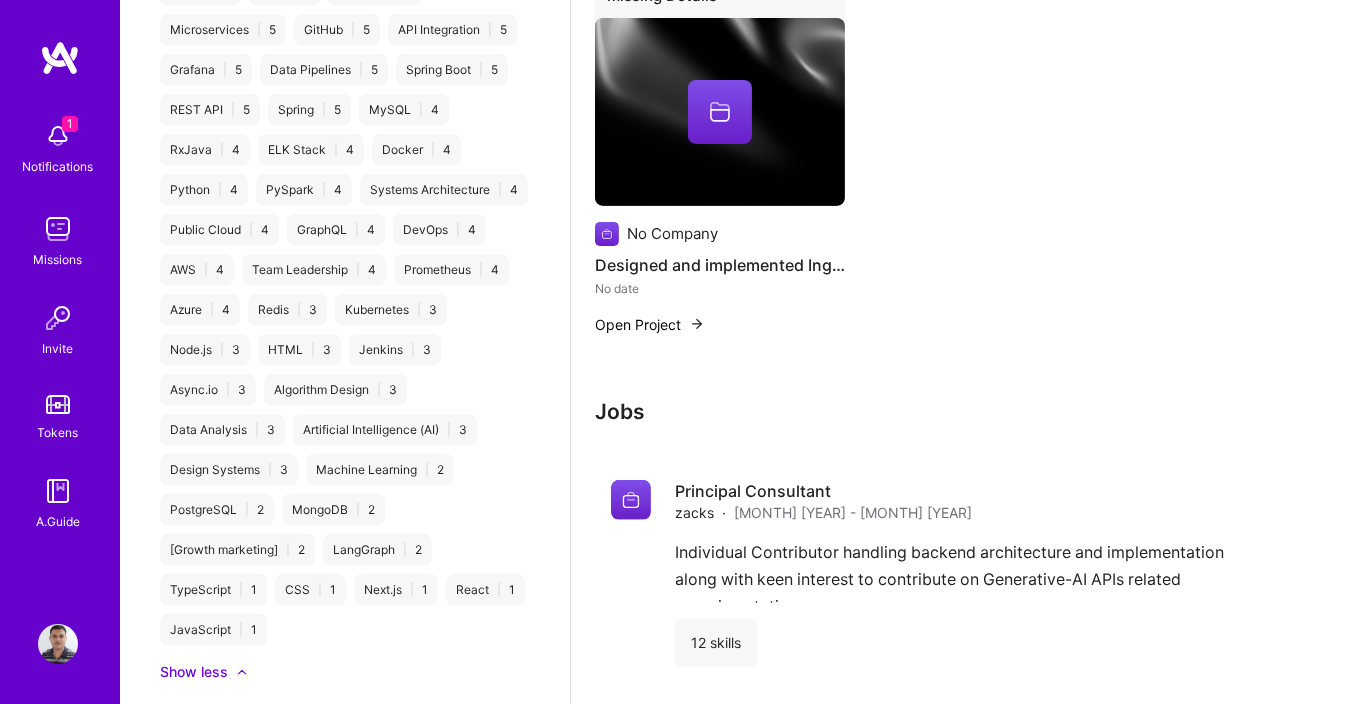 click on "Node.js | 3" at bounding box center (205, 350) 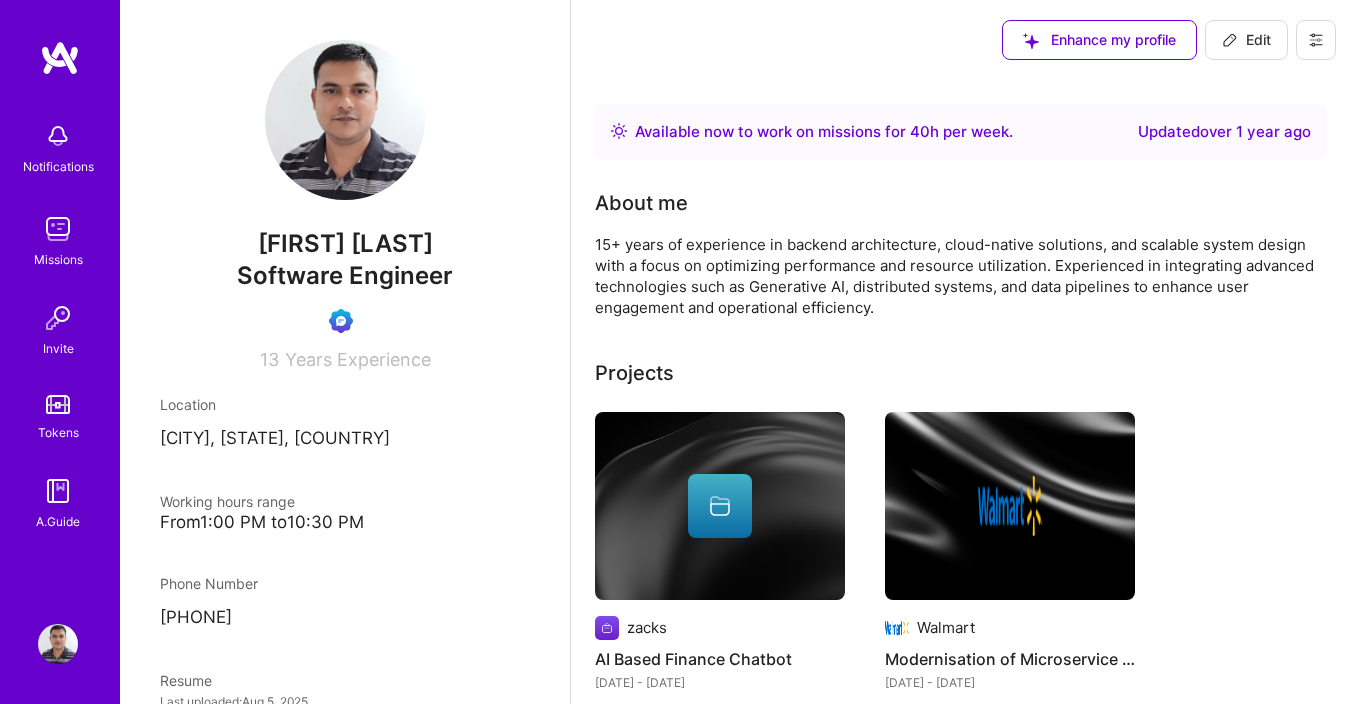 scroll, scrollTop: 1200, scrollLeft: 0, axis: vertical 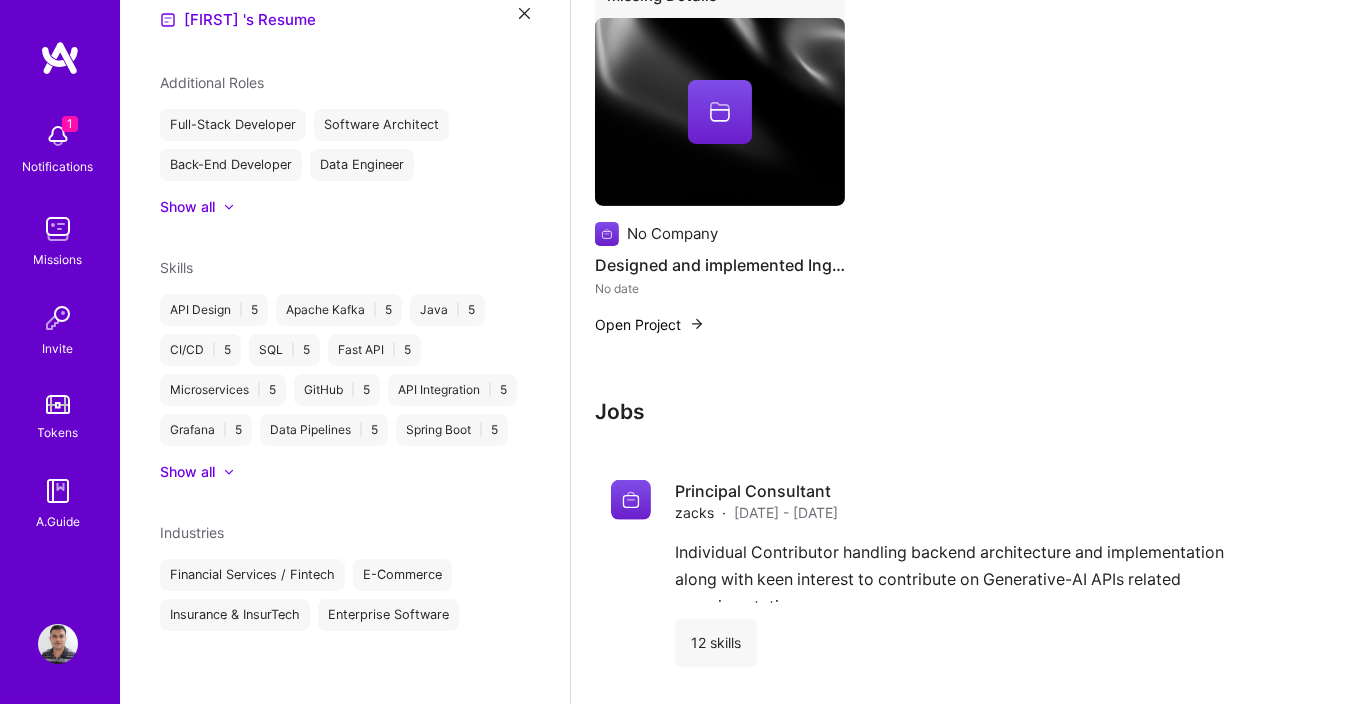 click on "Show all" at bounding box center (187, 472) 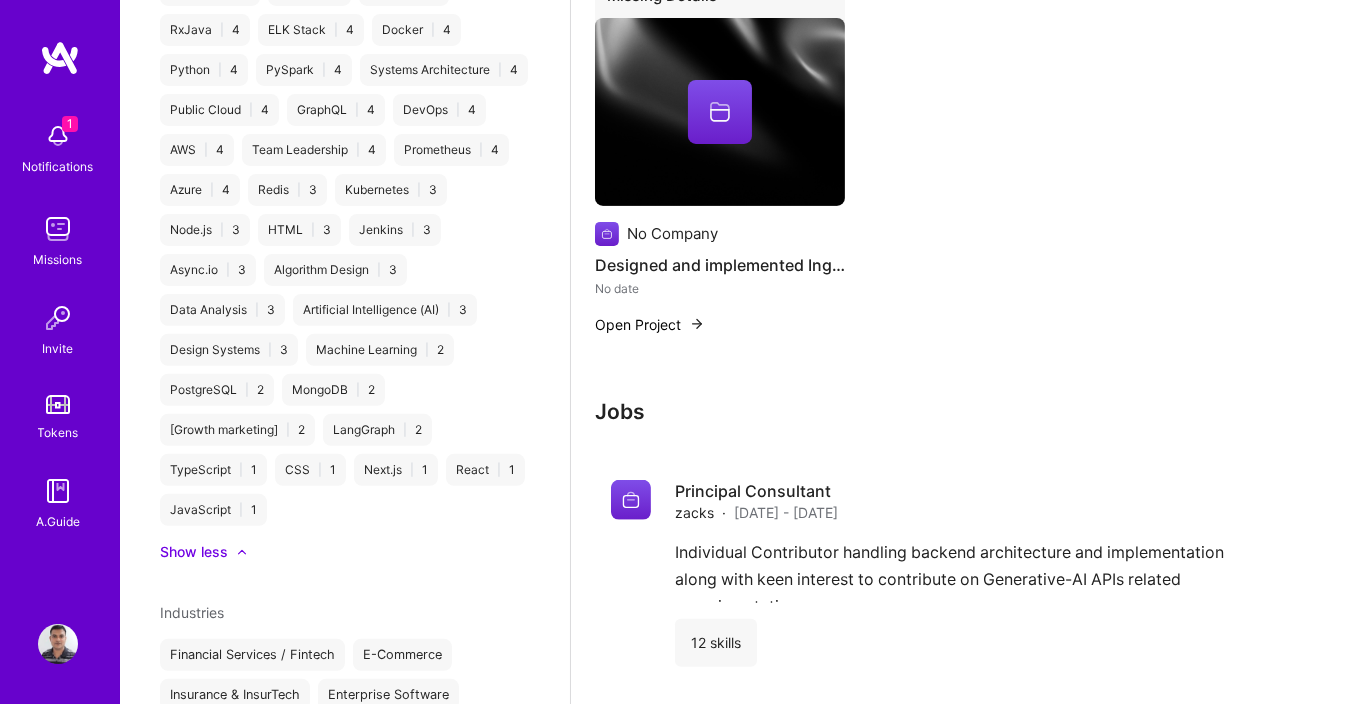 scroll, scrollTop: 1367, scrollLeft: 0, axis: vertical 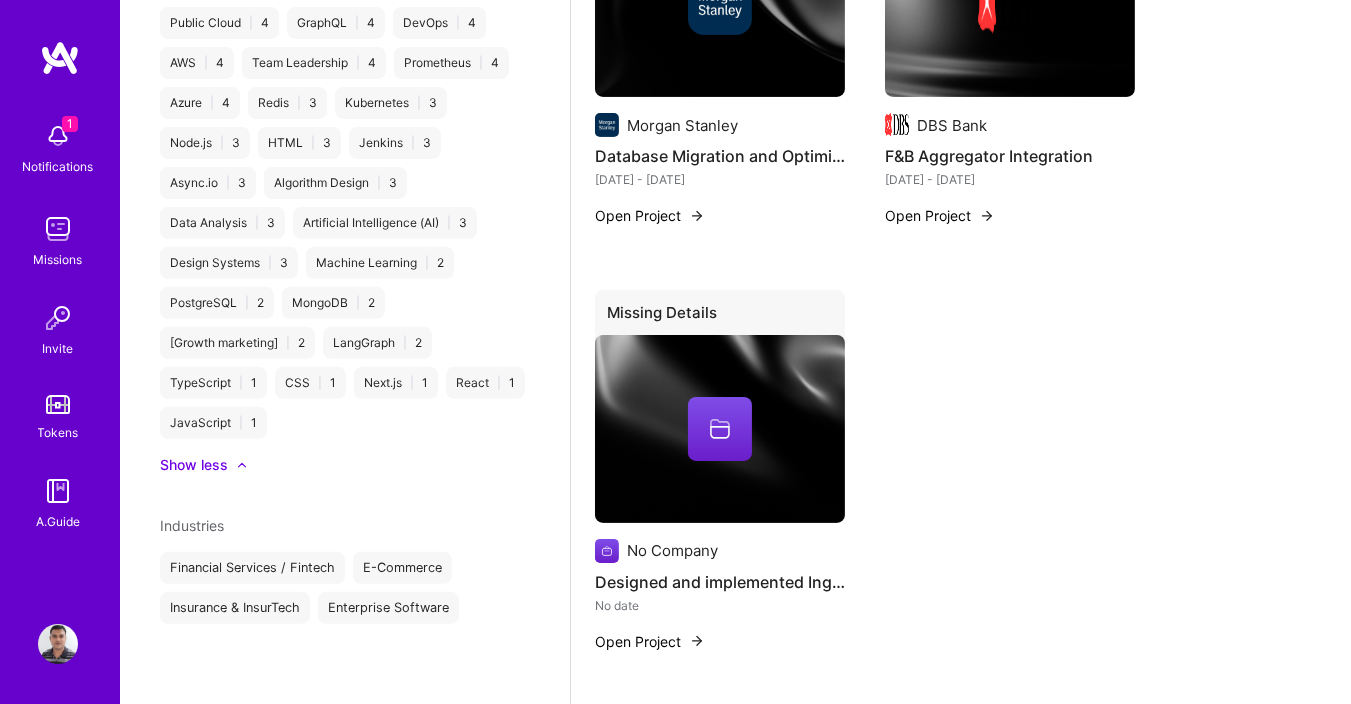 click at bounding box center [720, 429] 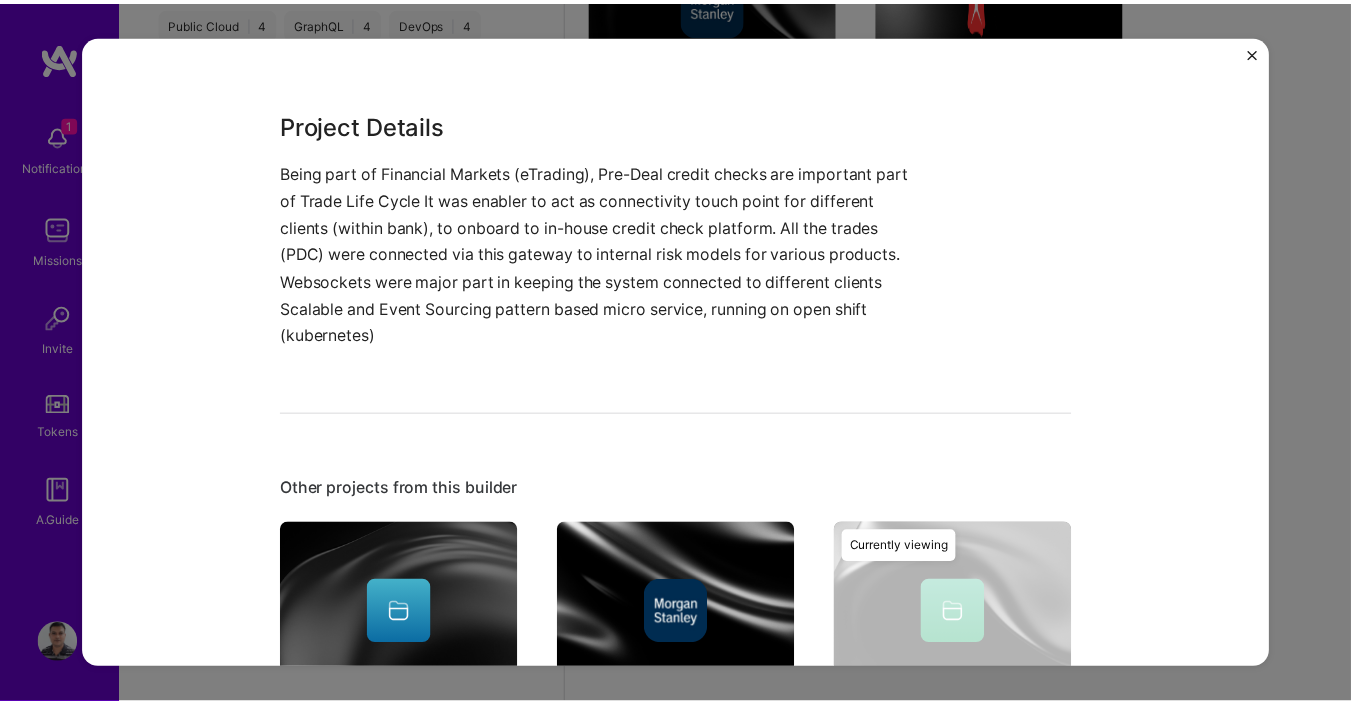 scroll, scrollTop: 0, scrollLeft: 0, axis: both 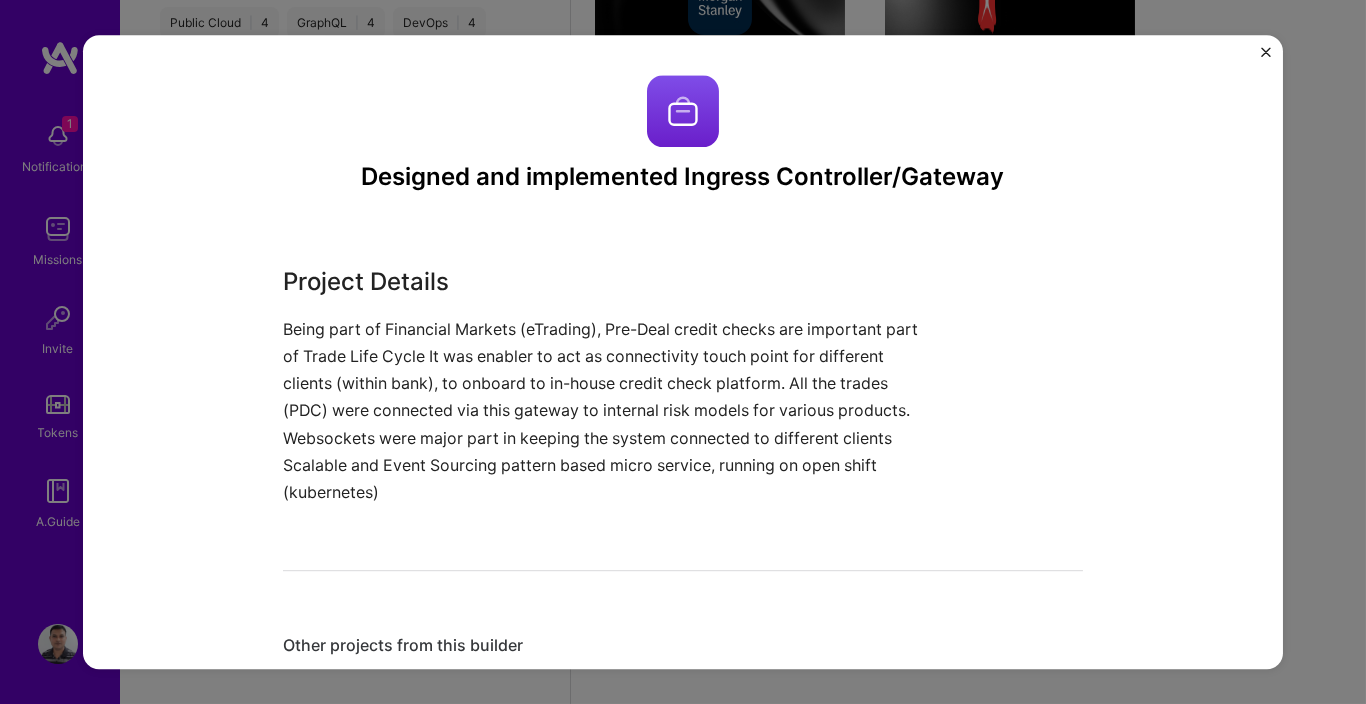 click on "Designed and implemented Ingress Controller/Gateway Project Details Being part of Financial Markets (eTrading), Pre-Deal credit checks are important part of Trade Life Cycle It was enabler to act as connectivity touch point for different clients (within bank), to onboard to in-house credit check platform. All the trades (PDC) were connected via this gateway to internal risk models for various products. Websockets were major part in keeping the system connected to different clients Scalable and Event Sourcing pattern based micro service, running on open shift (kubernetes) Other projects from this builder
zacks AI Based Finance Chatbot [DATE] - [DATE] Open Project   Morgan Stanley Database Migration and Optimization [DATE] - [DATE] Open Project
No Company Designed and implemented Ingress Controller/Gateway No date Open Project   Currently viewing DBS Bank F&B Aggregator Integration [DATE] - [DATE] Open Project   Walmart Modernisation of Microservice / Infrastructure" at bounding box center (683, 352) 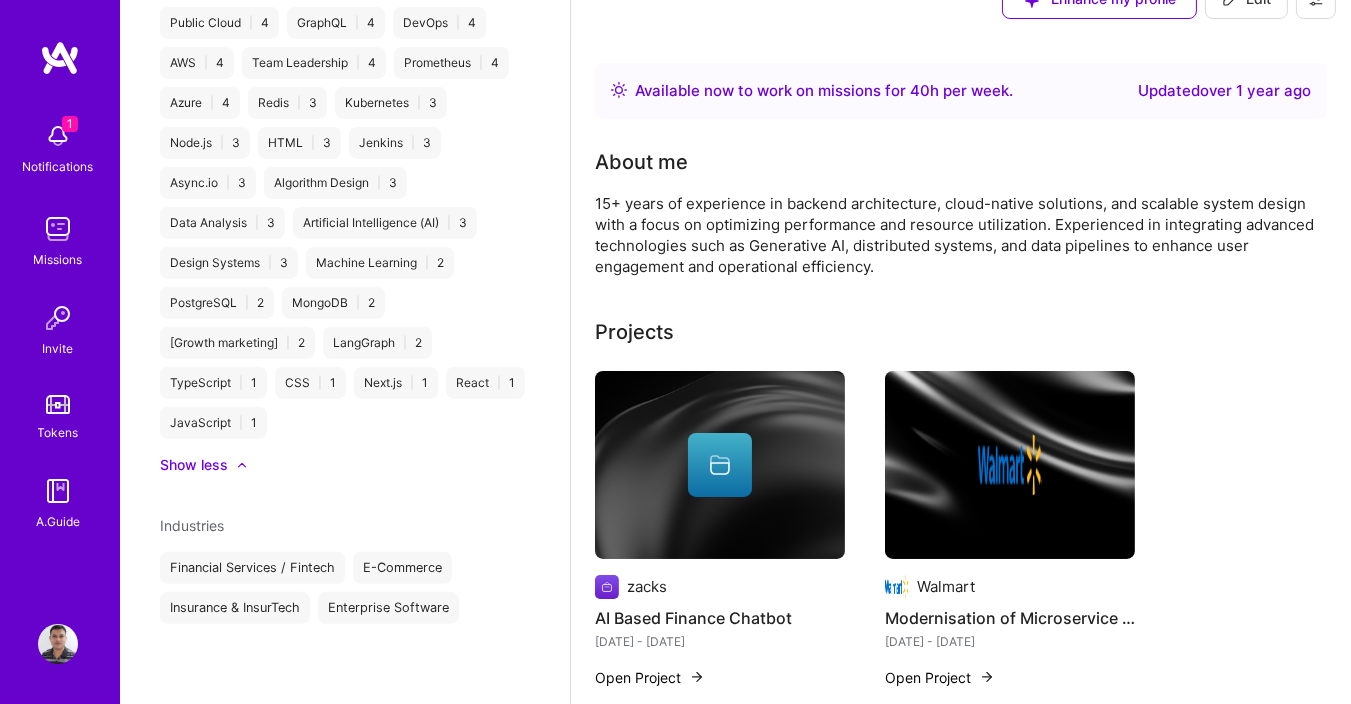 scroll, scrollTop: 0, scrollLeft: 0, axis: both 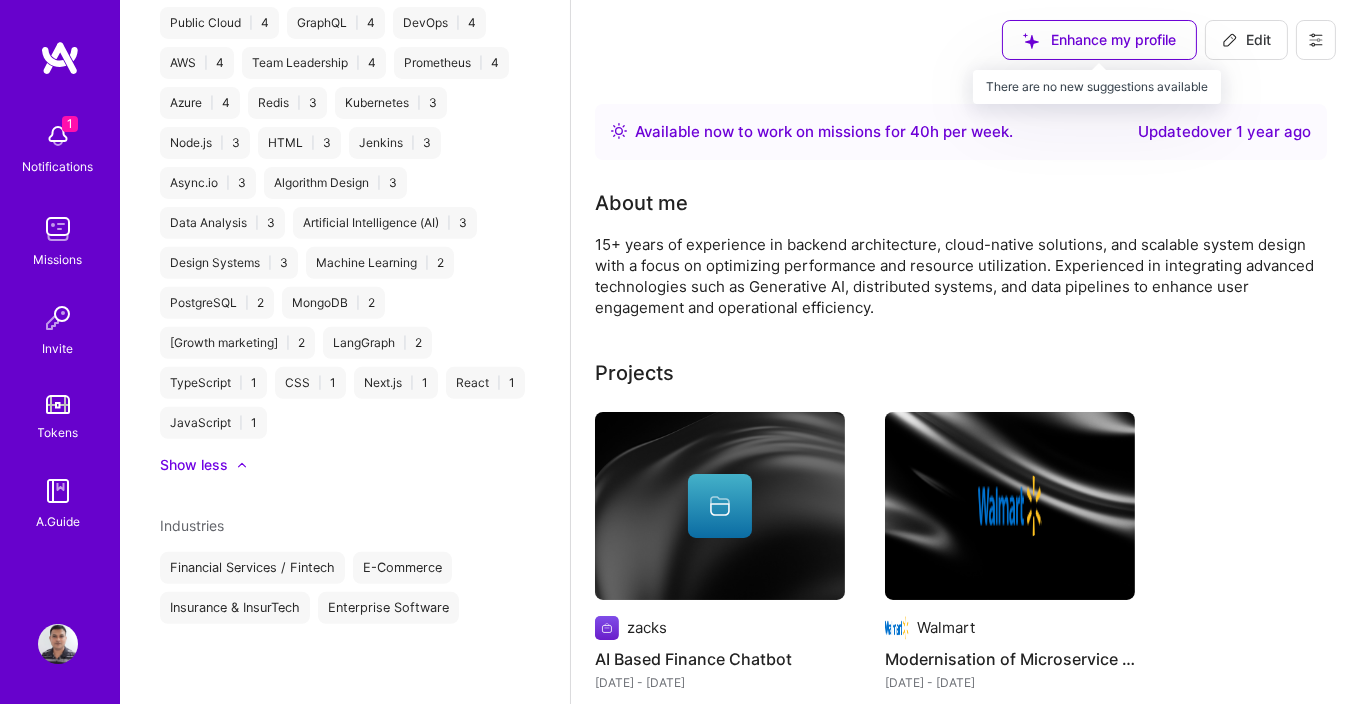 click on "Enhance my profile" at bounding box center (1099, 40) 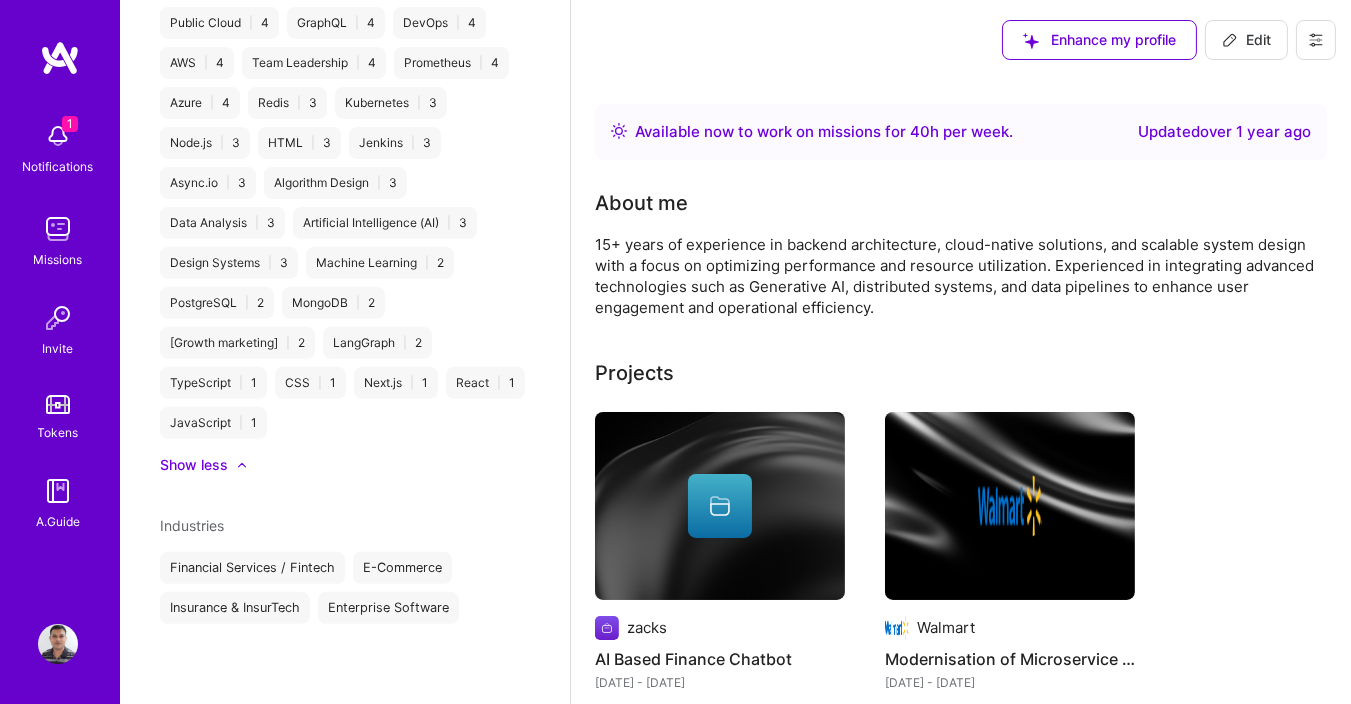 click on "Enhance my profile" at bounding box center (1099, 40) 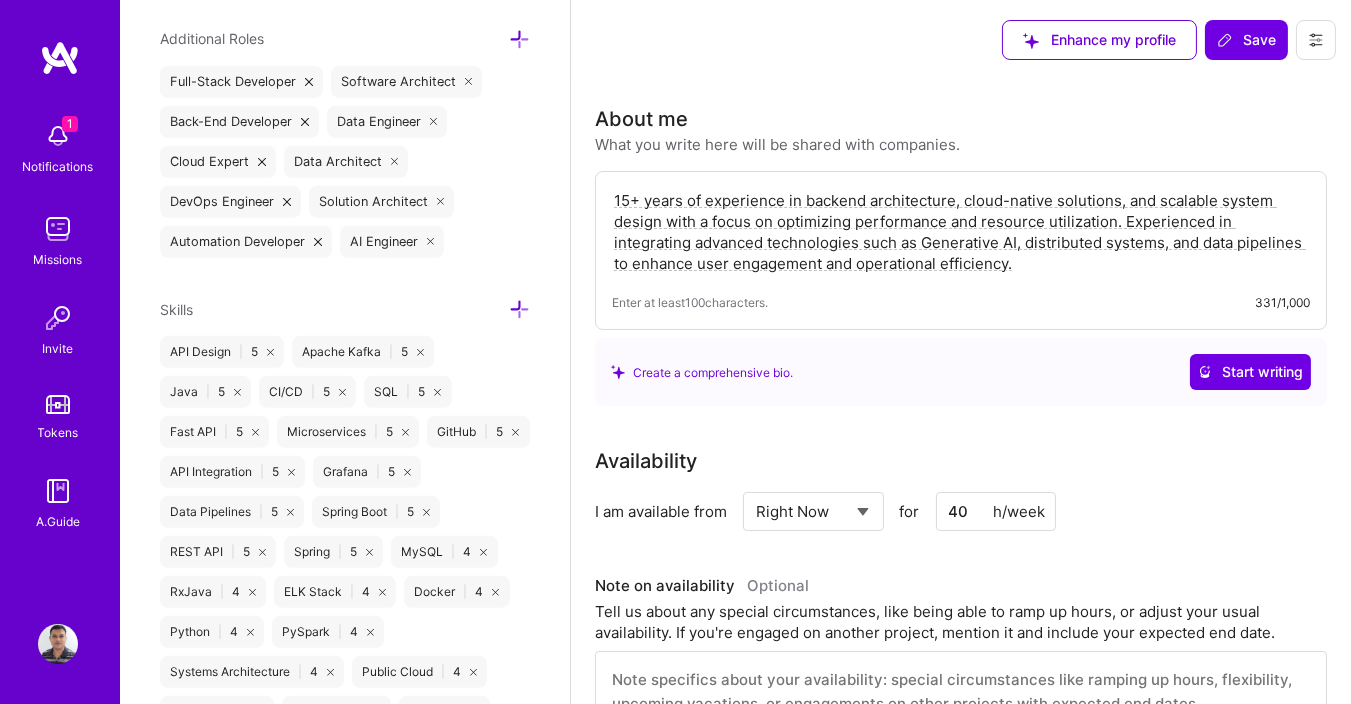 scroll, scrollTop: 840, scrollLeft: 0, axis: vertical 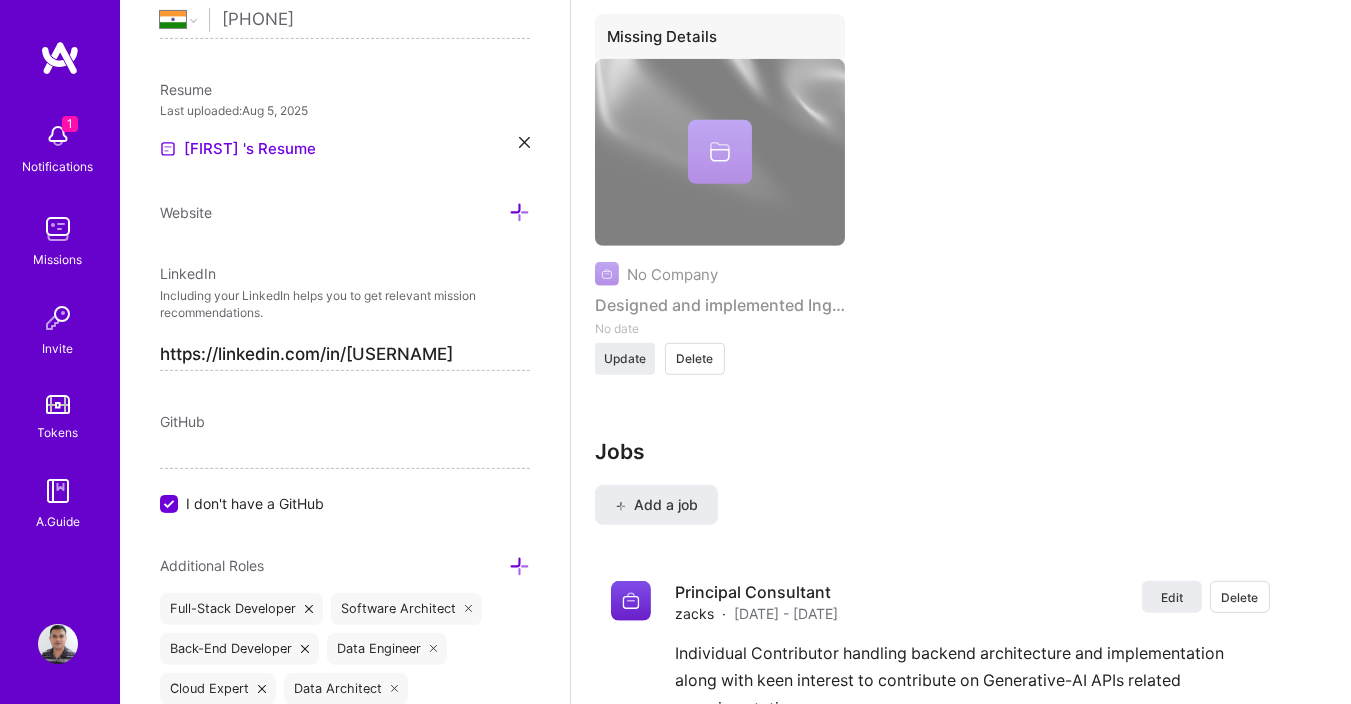 click on "No Company Designed and implemented Ingress Controller/Gateway No date Update Delete" at bounding box center [720, 199] 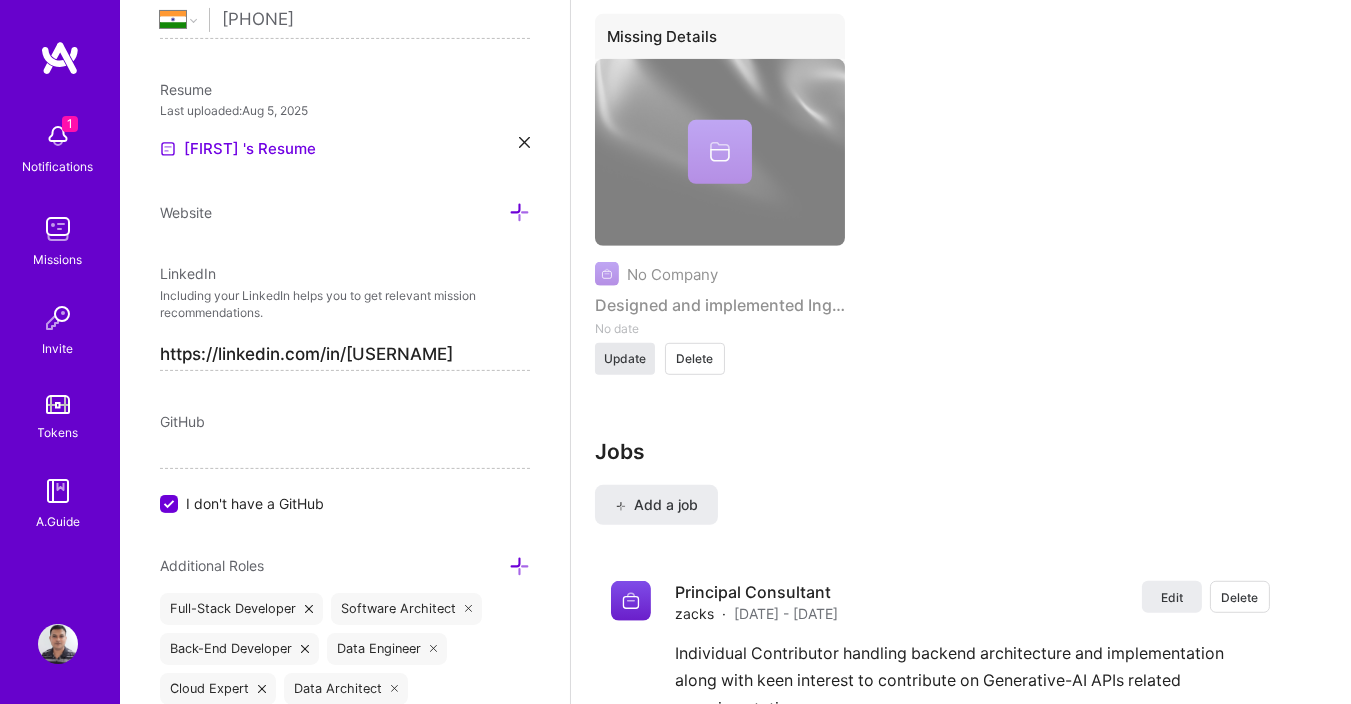 click on "Update" at bounding box center (625, 359) 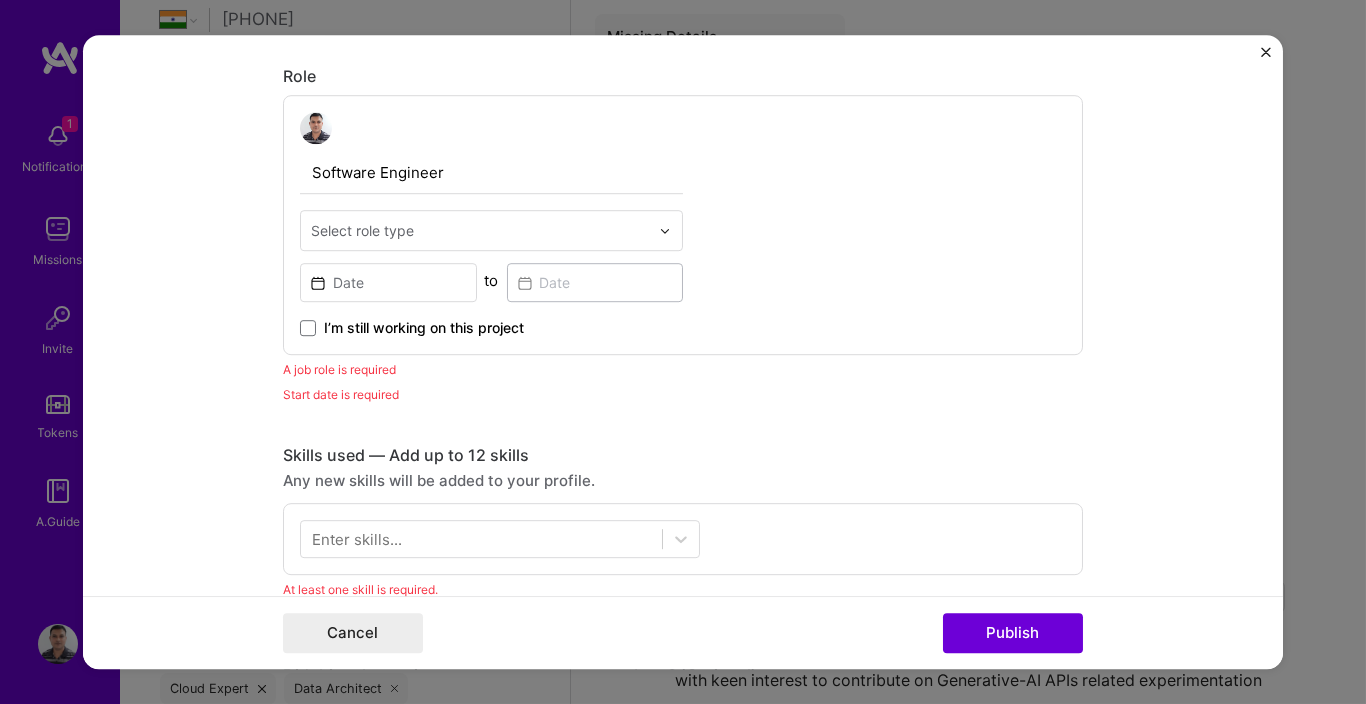 scroll, scrollTop: 758, scrollLeft: 0, axis: vertical 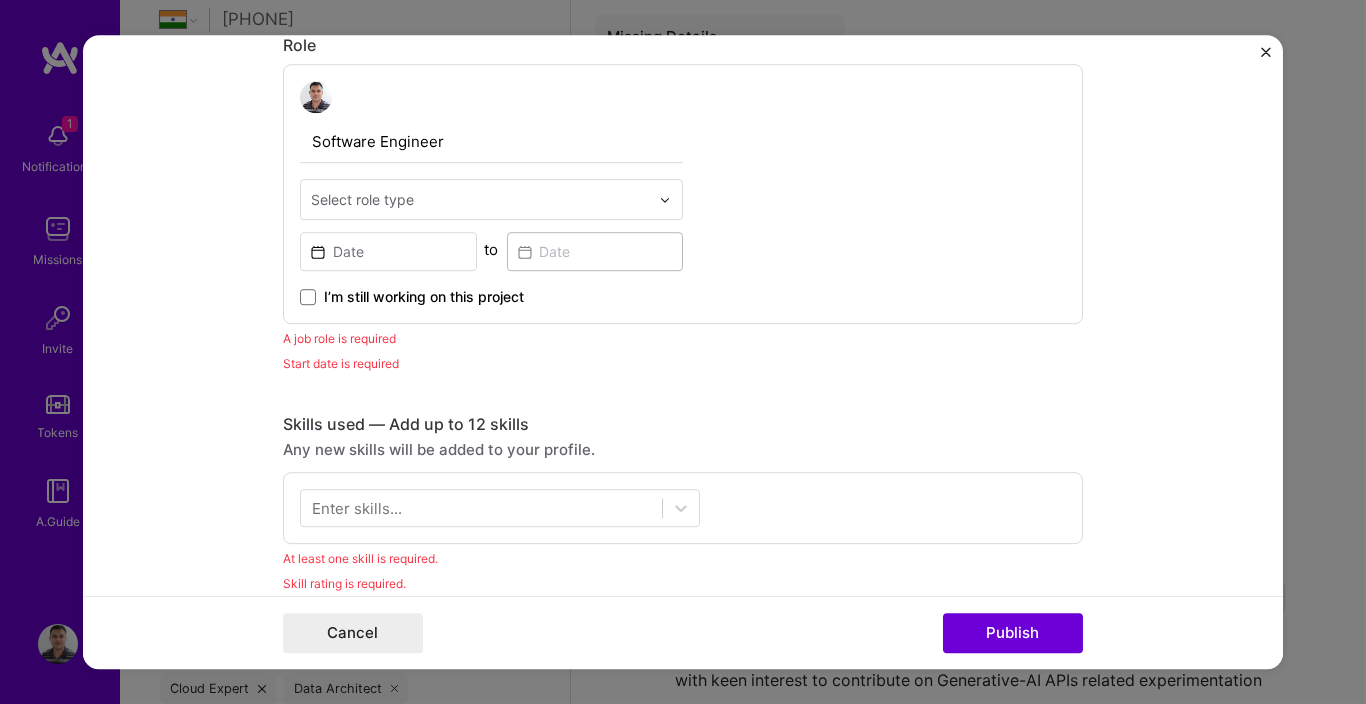 click on "Software Engineer" at bounding box center [491, 142] 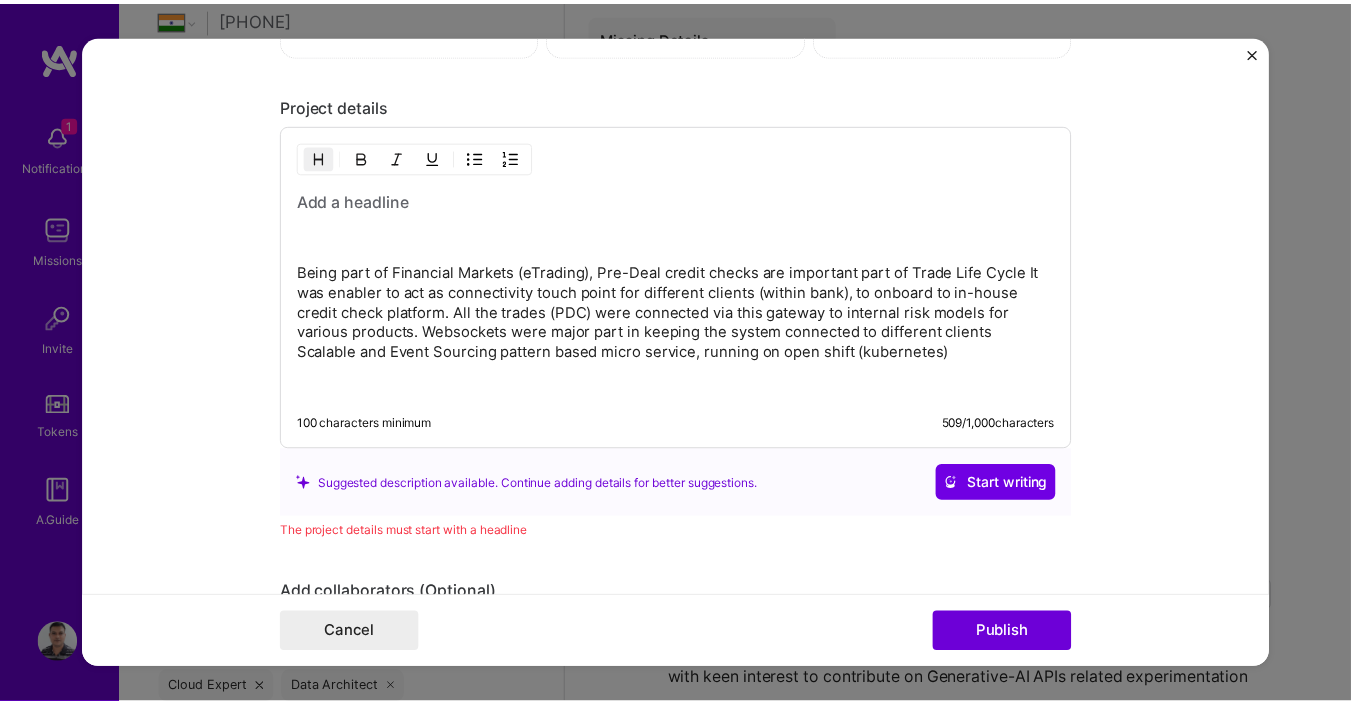 scroll, scrollTop: 1838, scrollLeft: 0, axis: vertical 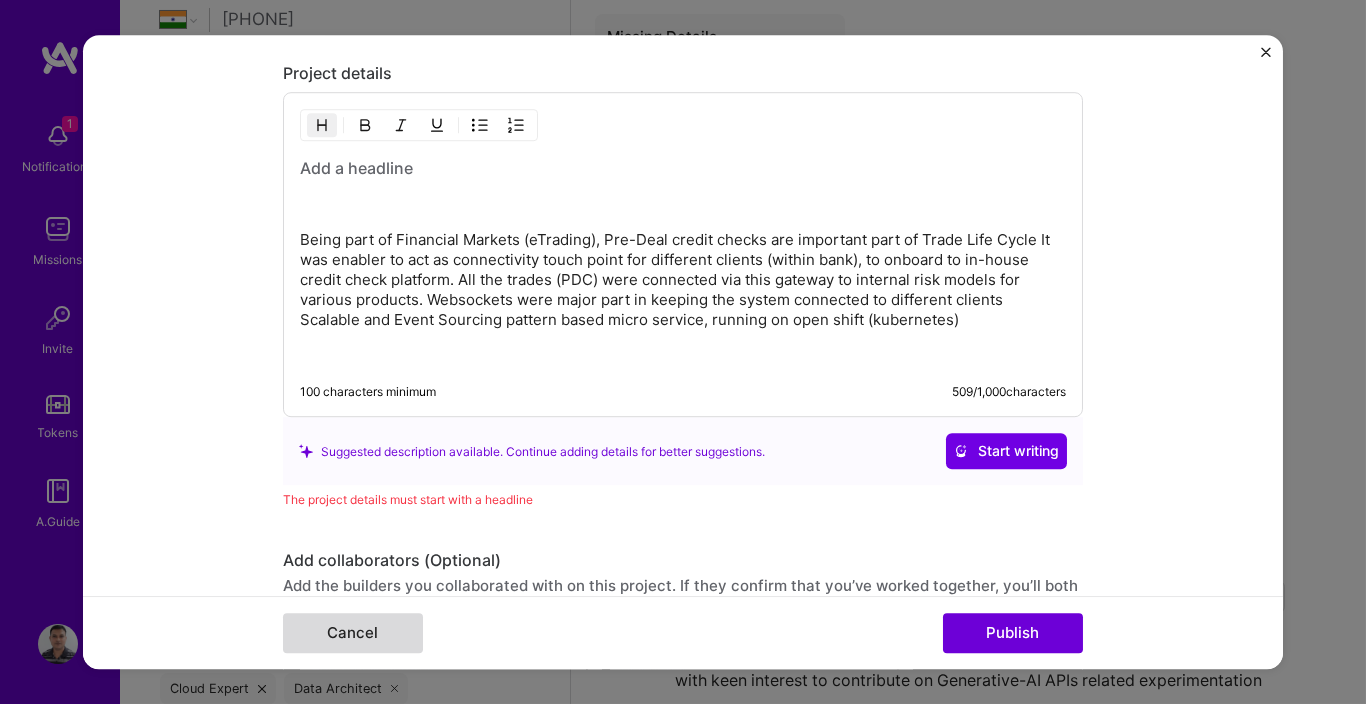 click on "Cancel" at bounding box center (353, 633) 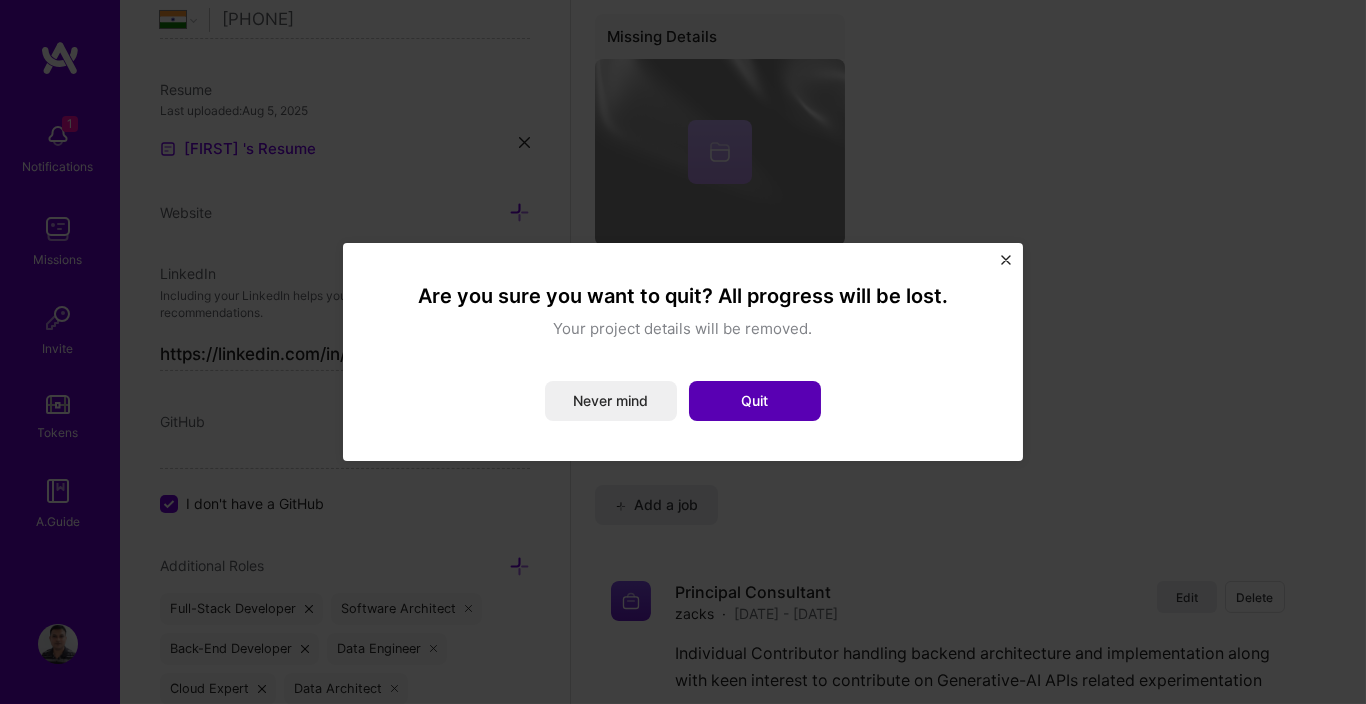 click on "Quit" at bounding box center [755, 401] 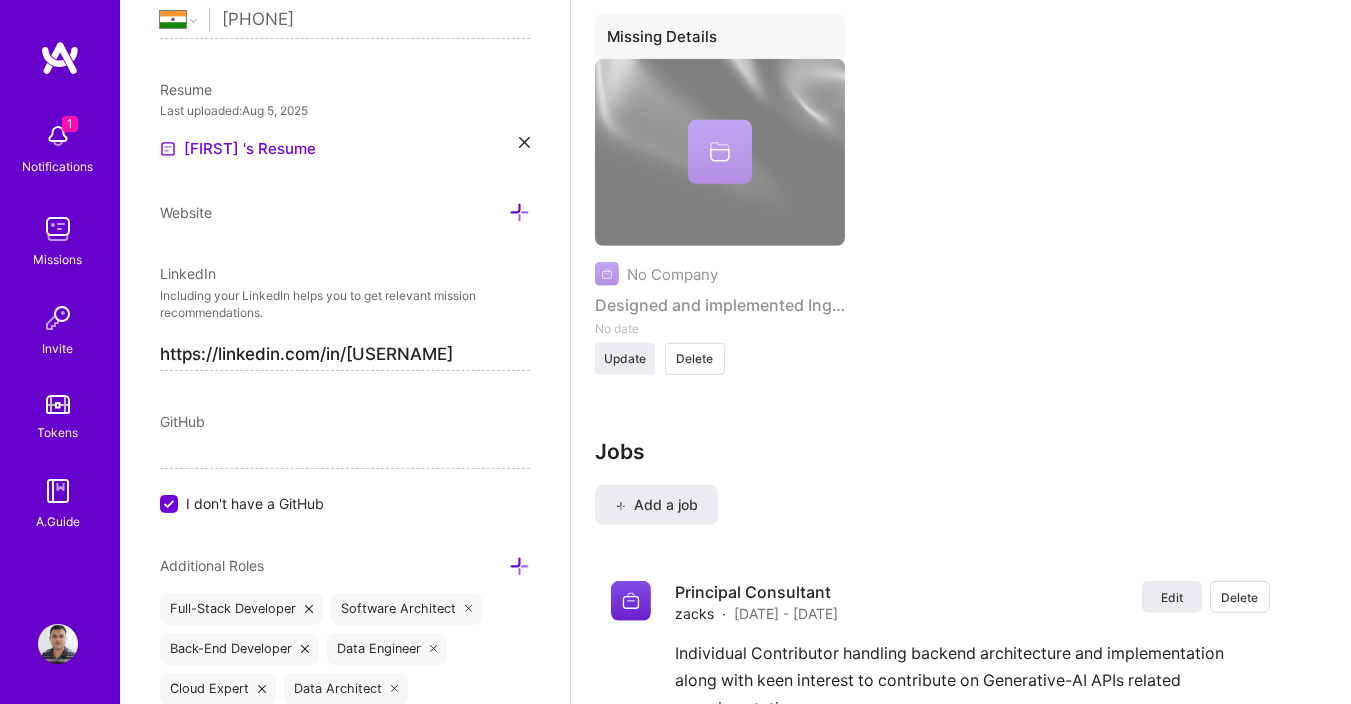 click on "Delete" at bounding box center (695, 359) 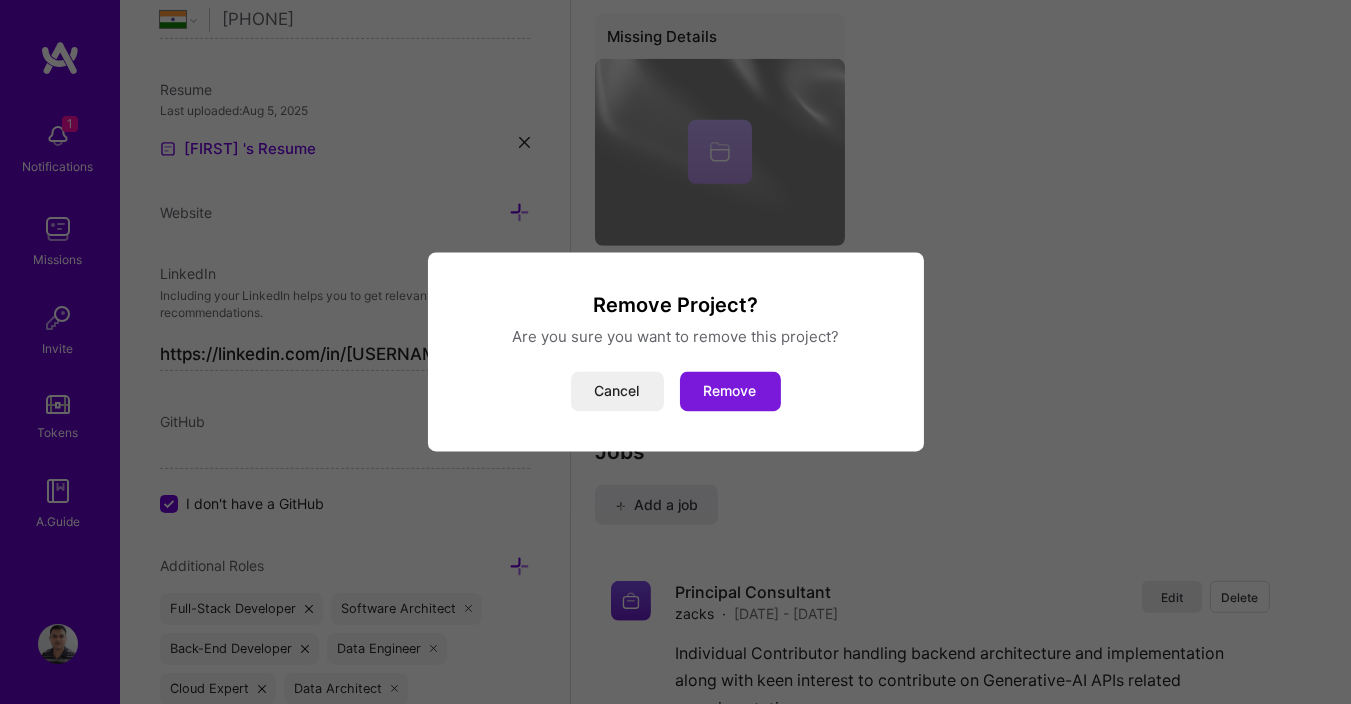 click on "Remove" at bounding box center (730, 392) 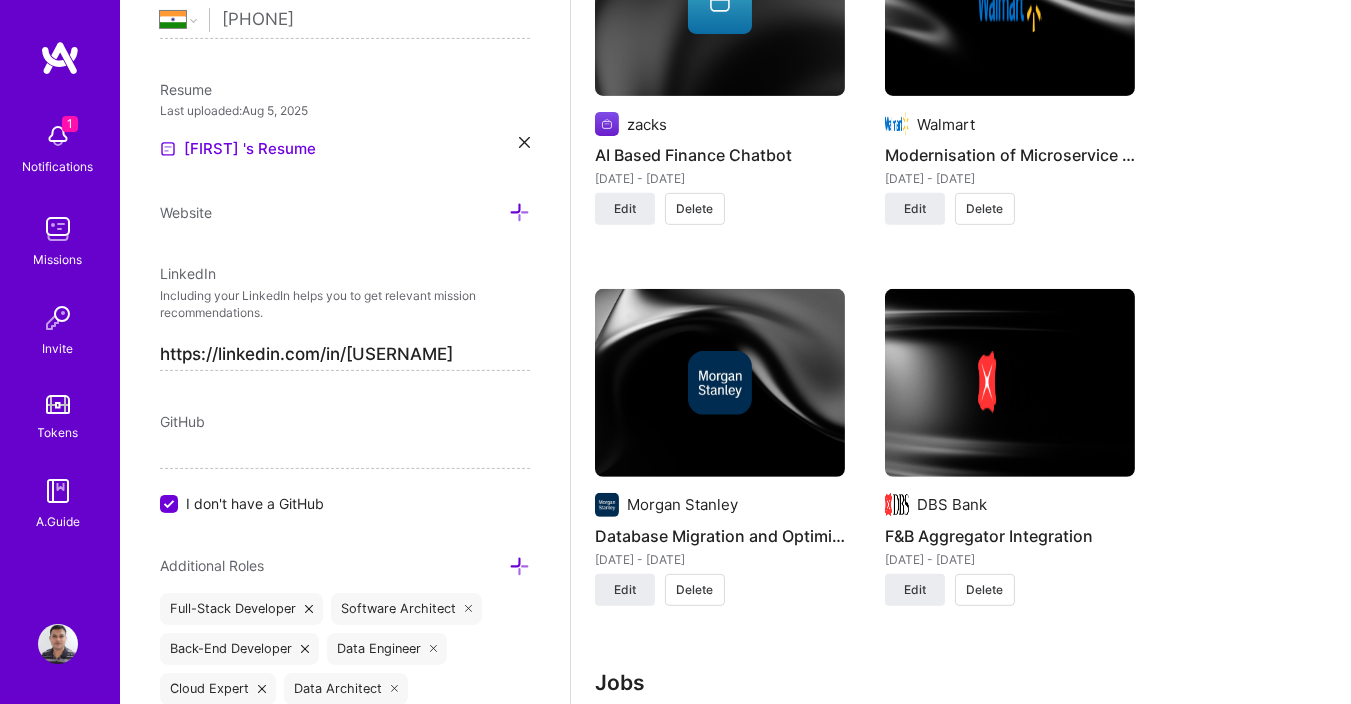 scroll, scrollTop: 0, scrollLeft: 0, axis: both 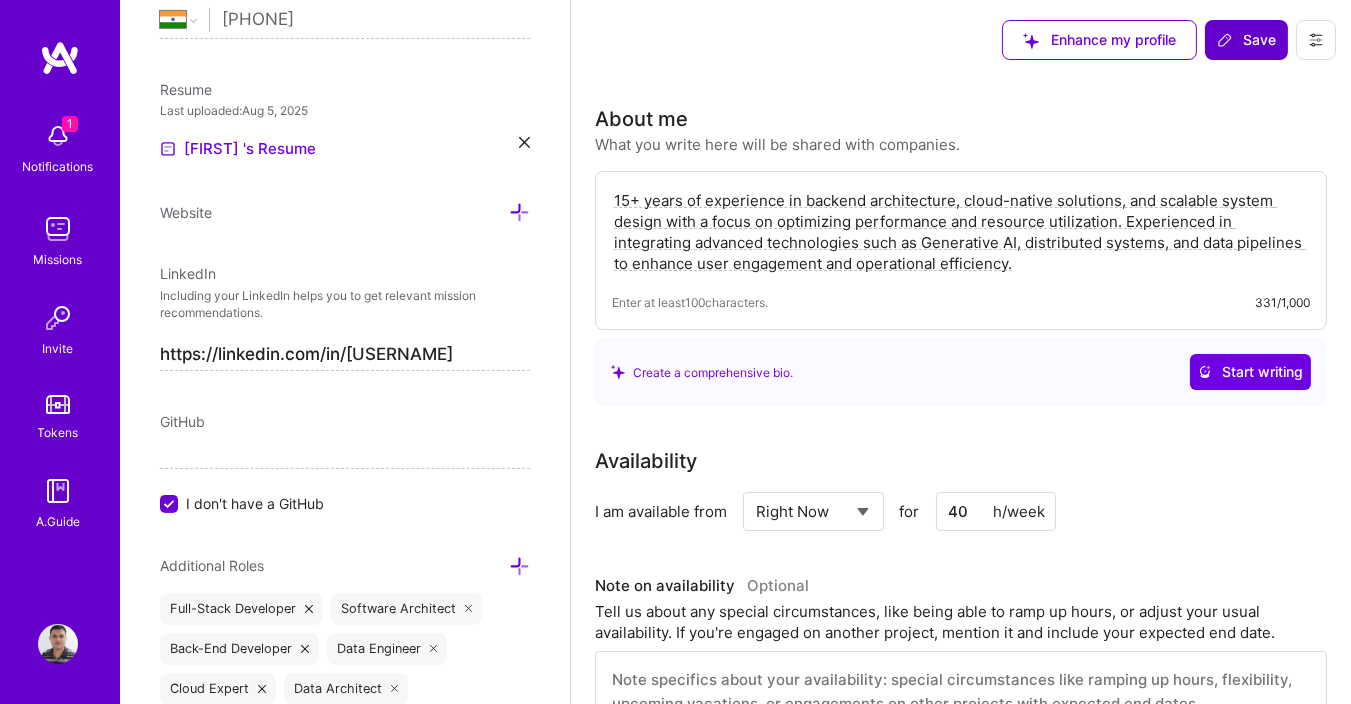 click on "Save" at bounding box center [1246, 40] 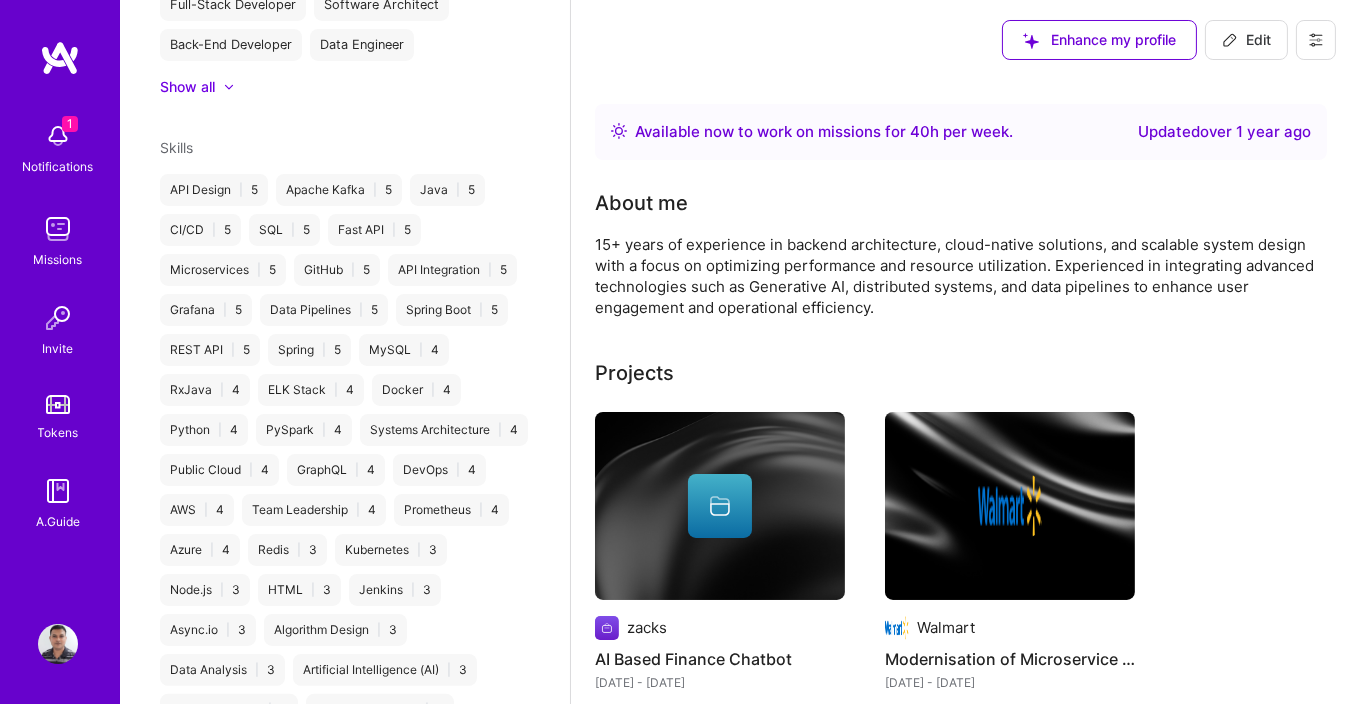 scroll, scrollTop: 612, scrollLeft: 0, axis: vertical 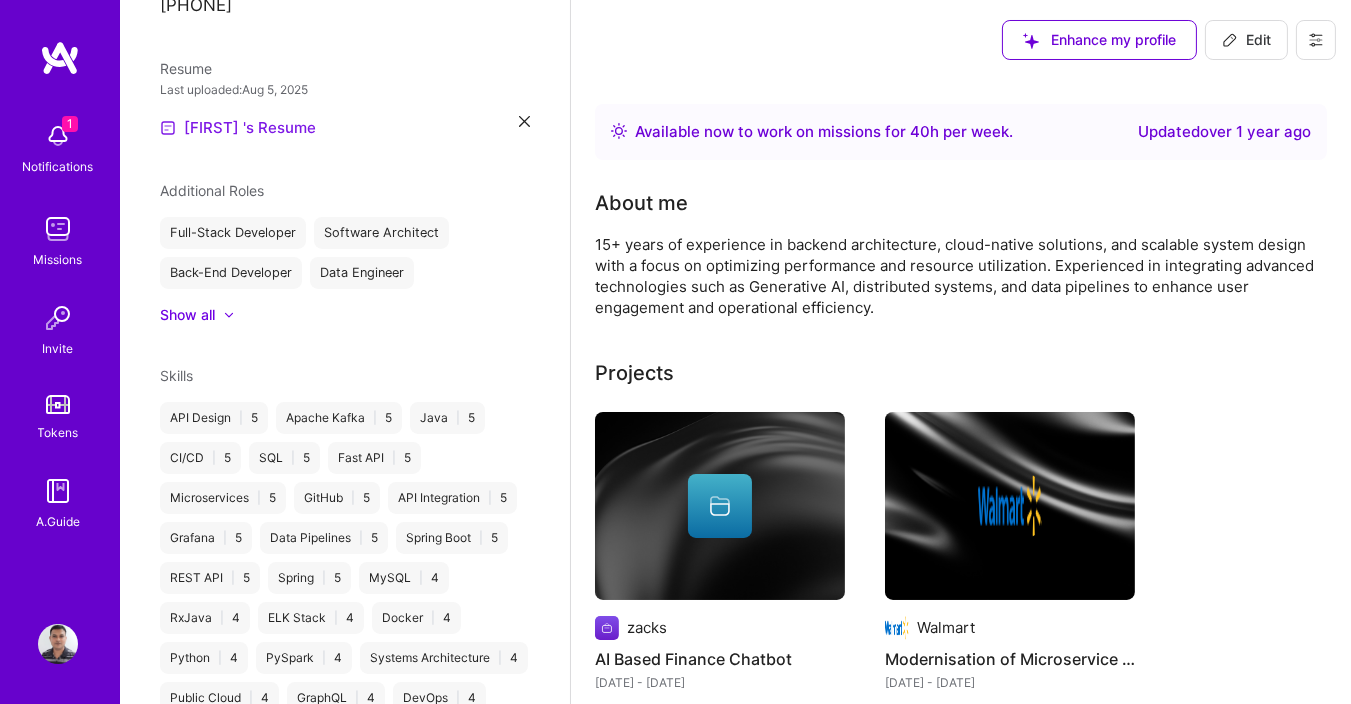 click on "[FIRST] 's Resume" at bounding box center (238, 128) 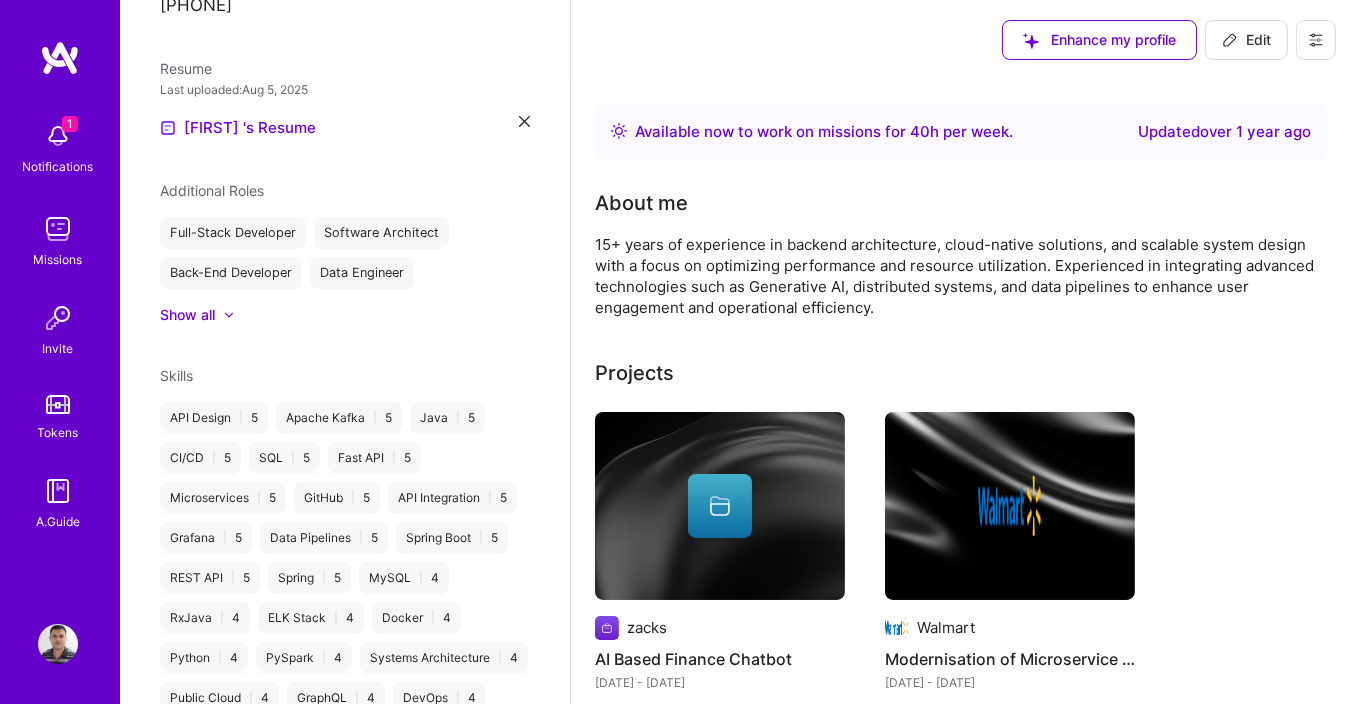 click on "1 Notifications" at bounding box center (58, 146) 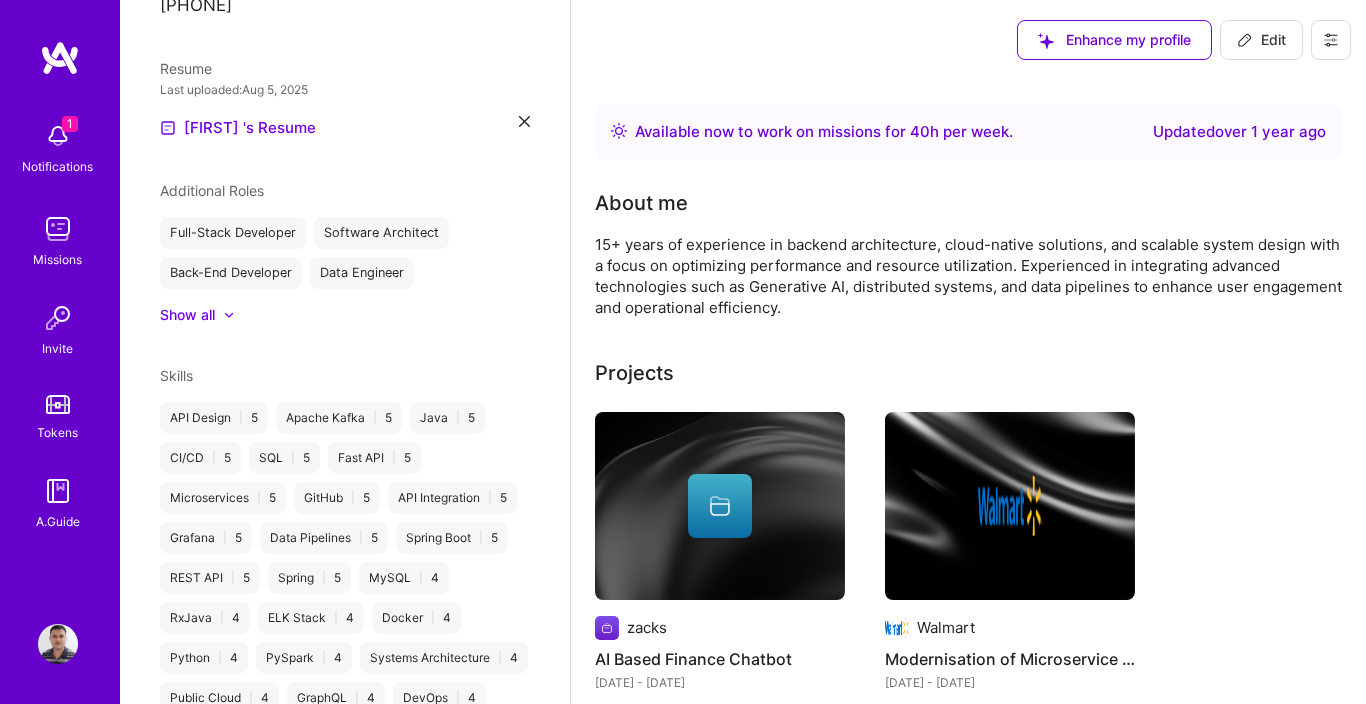 click at bounding box center [60, 58] 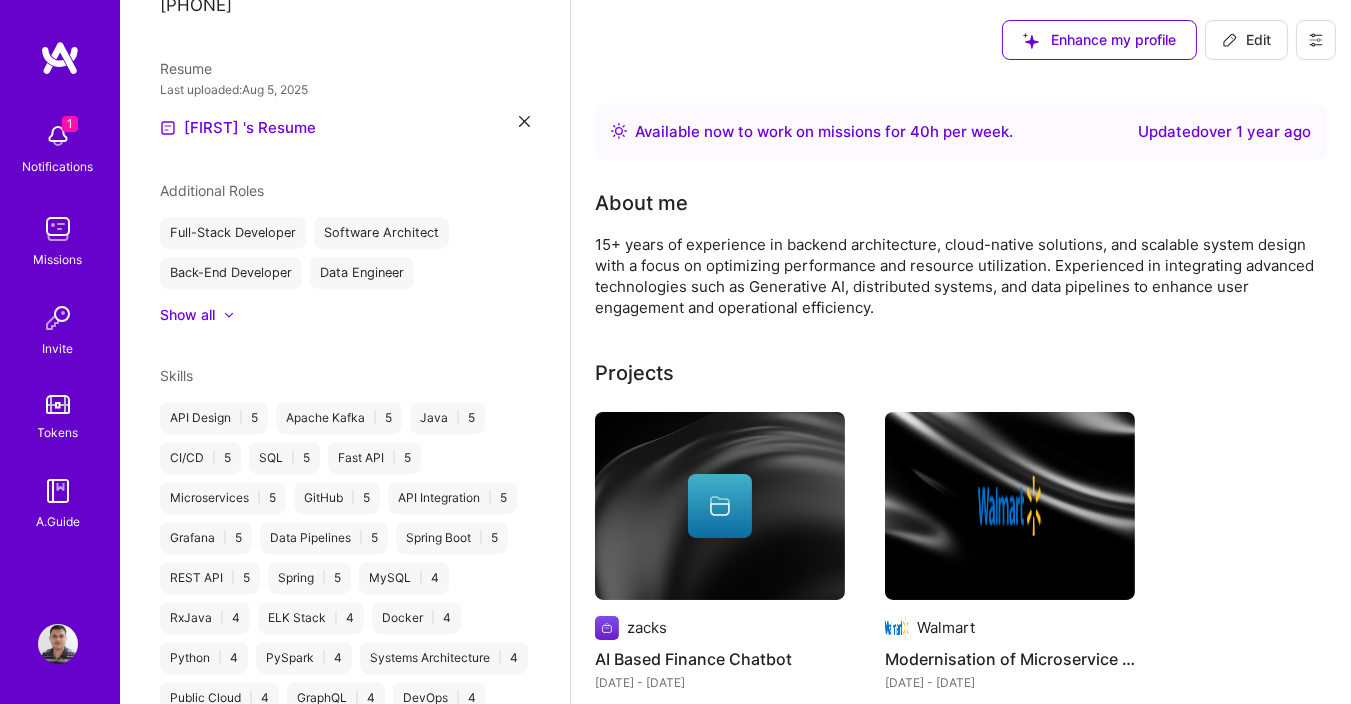 click at bounding box center (58, 229) 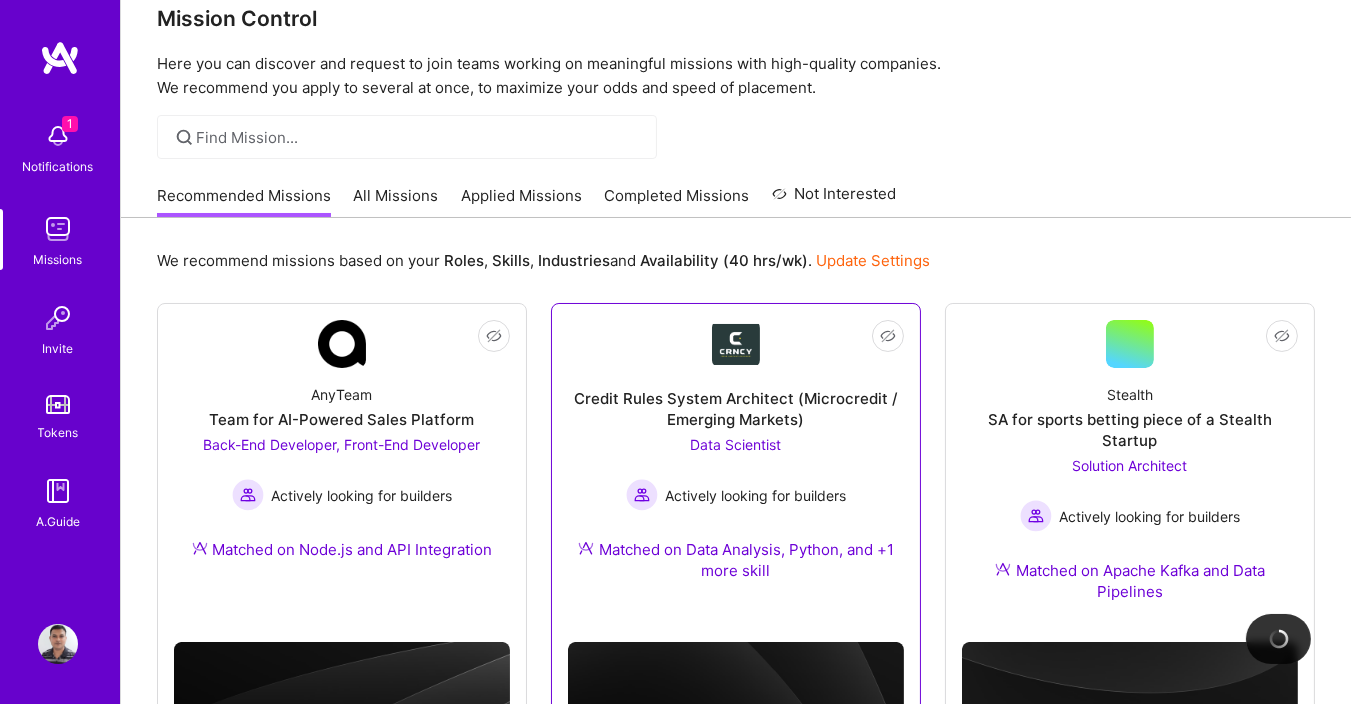 scroll, scrollTop: 0, scrollLeft: 0, axis: both 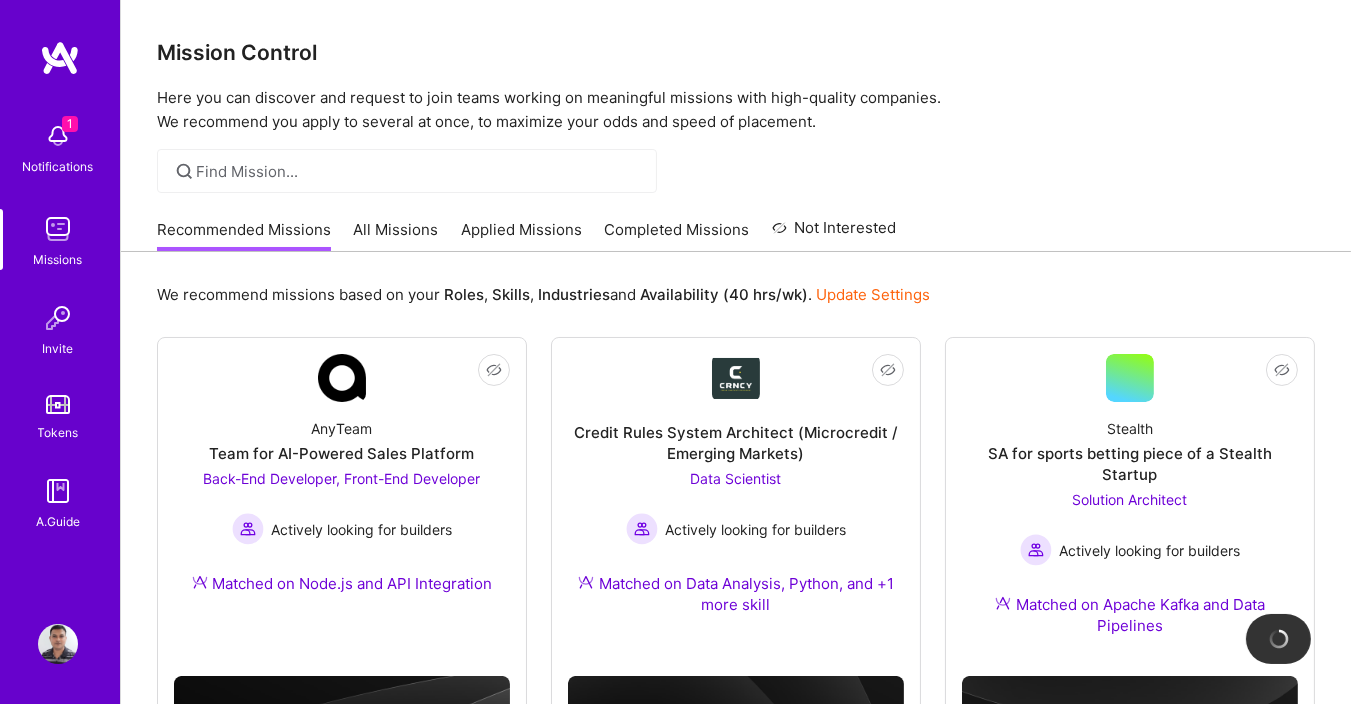 click at bounding box center [58, 404] 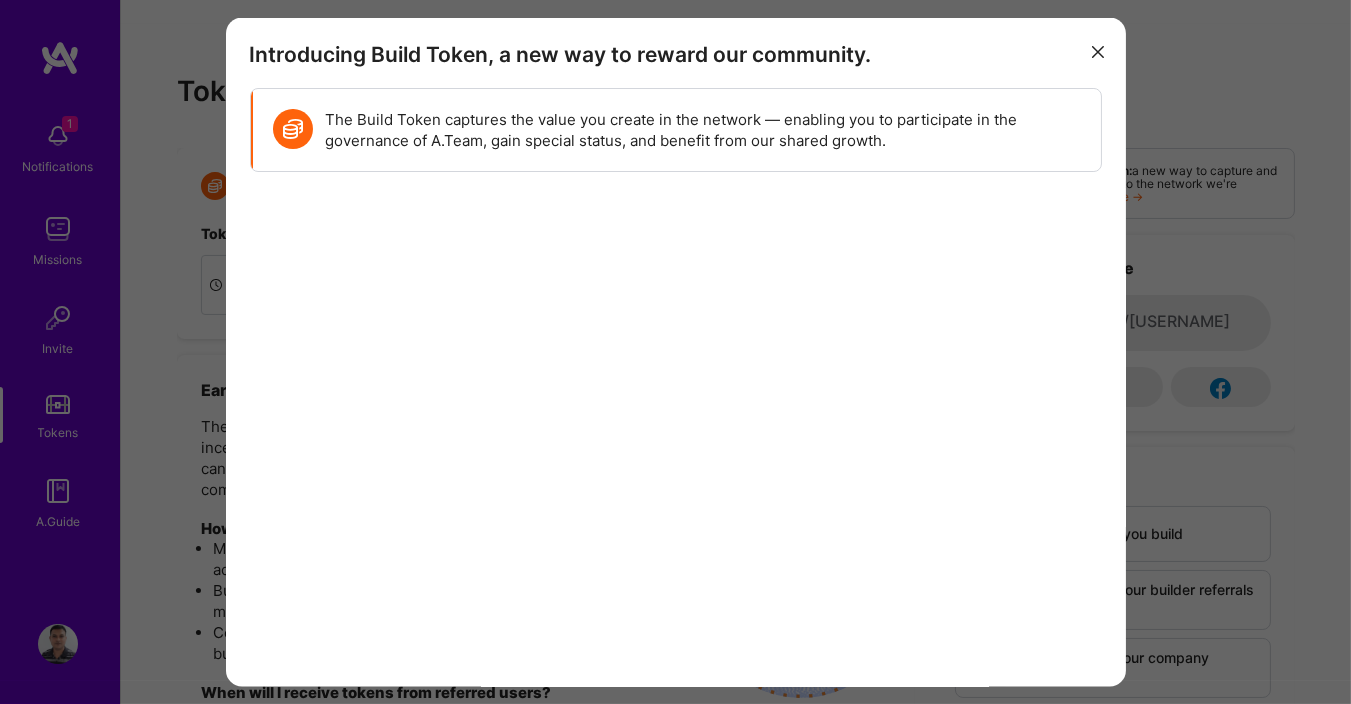 click at bounding box center (1098, 51) 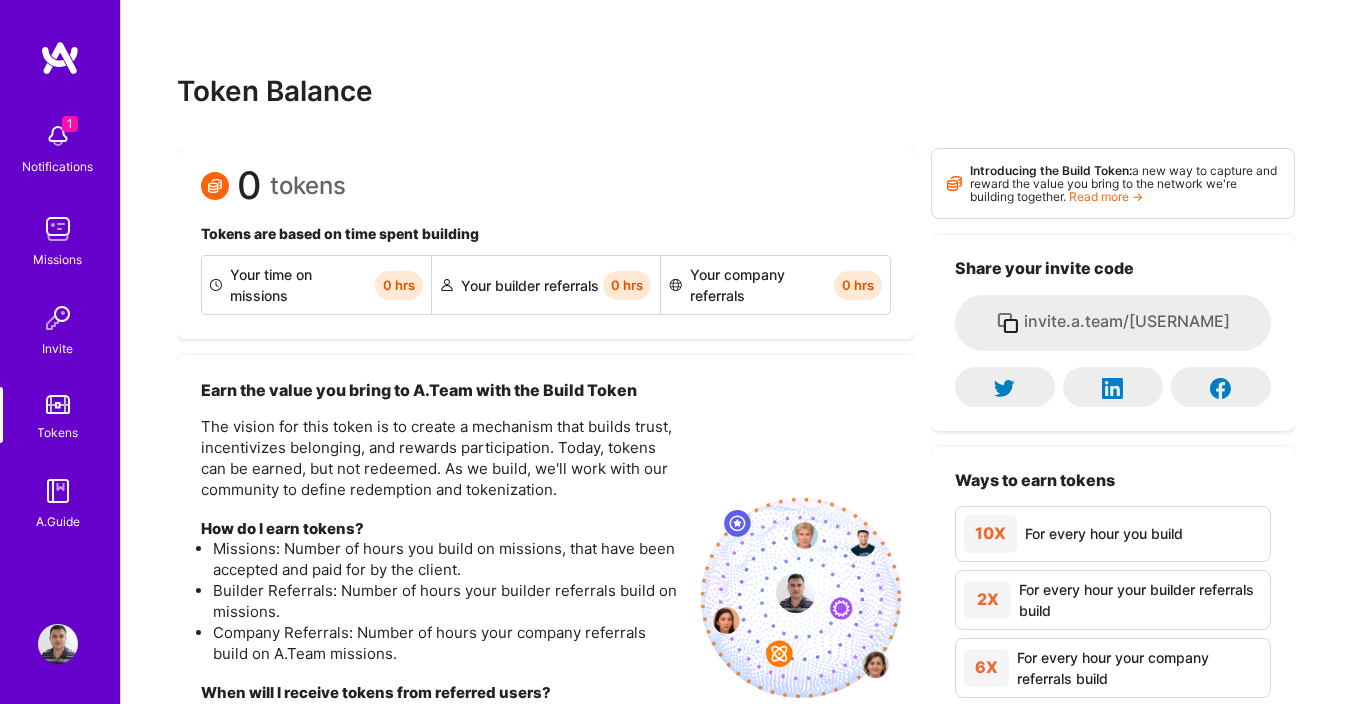 click at bounding box center [58, 644] 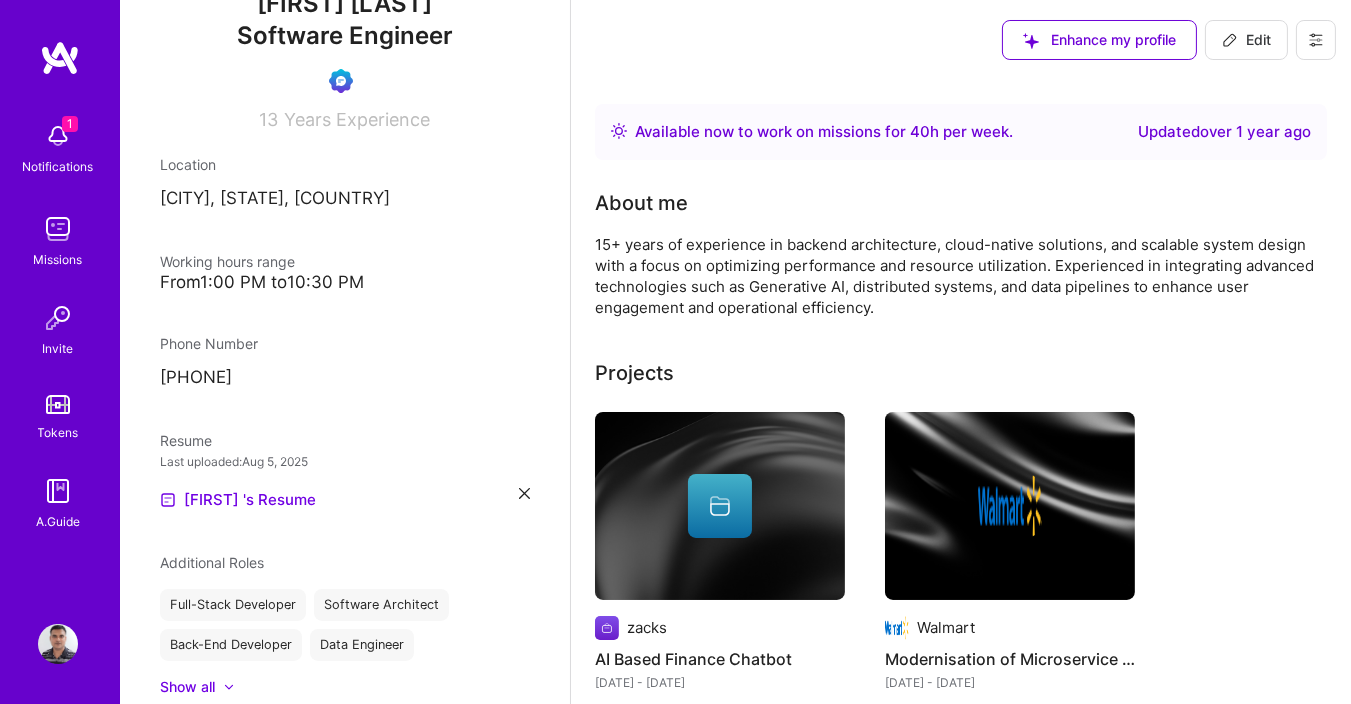 scroll, scrollTop: 768, scrollLeft: 0, axis: vertical 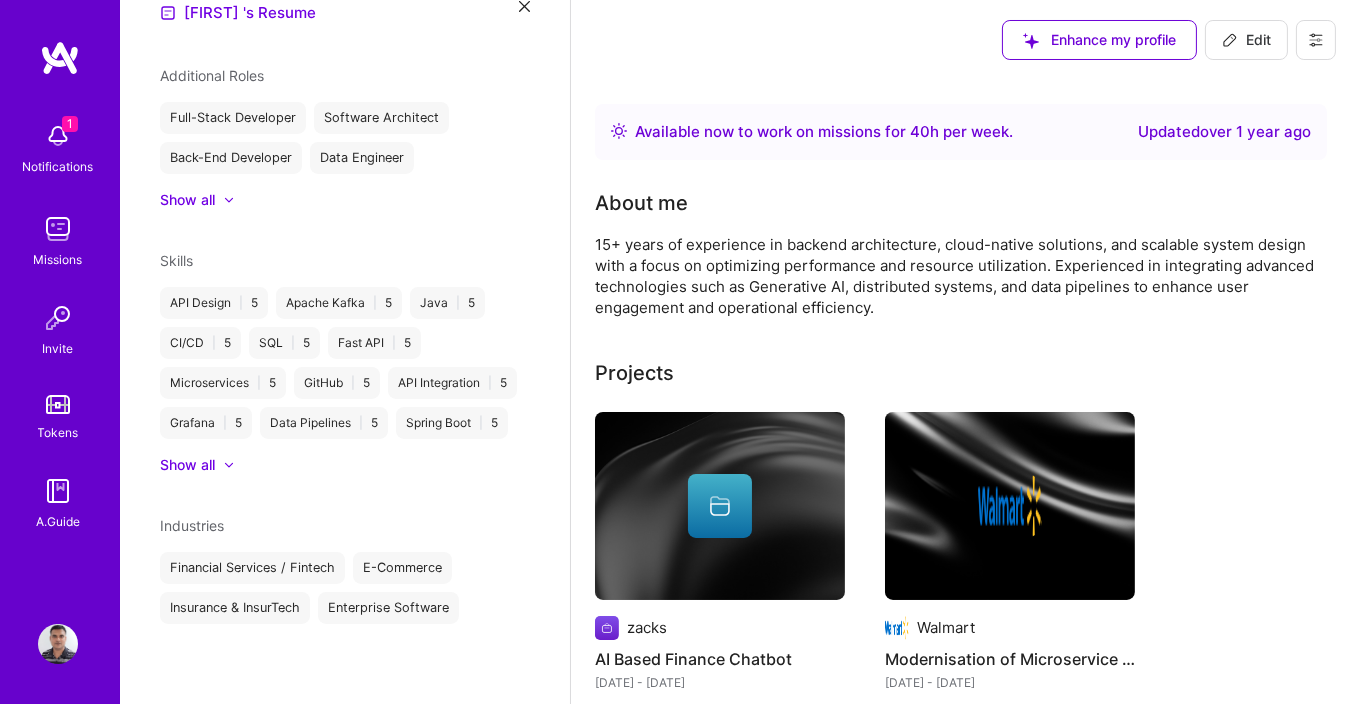 click 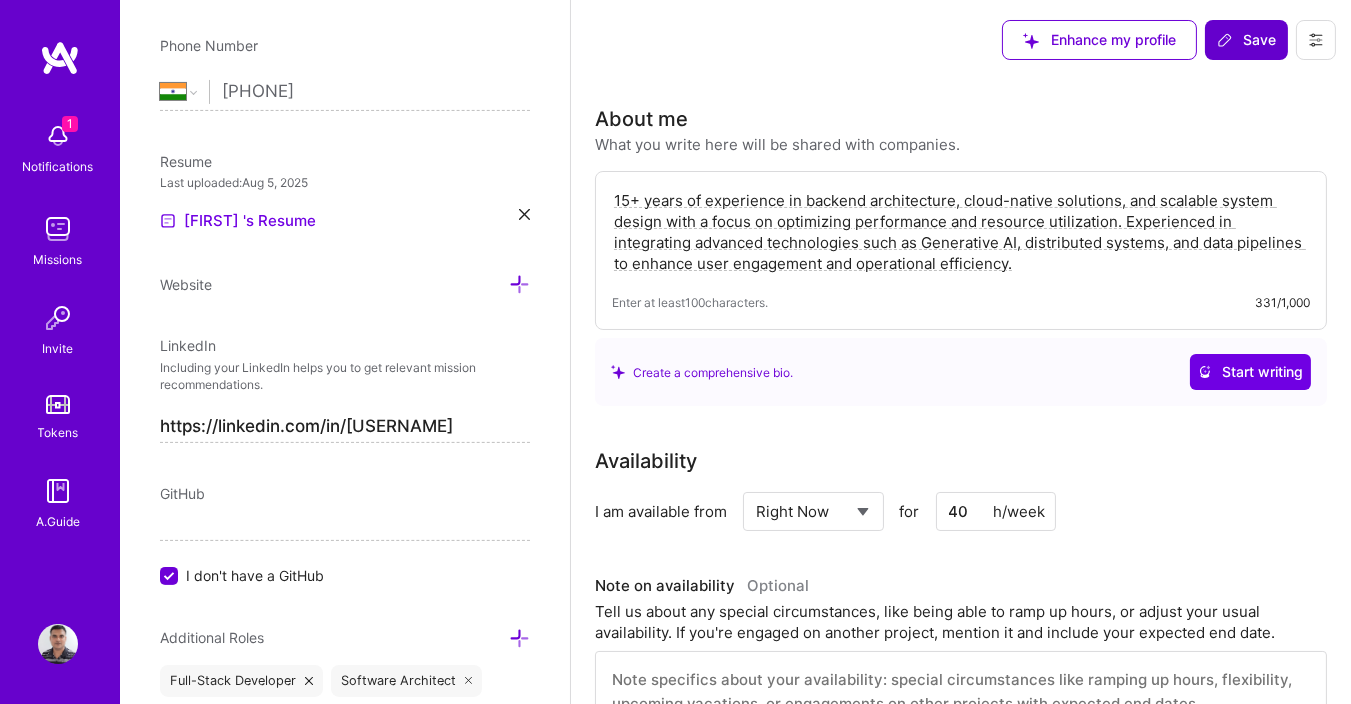 scroll, scrollTop: 840, scrollLeft: 0, axis: vertical 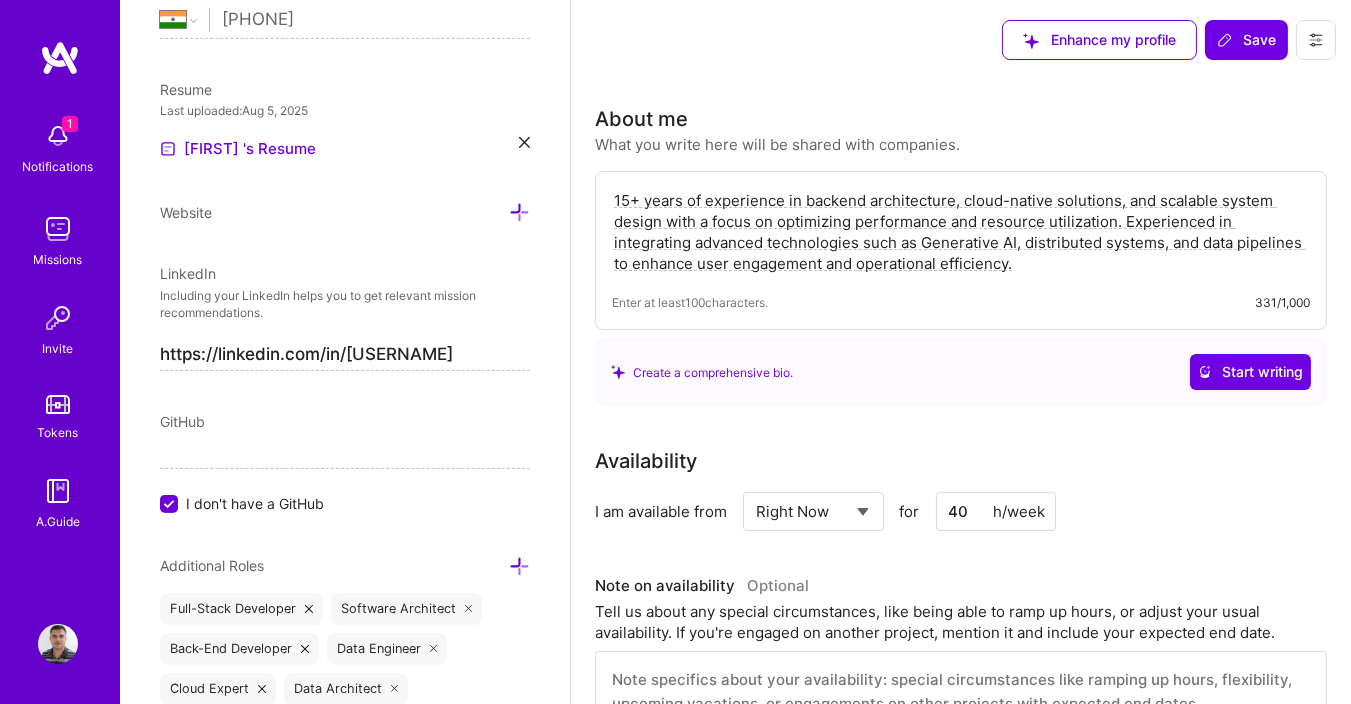 click 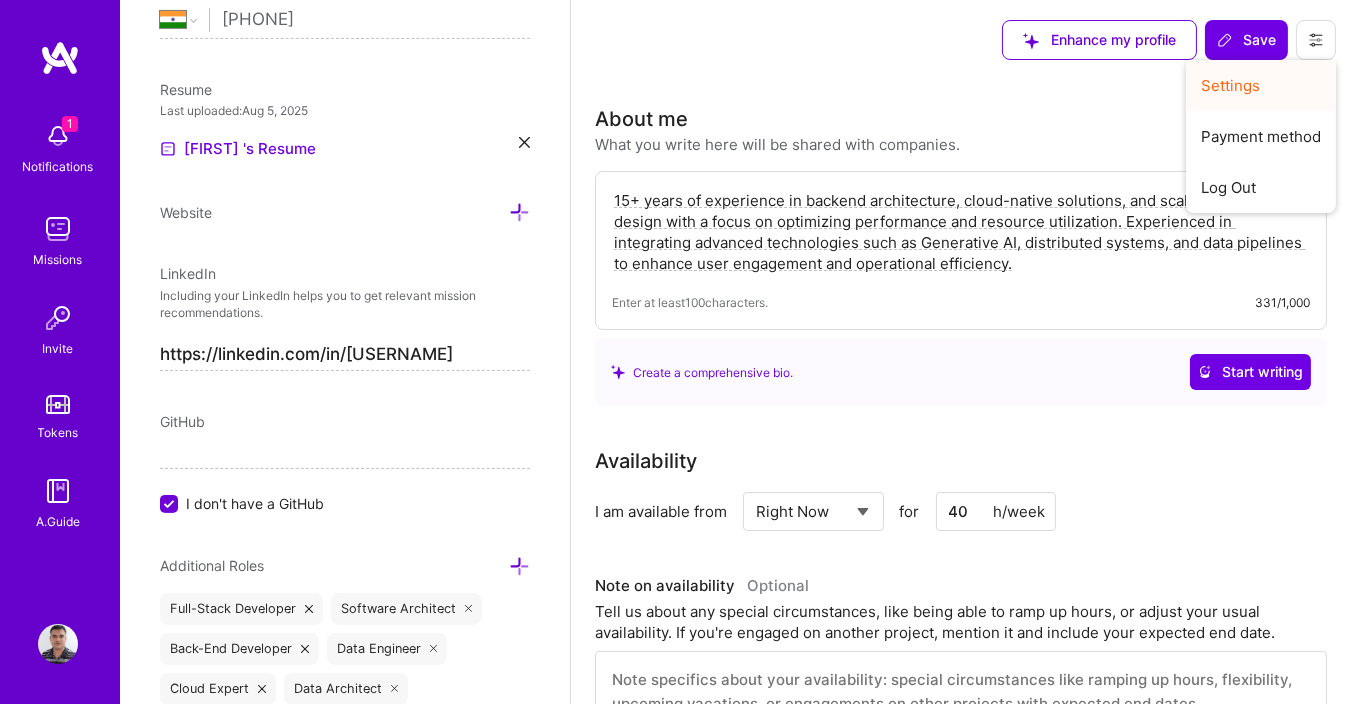 click on "Settings" at bounding box center (1261, 85) 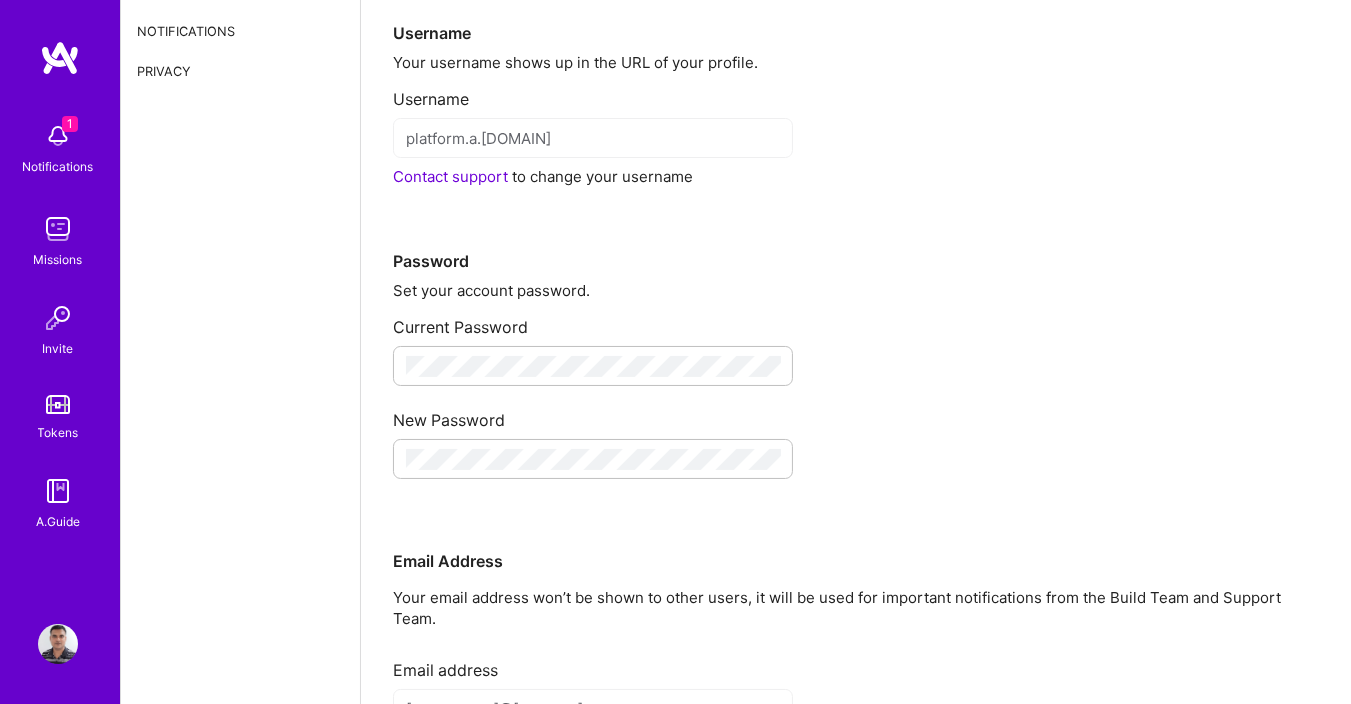 scroll, scrollTop: 0, scrollLeft: 0, axis: both 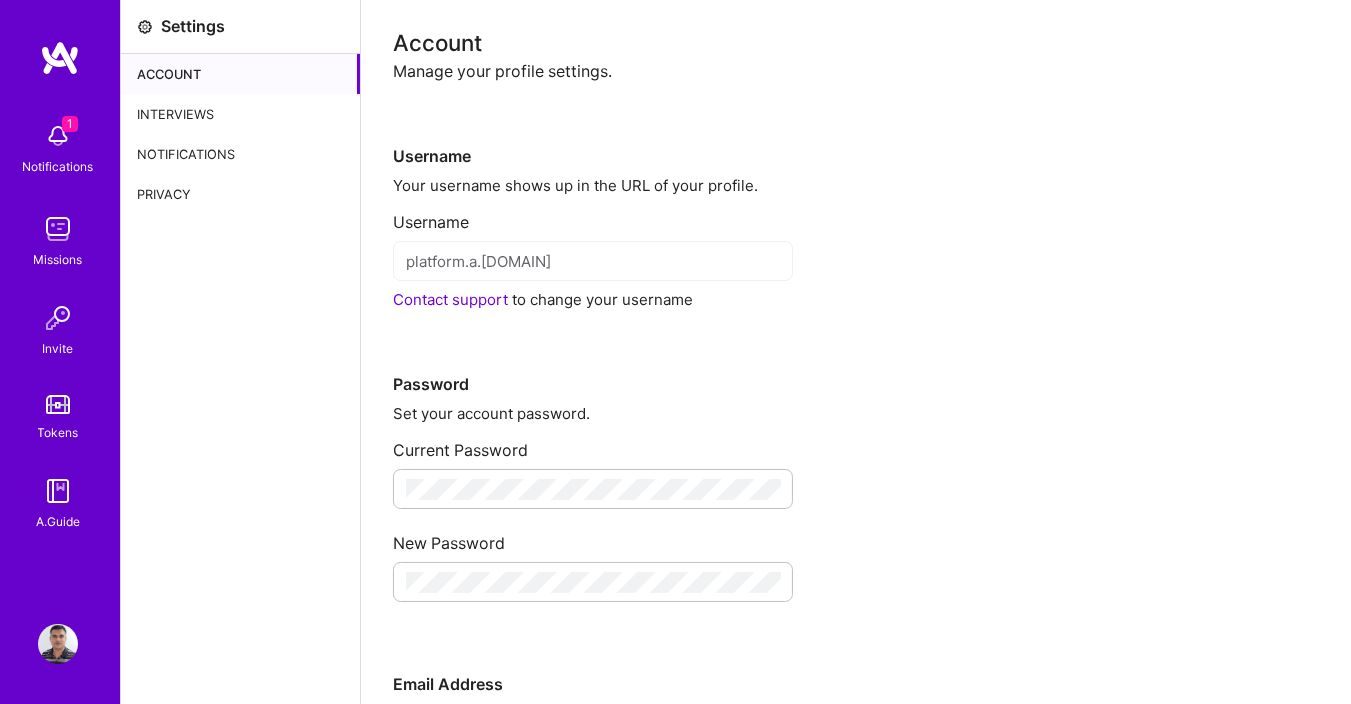 click on "Interviews" at bounding box center [240, 114] 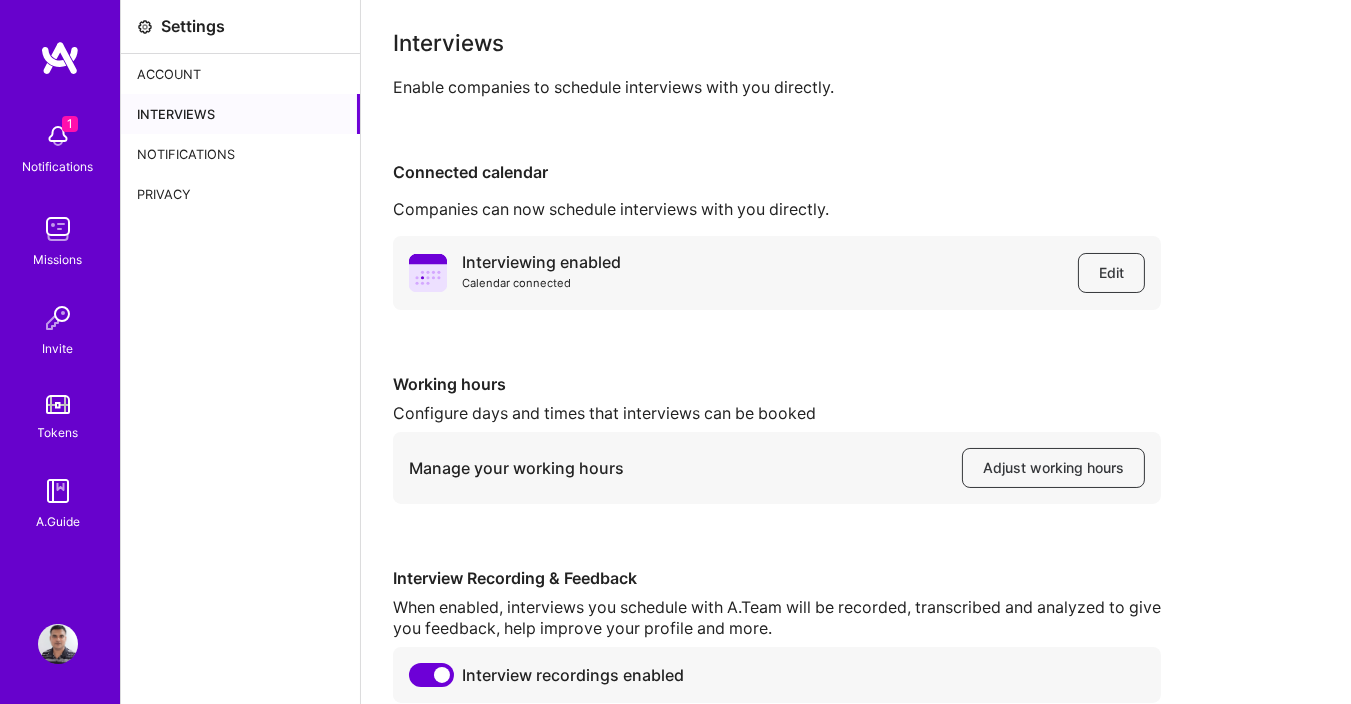 scroll, scrollTop: 95, scrollLeft: 0, axis: vertical 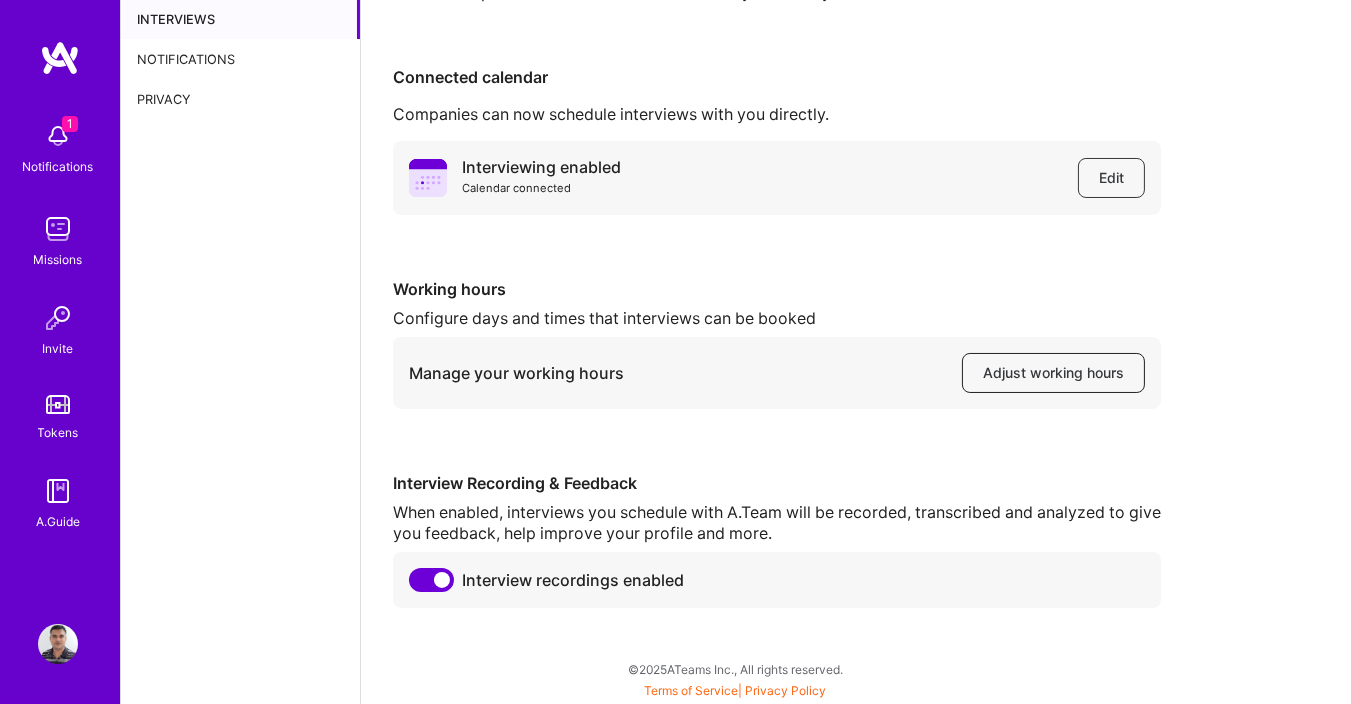 click on "Adjust working hours" at bounding box center [1053, 373] 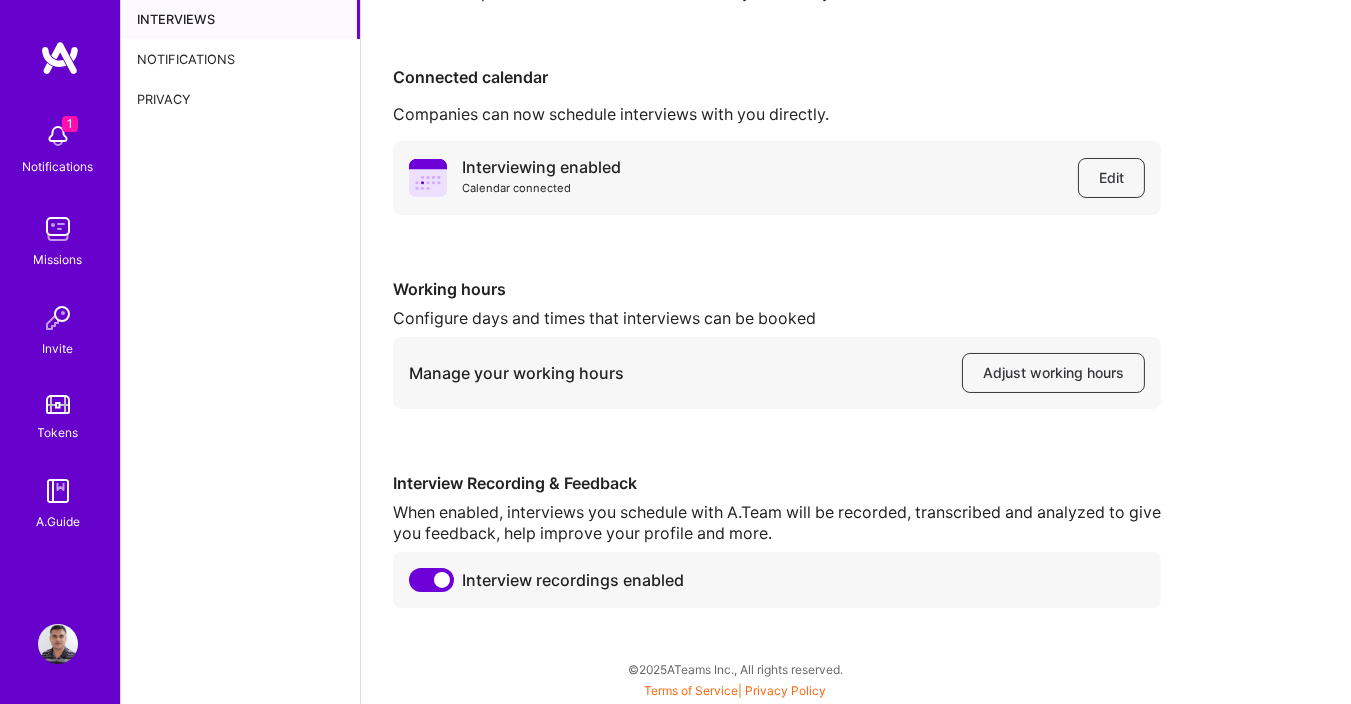click on "Notifications" at bounding box center (240, 59) 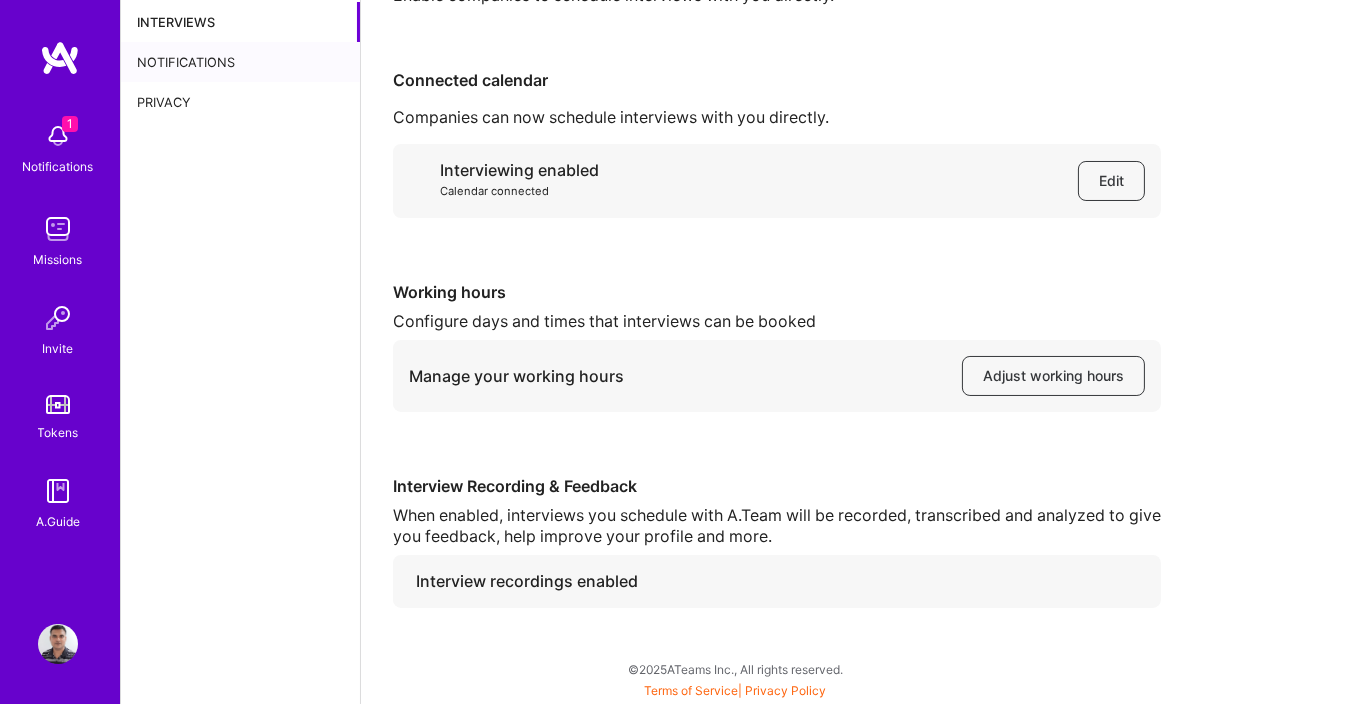 scroll, scrollTop: 0, scrollLeft: 0, axis: both 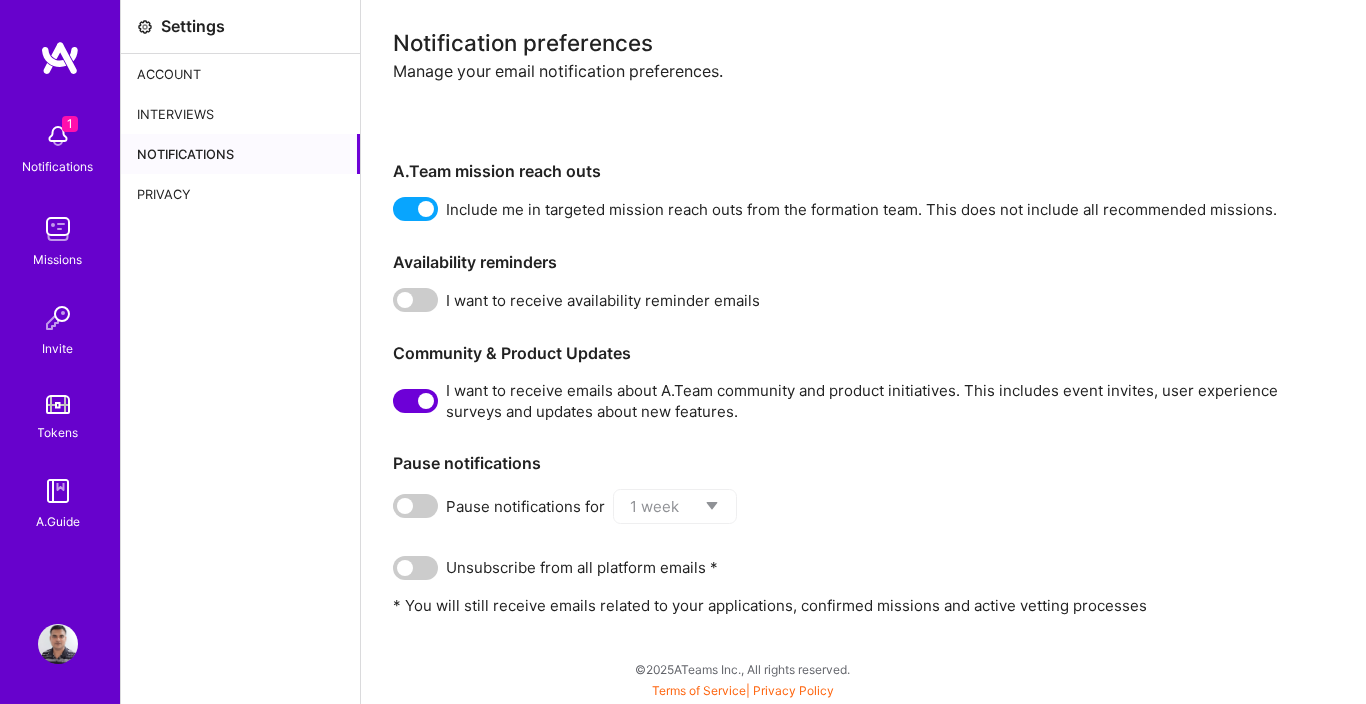 click at bounding box center [415, 401] 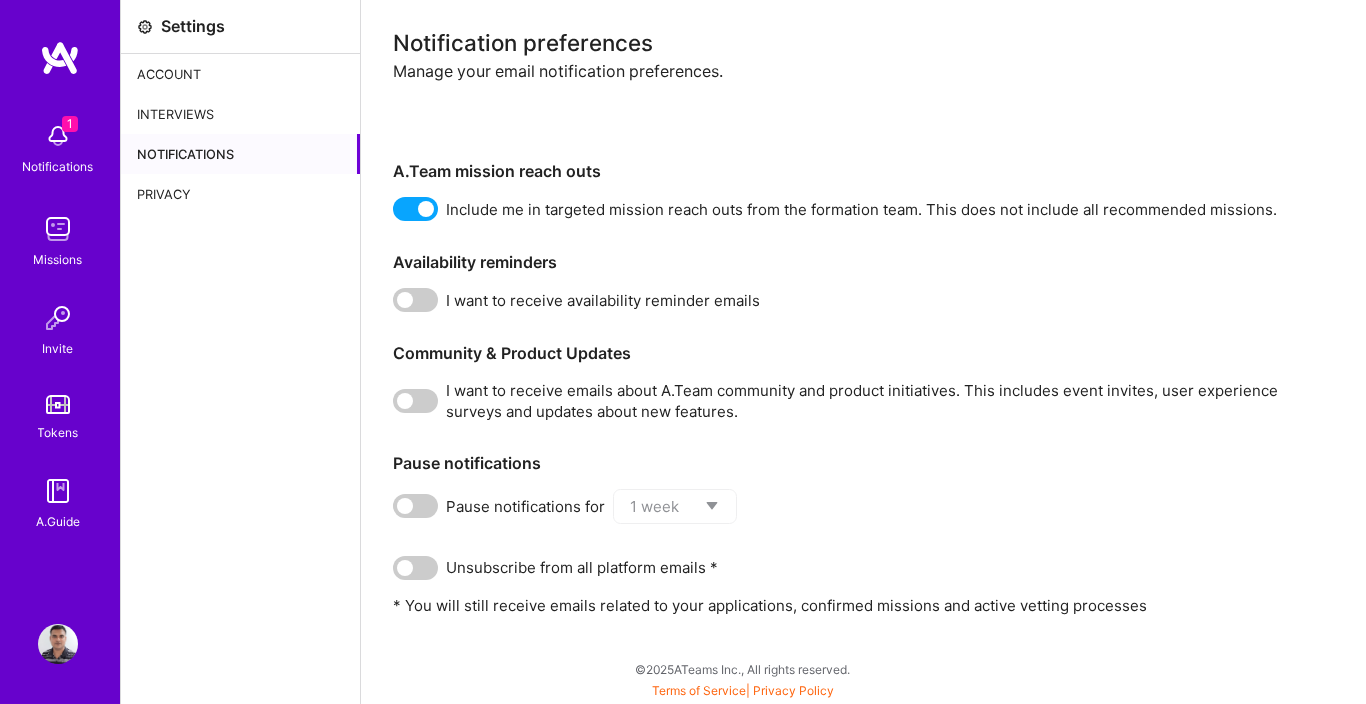 click on "Account" at bounding box center [240, 74] 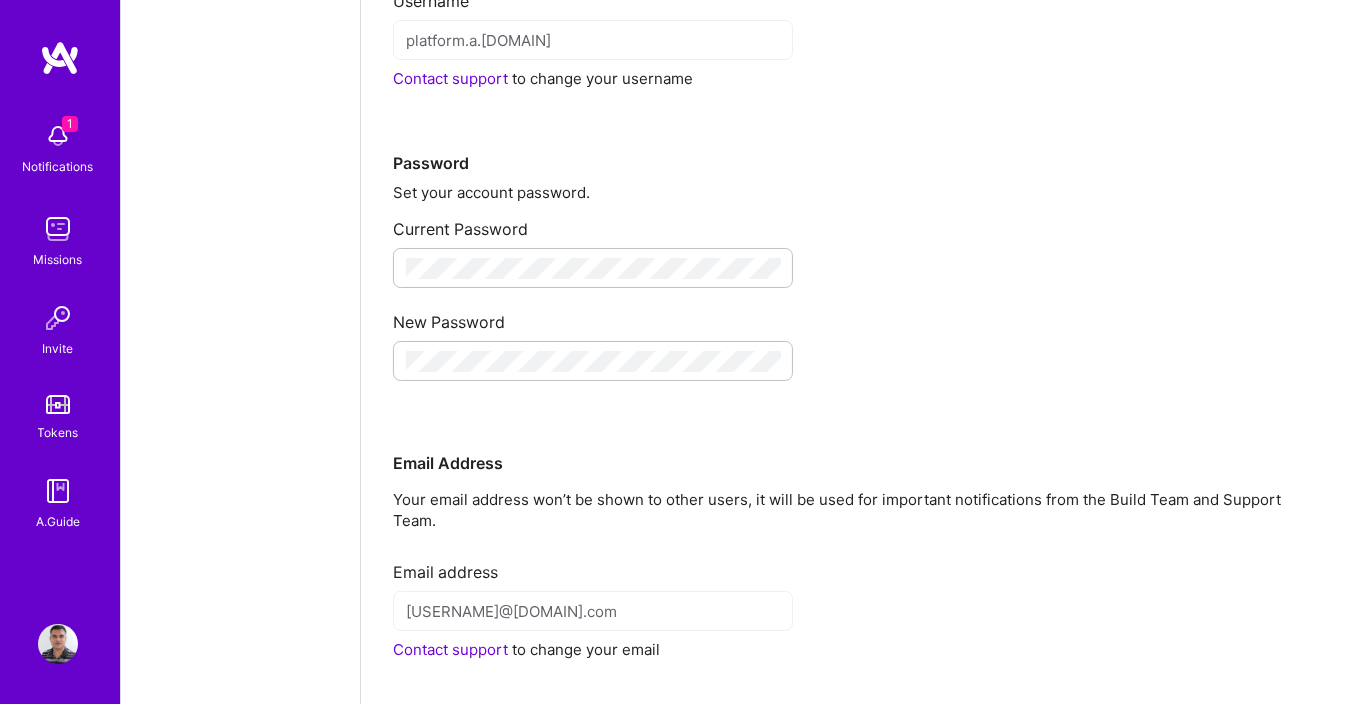 scroll, scrollTop: 344, scrollLeft: 0, axis: vertical 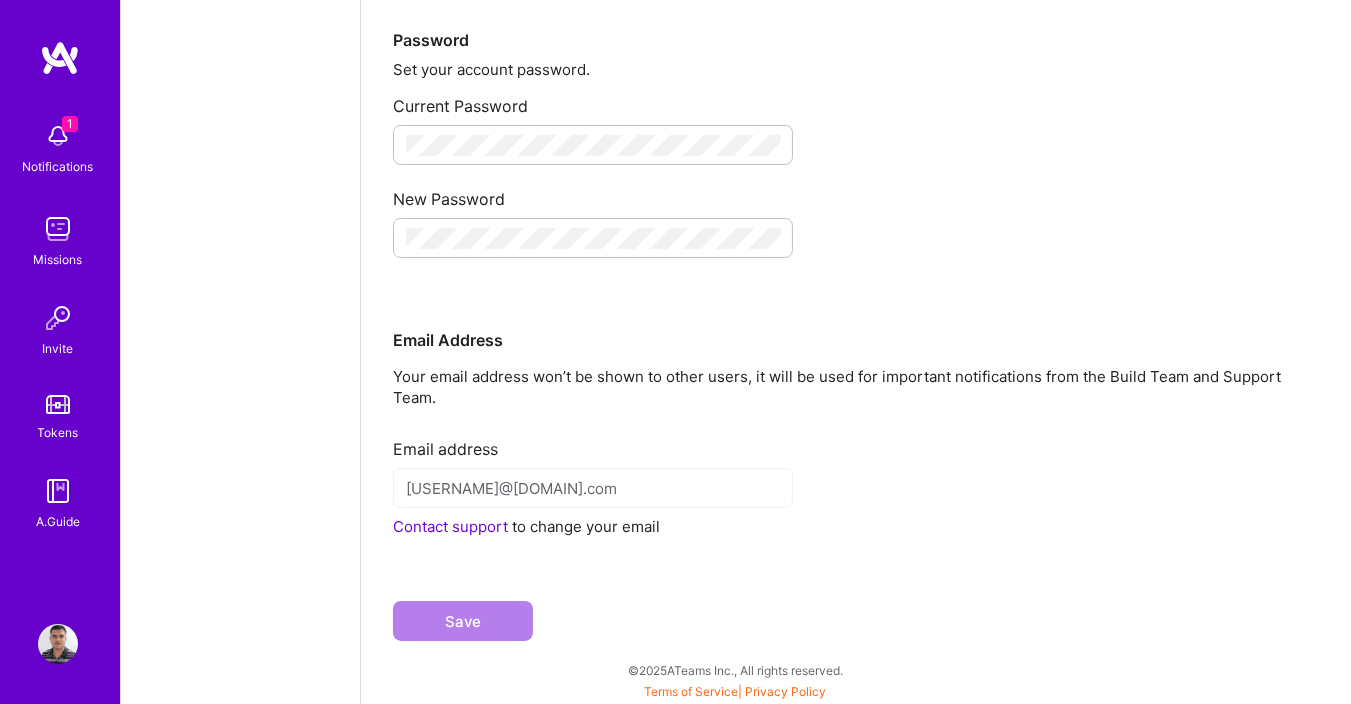 click at bounding box center (58, 644) 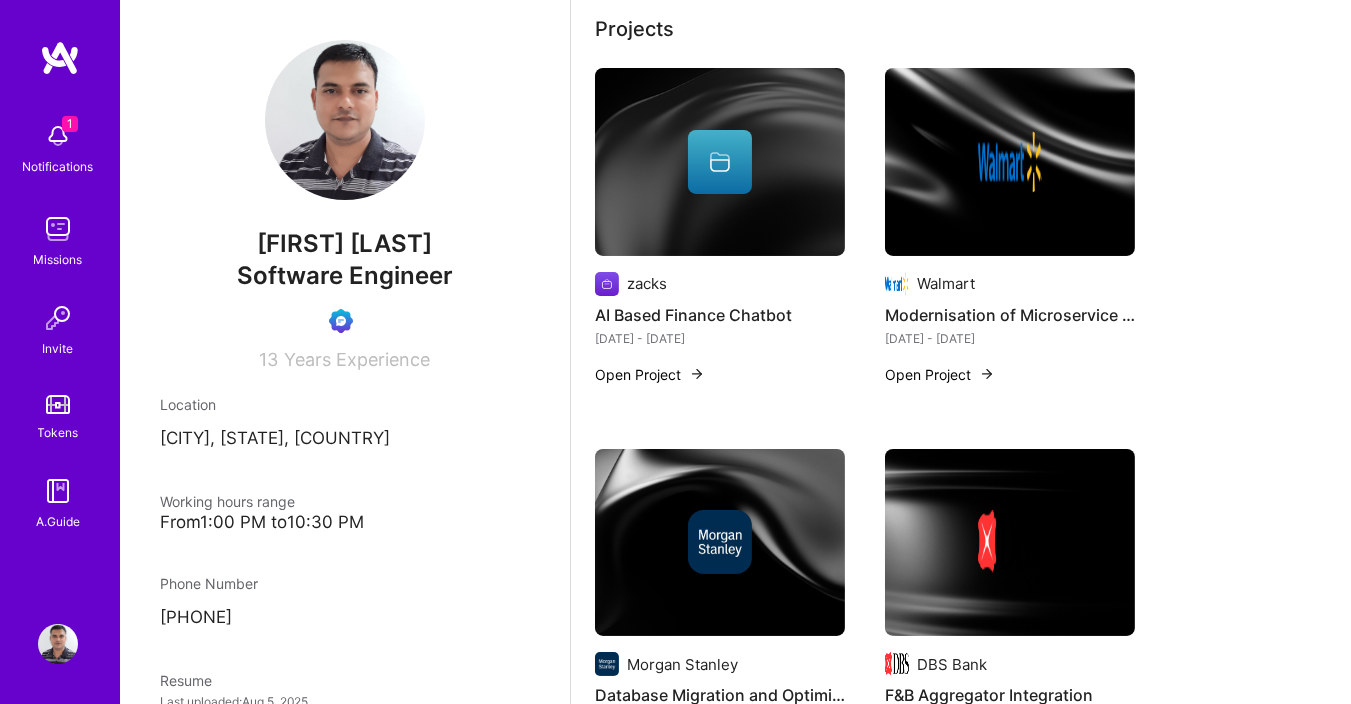 scroll, scrollTop: 0, scrollLeft: 0, axis: both 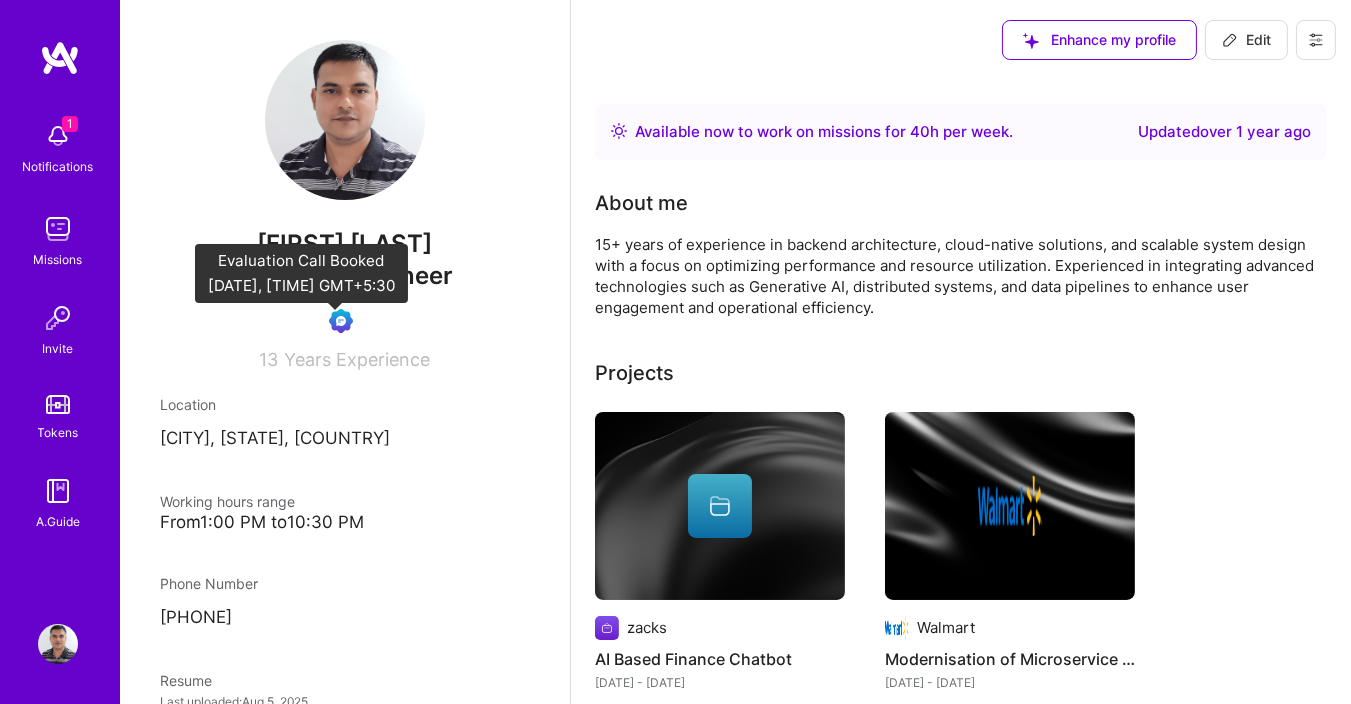 click at bounding box center [341, 321] 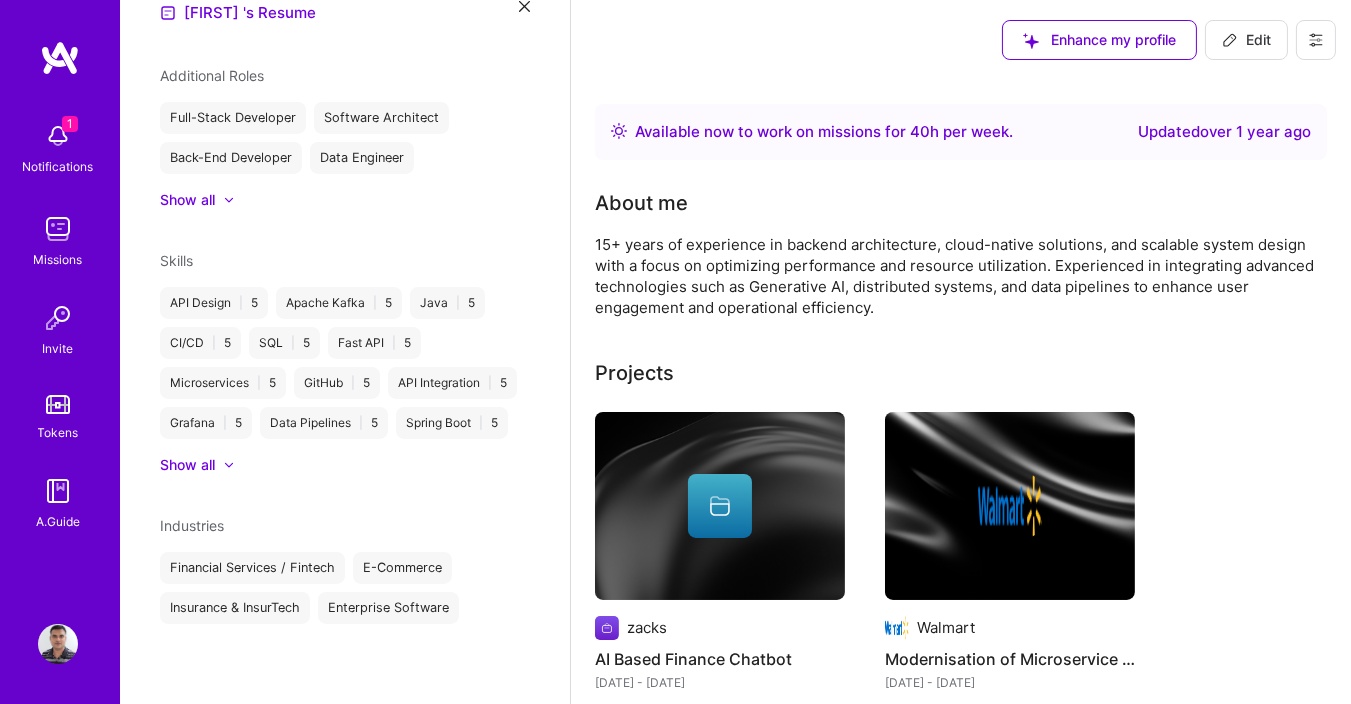 scroll, scrollTop: 768, scrollLeft: 0, axis: vertical 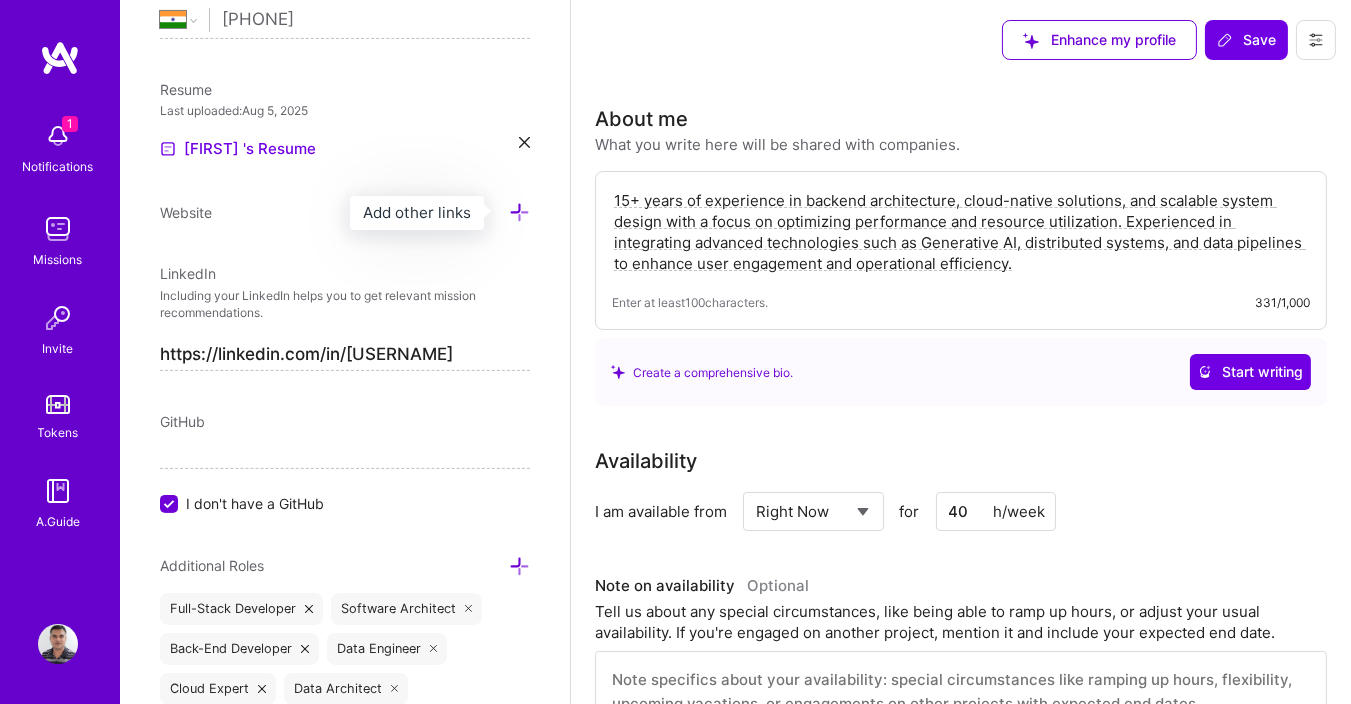 click at bounding box center (519, 212) 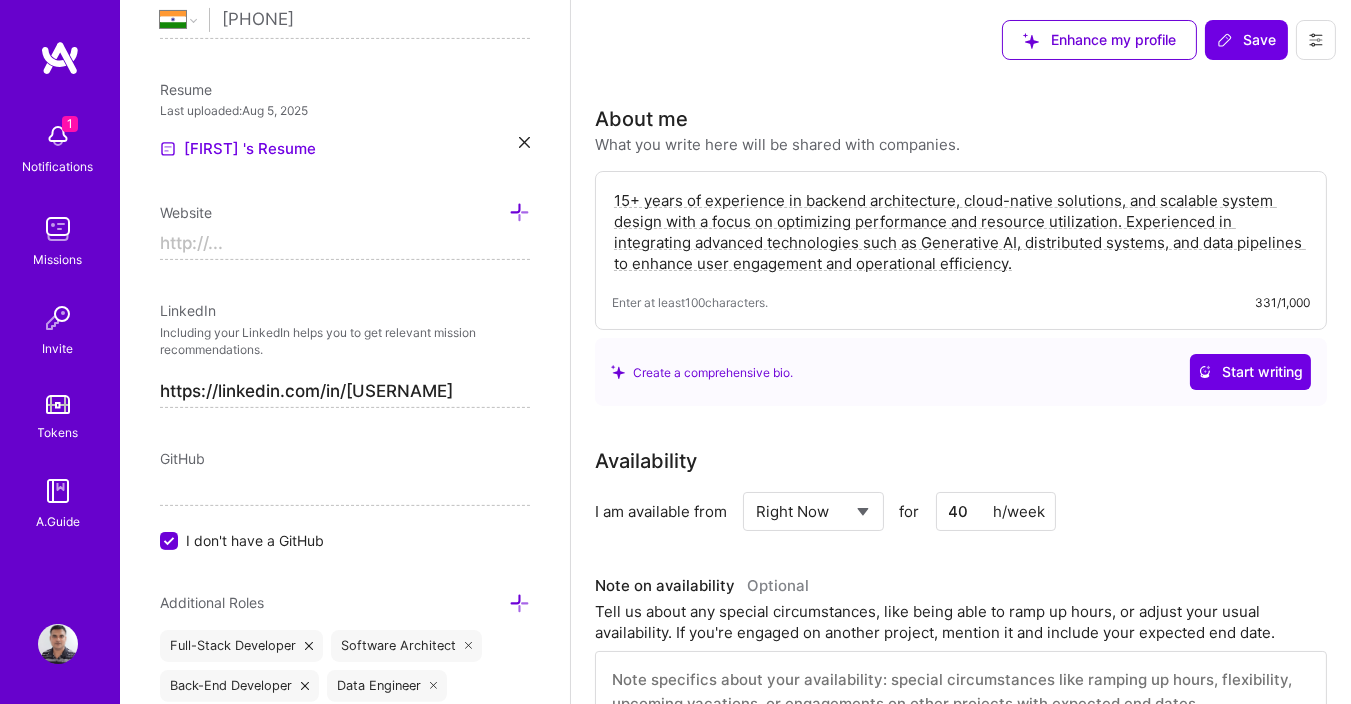 click at bounding box center [345, 244] 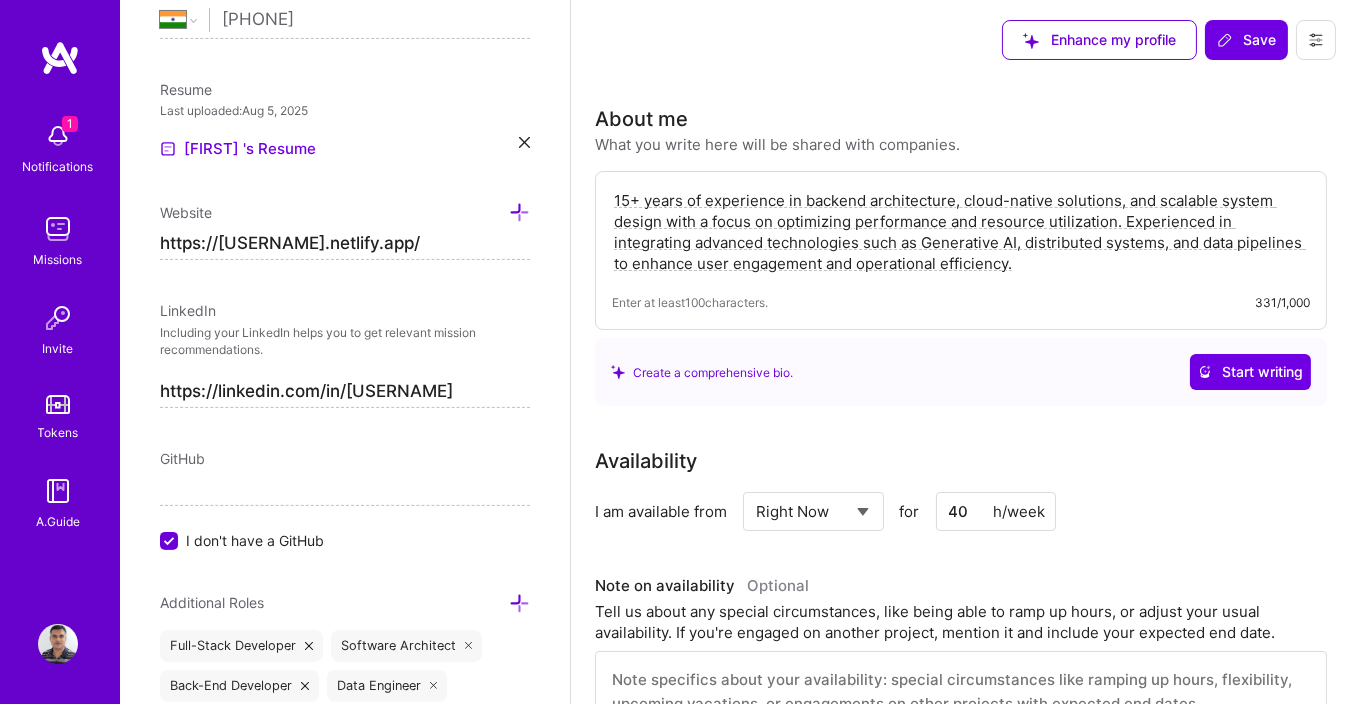 type on "https://miteshtrivedi.netlify.app/" 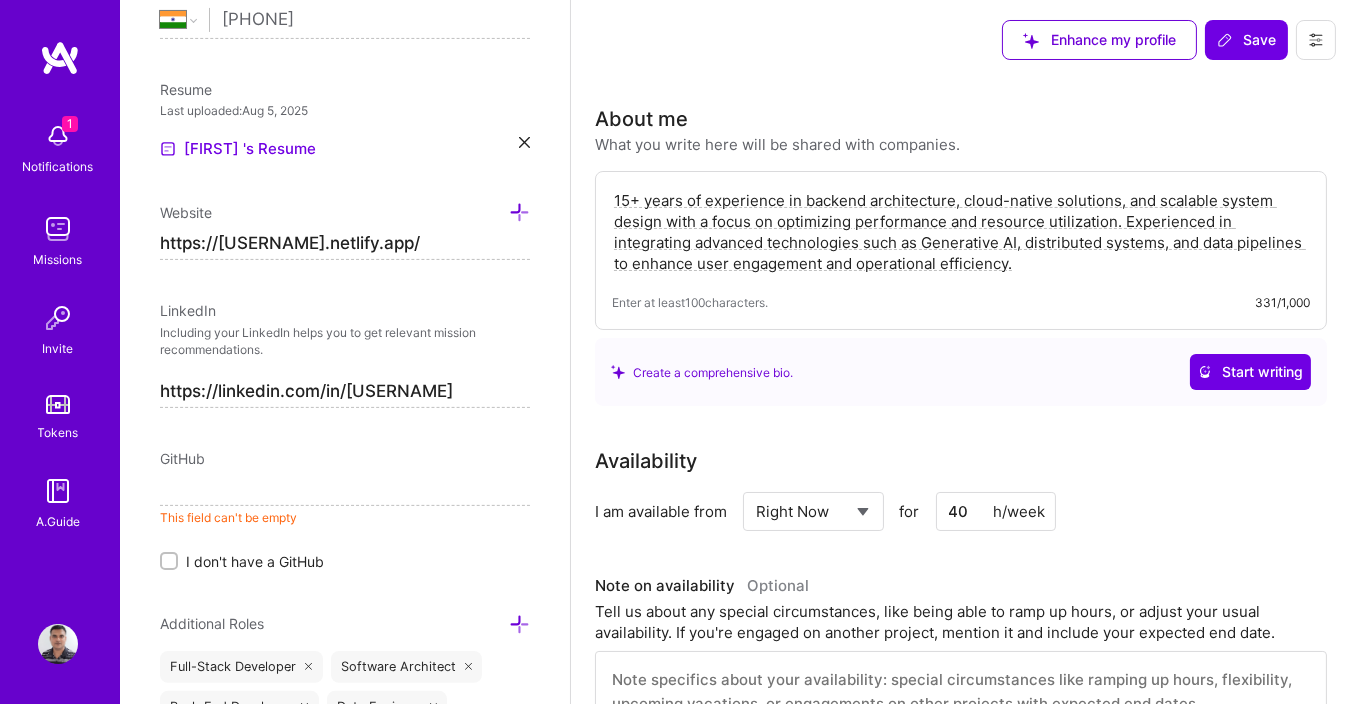 click at bounding box center (345, 490) 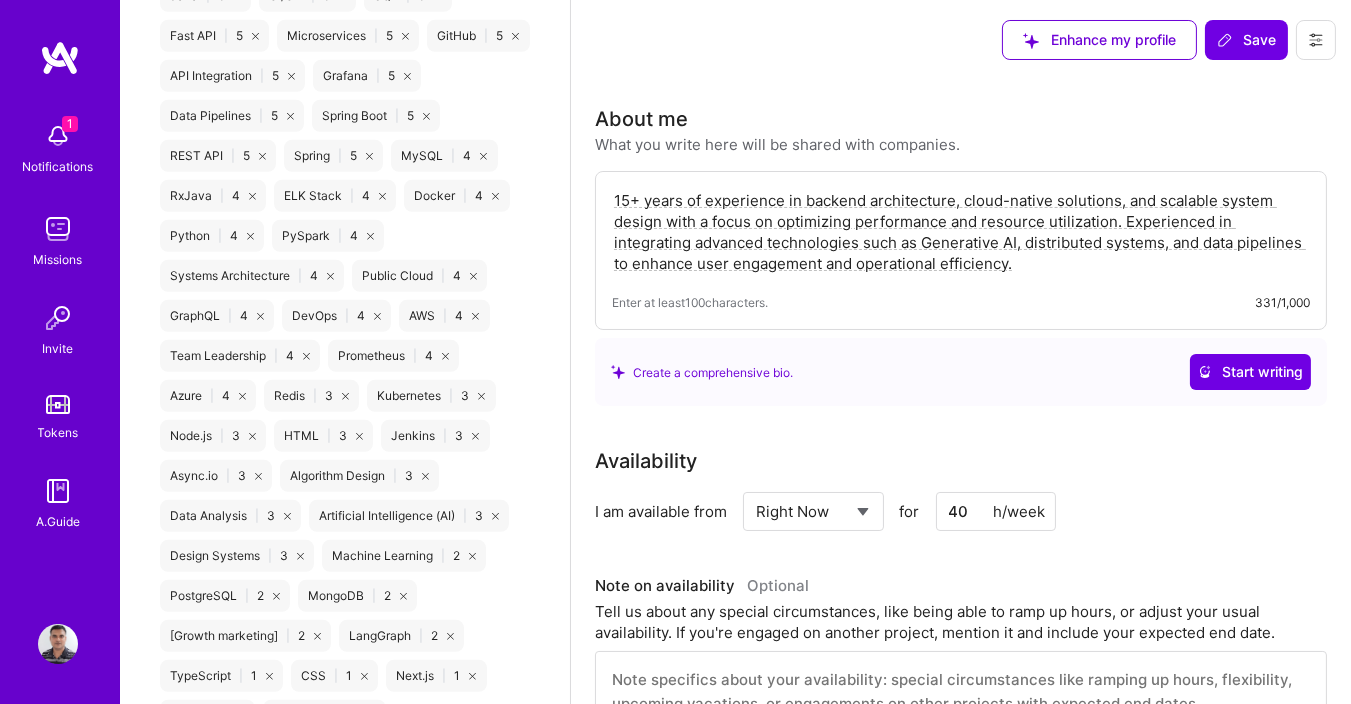 scroll, scrollTop: 1920, scrollLeft: 0, axis: vertical 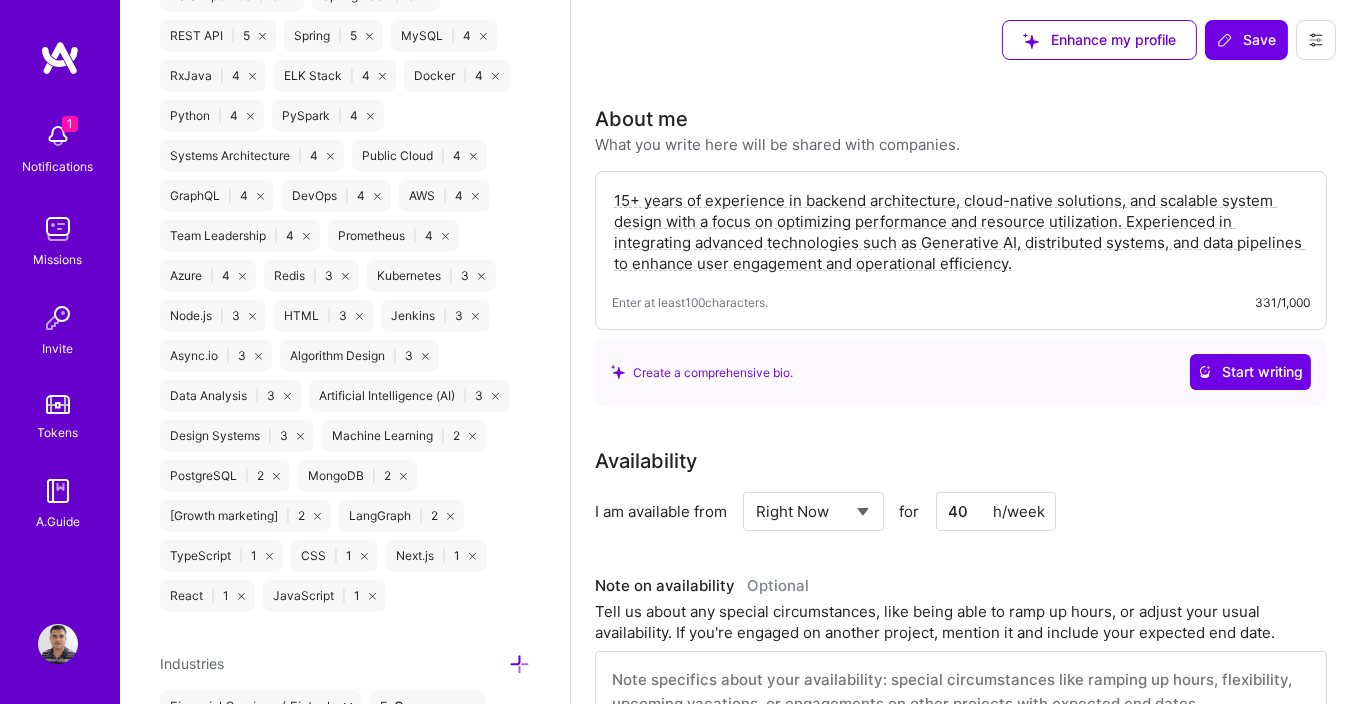 type on "https://github.com/miteshtrivedi10" 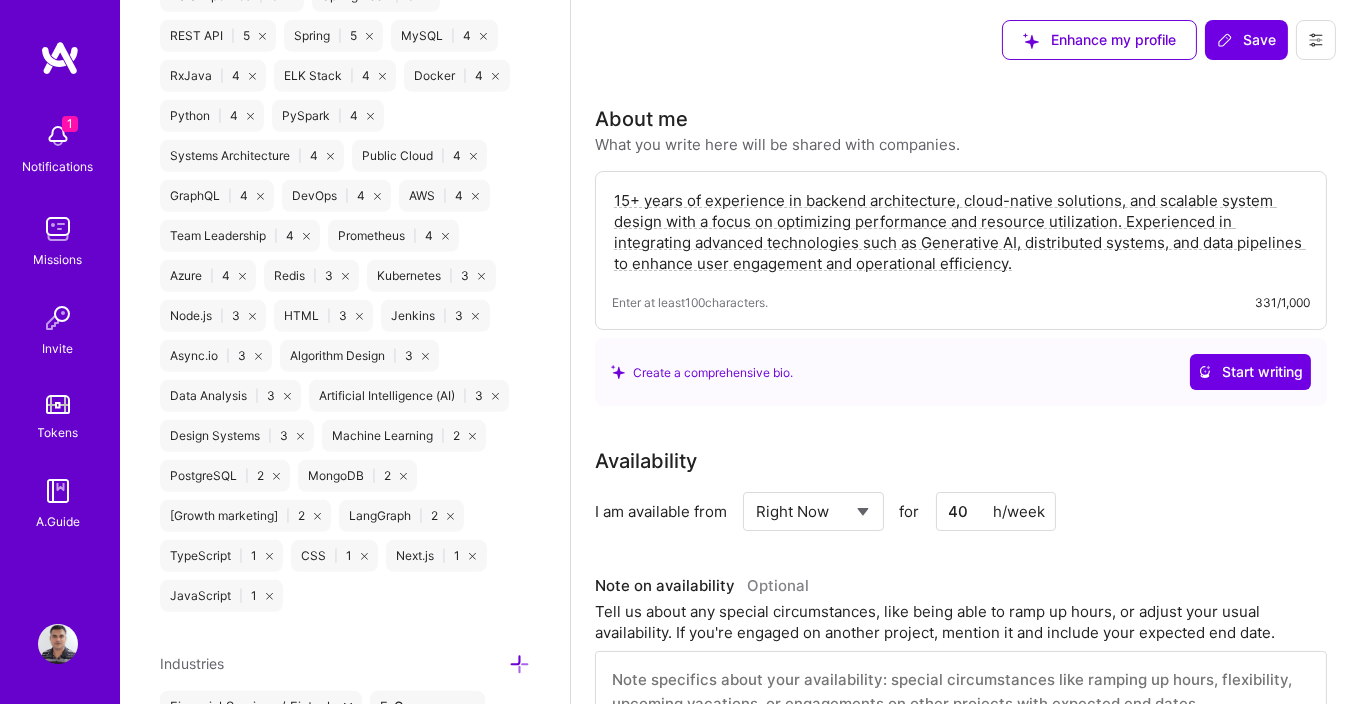 click at bounding box center [269, 556] 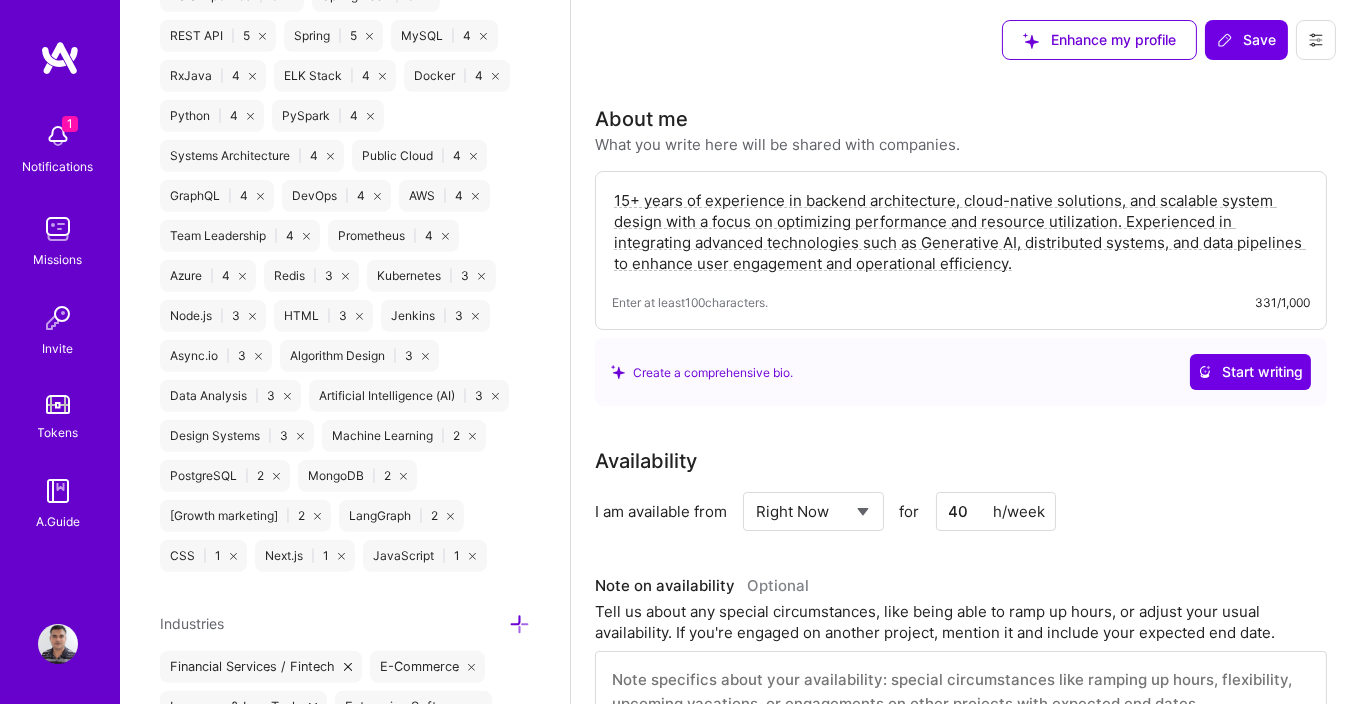 click on "JavaScript | 1" at bounding box center [424, 556] 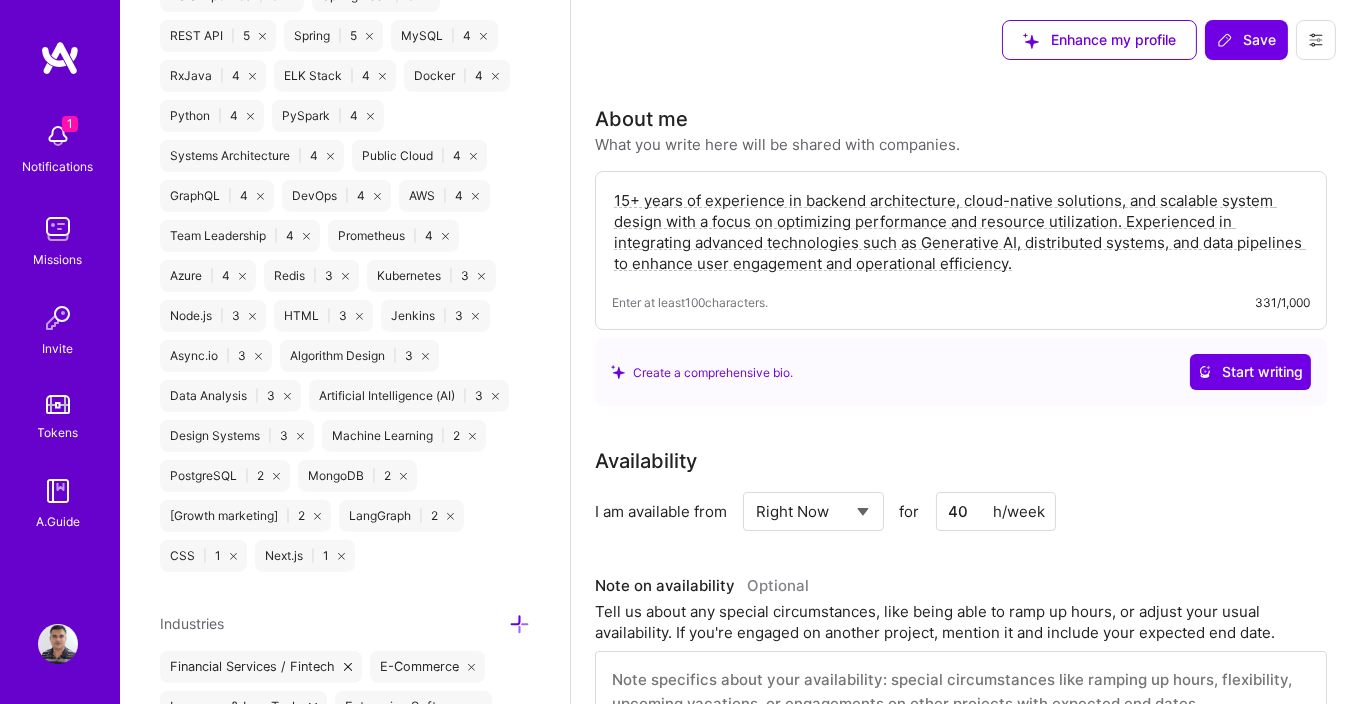 click at bounding box center (233, 556) 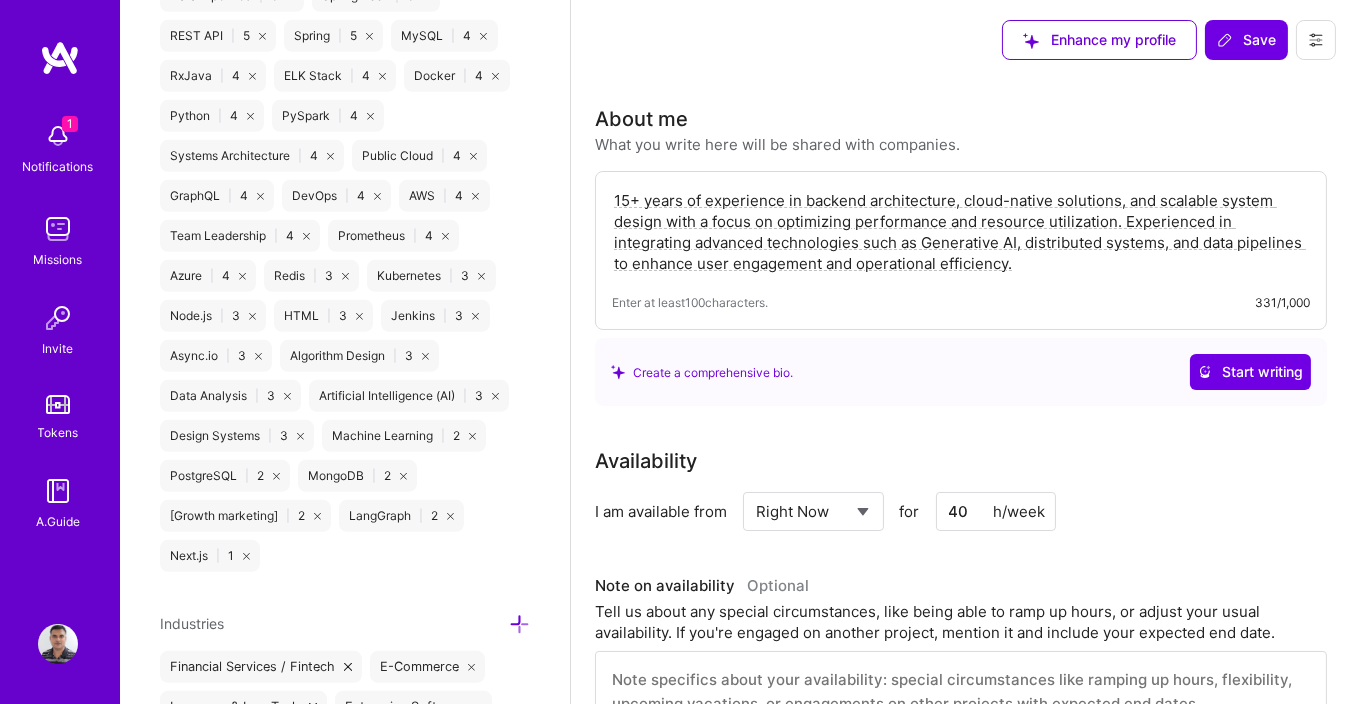 click at bounding box center [246, 556] 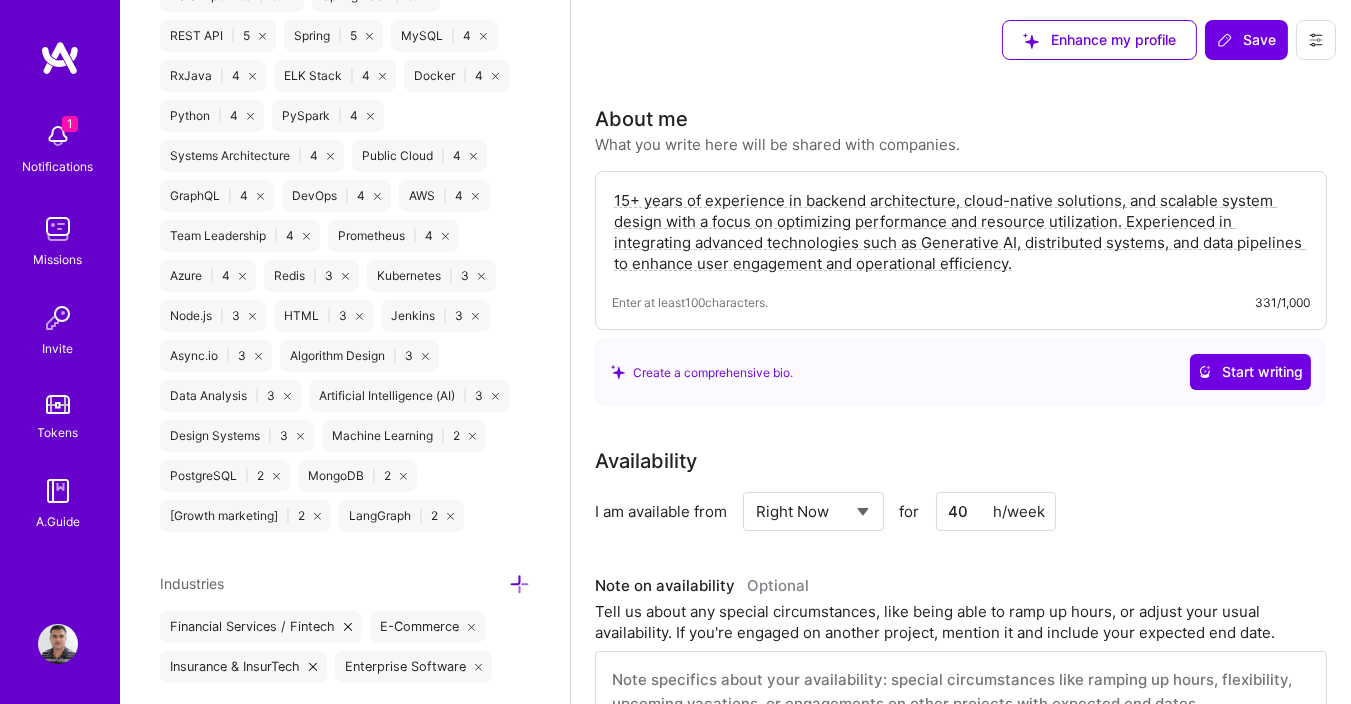 click at bounding box center [252, 316] 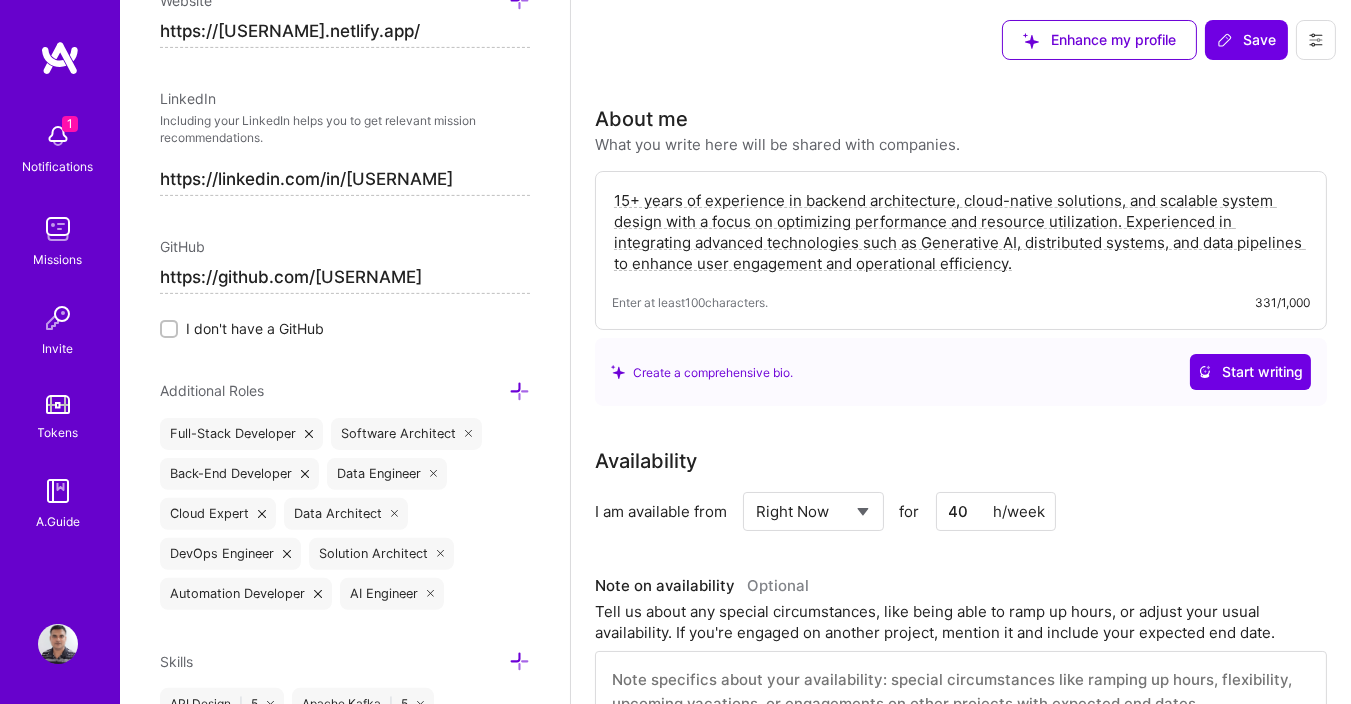 scroll, scrollTop: 1292, scrollLeft: 0, axis: vertical 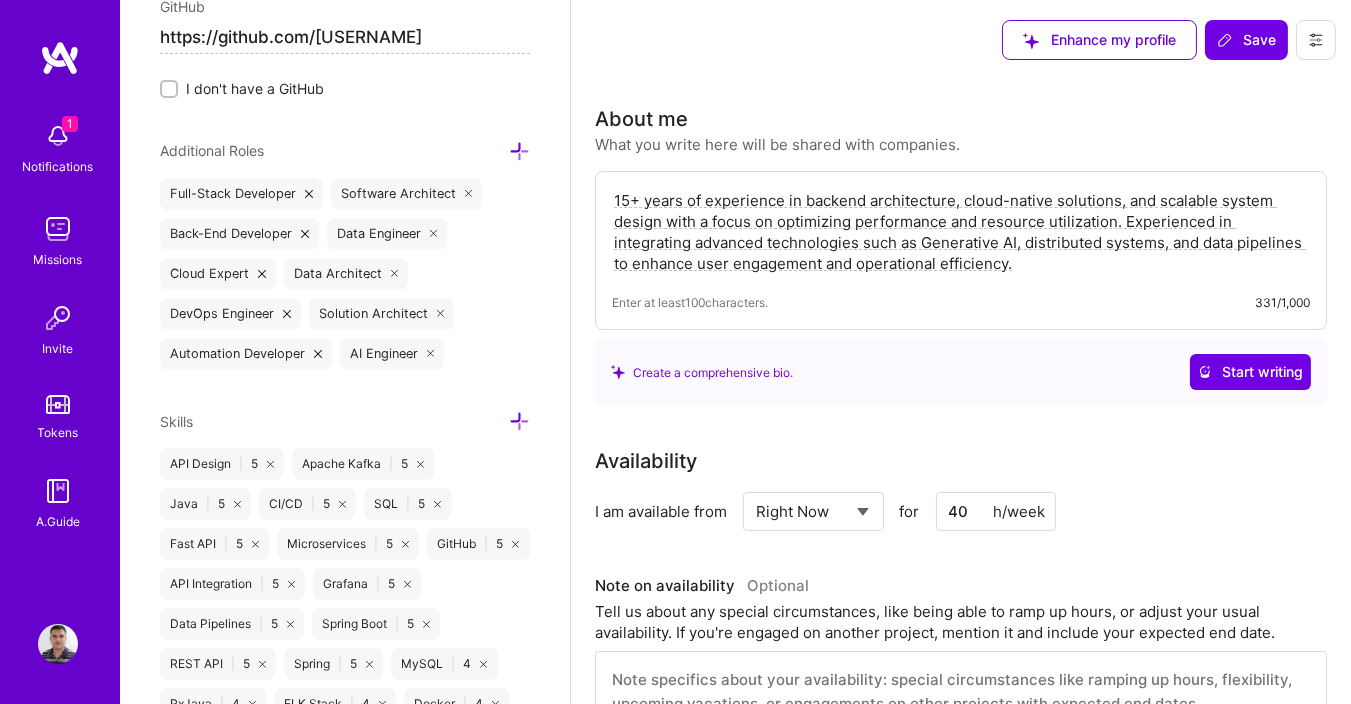 click at bounding box center [318, 354] 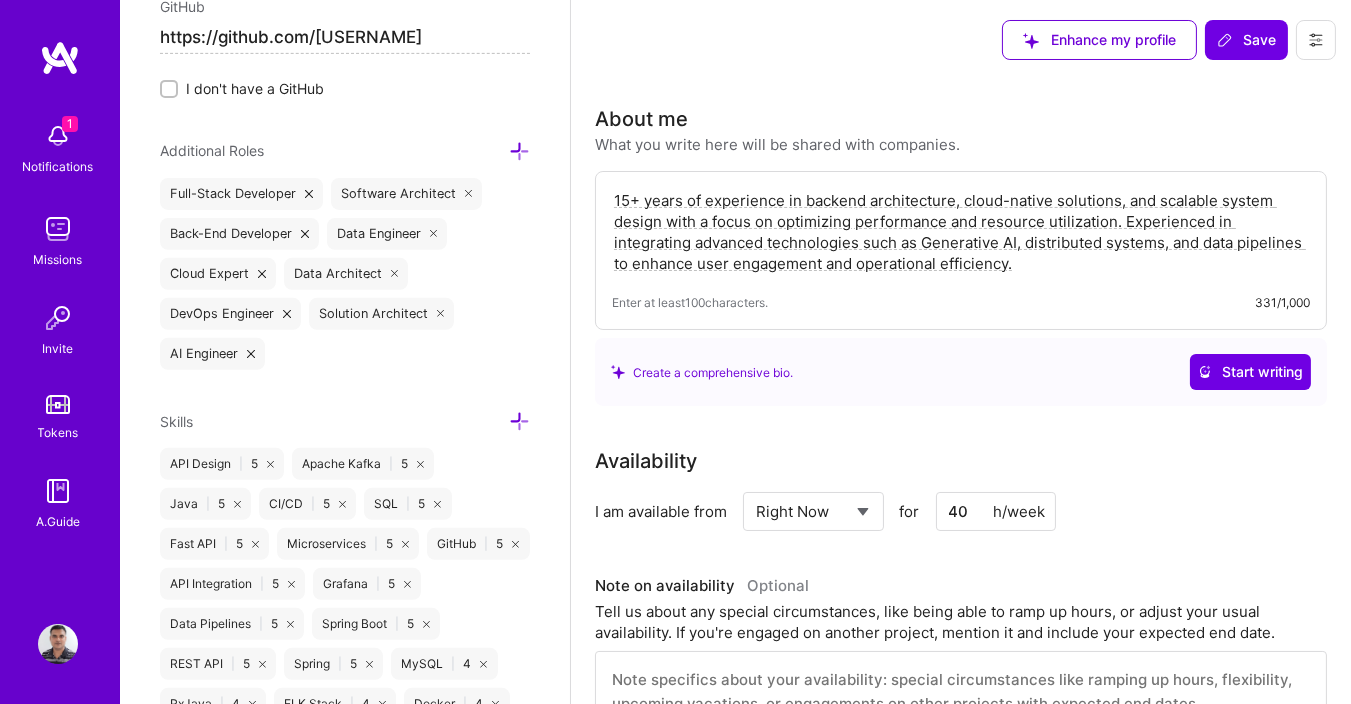 click at bounding box center [395, 274] 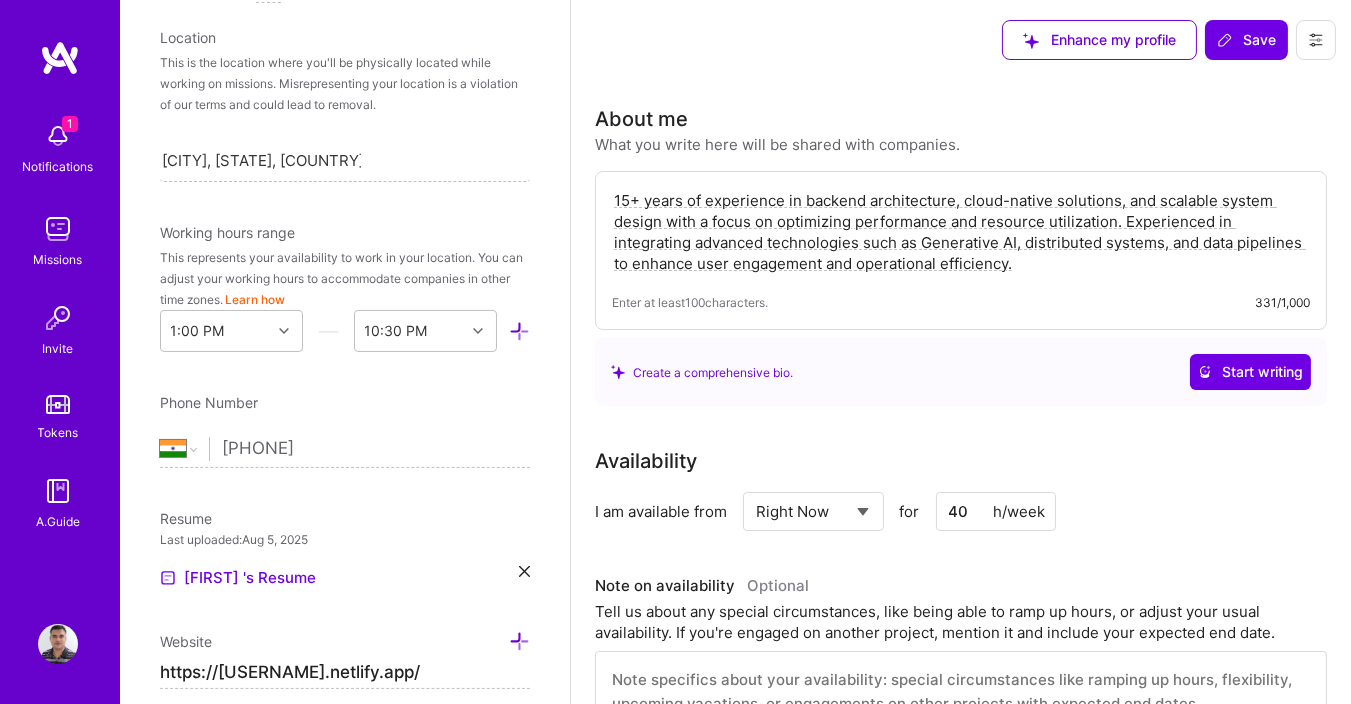scroll, scrollTop: 412, scrollLeft: 0, axis: vertical 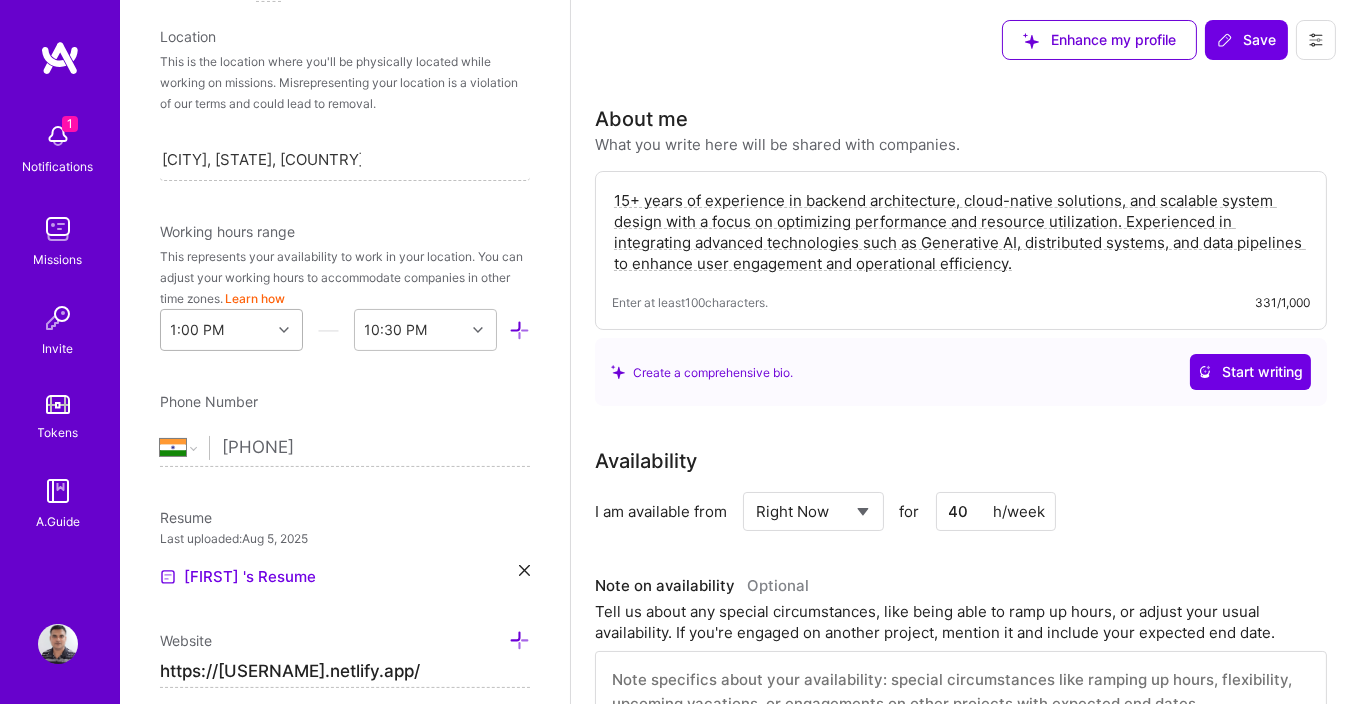 click at bounding box center [286, 330] 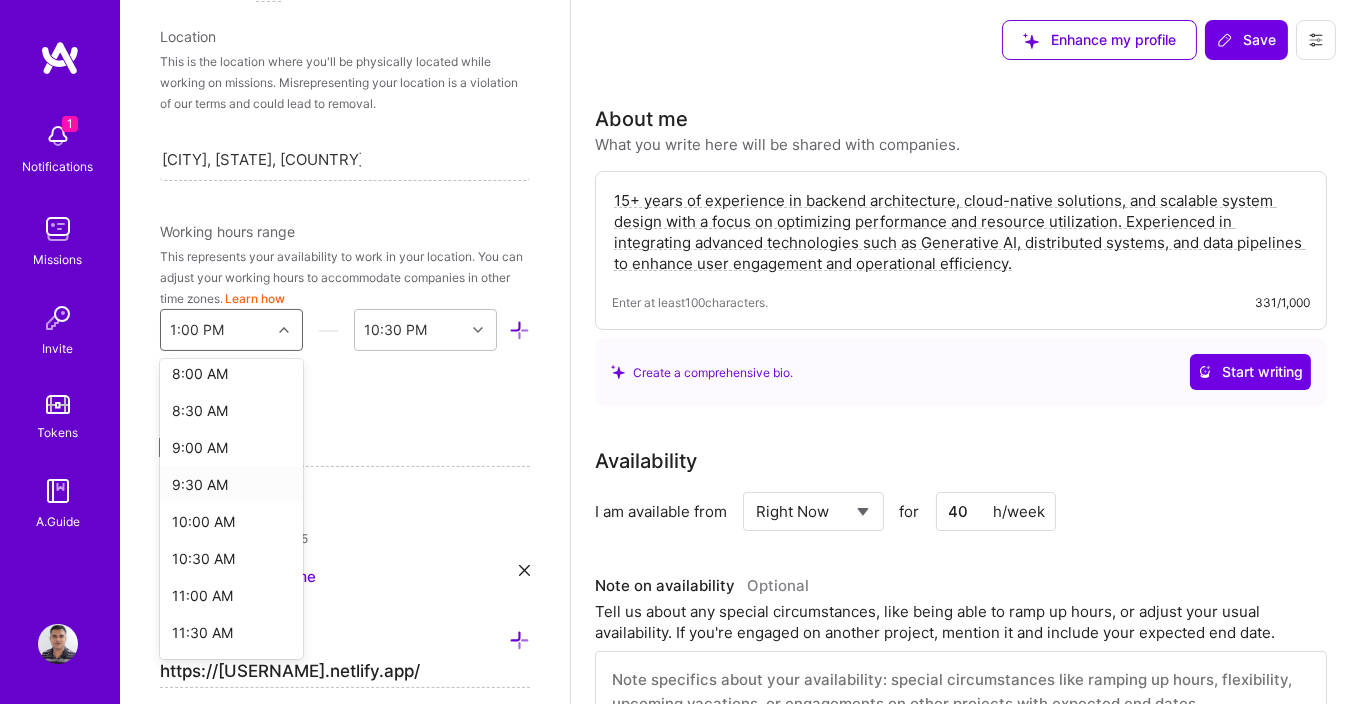 scroll, scrollTop: 720, scrollLeft: 0, axis: vertical 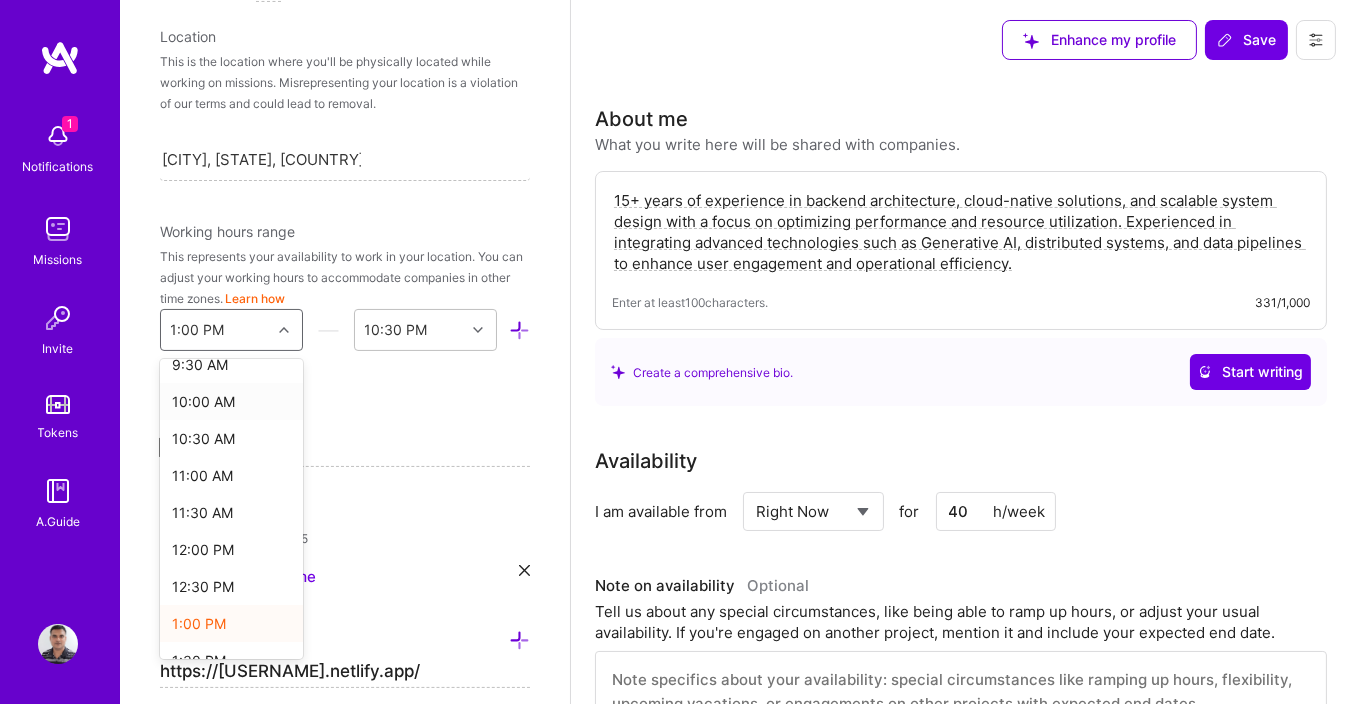 click on "10:00 AM" at bounding box center (231, 401) 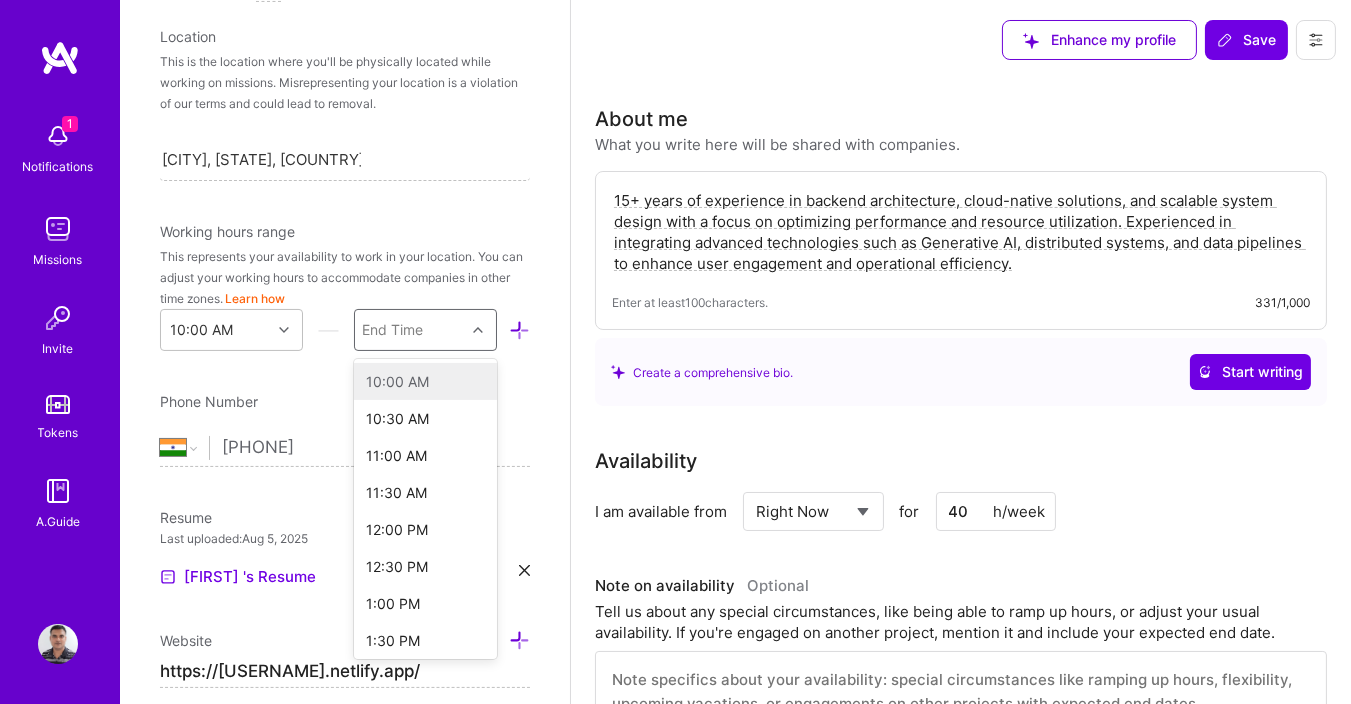 click on "End Time" at bounding box center (393, 330) 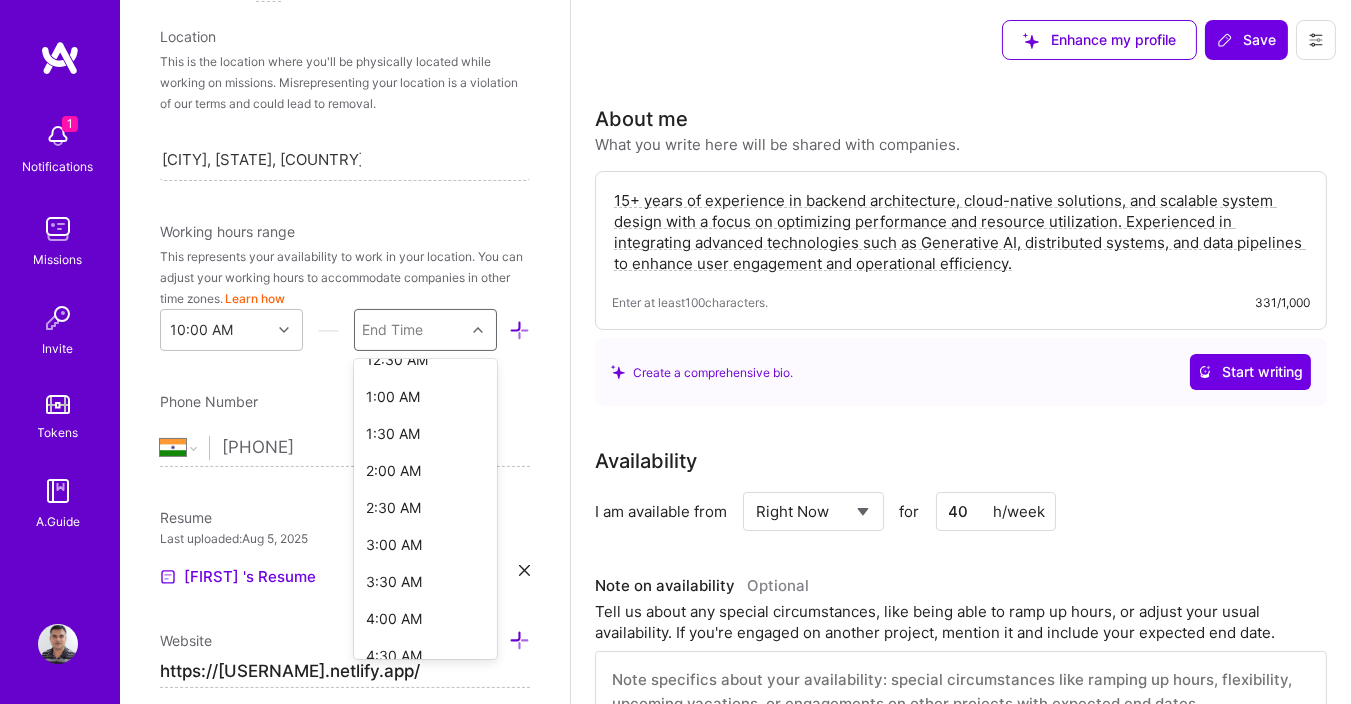 scroll, scrollTop: 960, scrollLeft: 0, axis: vertical 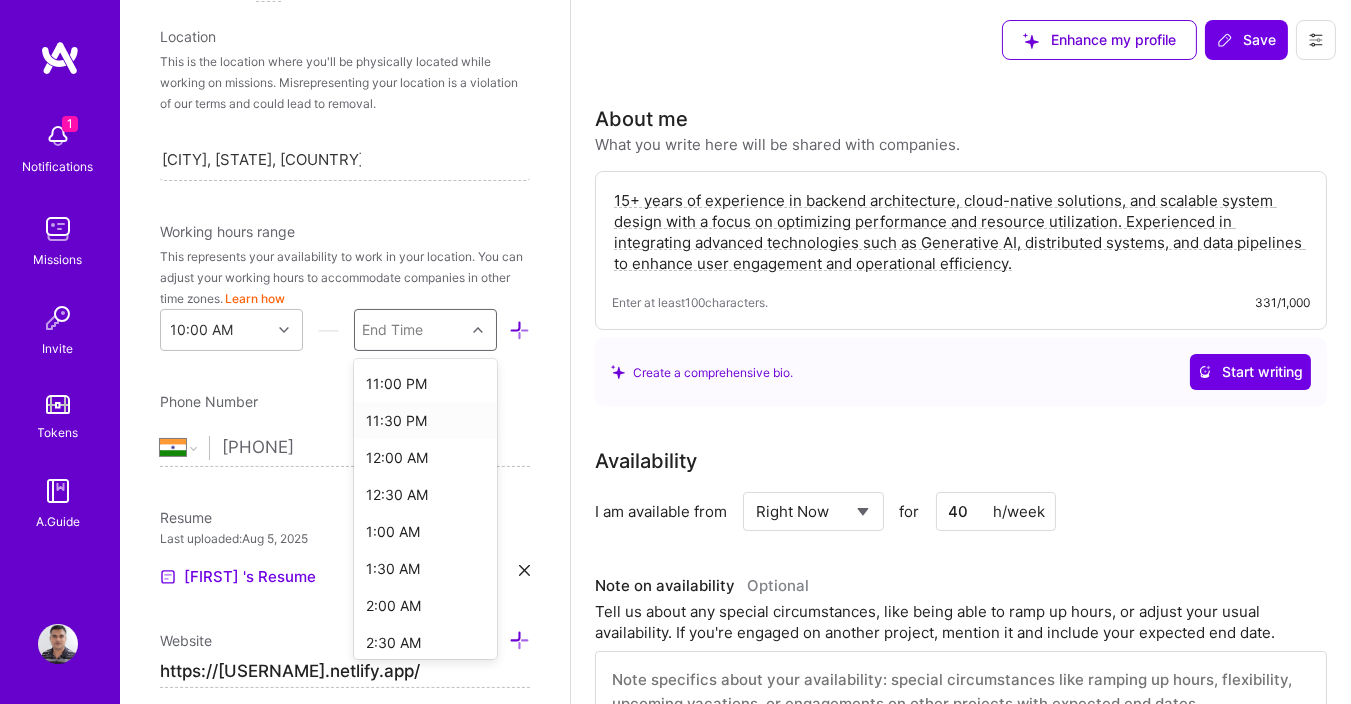 click on "11:30 PM" at bounding box center [425, 420] 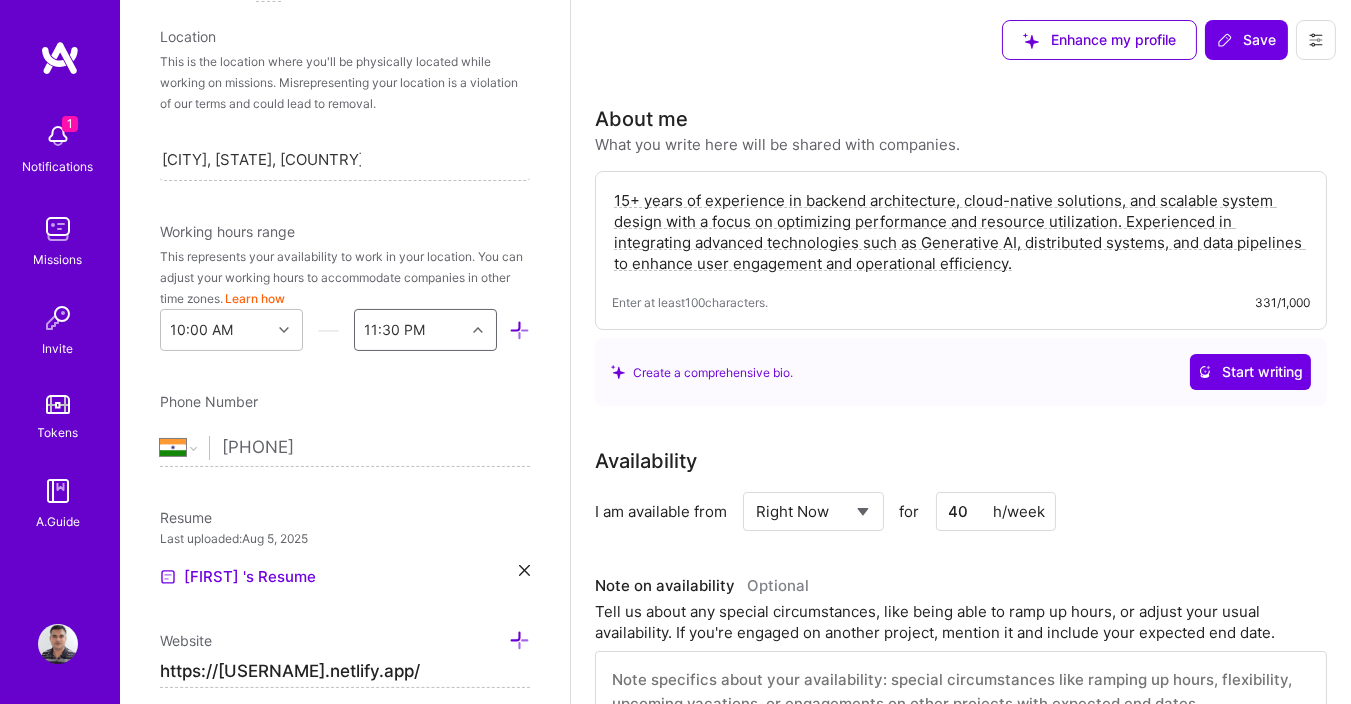 click on "11:30 PM" at bounding box center [410, 330] 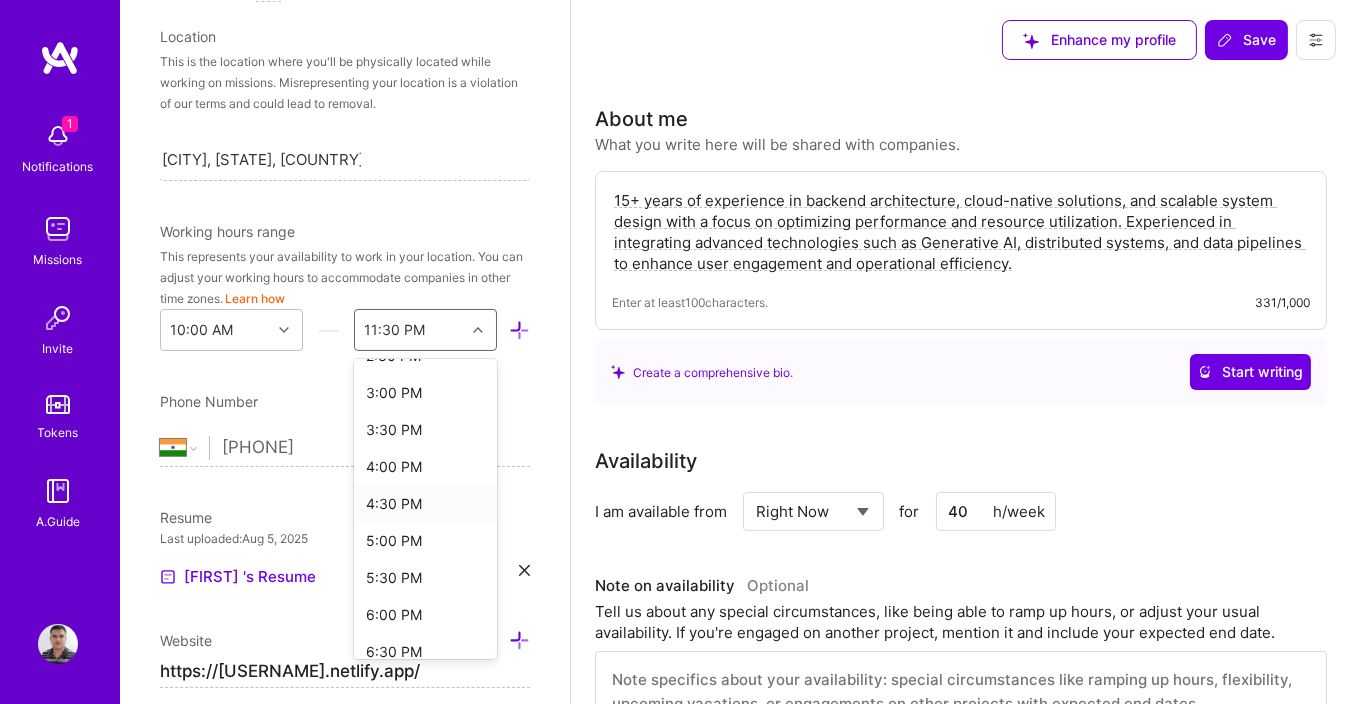 scroll, scrollTop: 839, scrollLeft: 0, axis: vertical 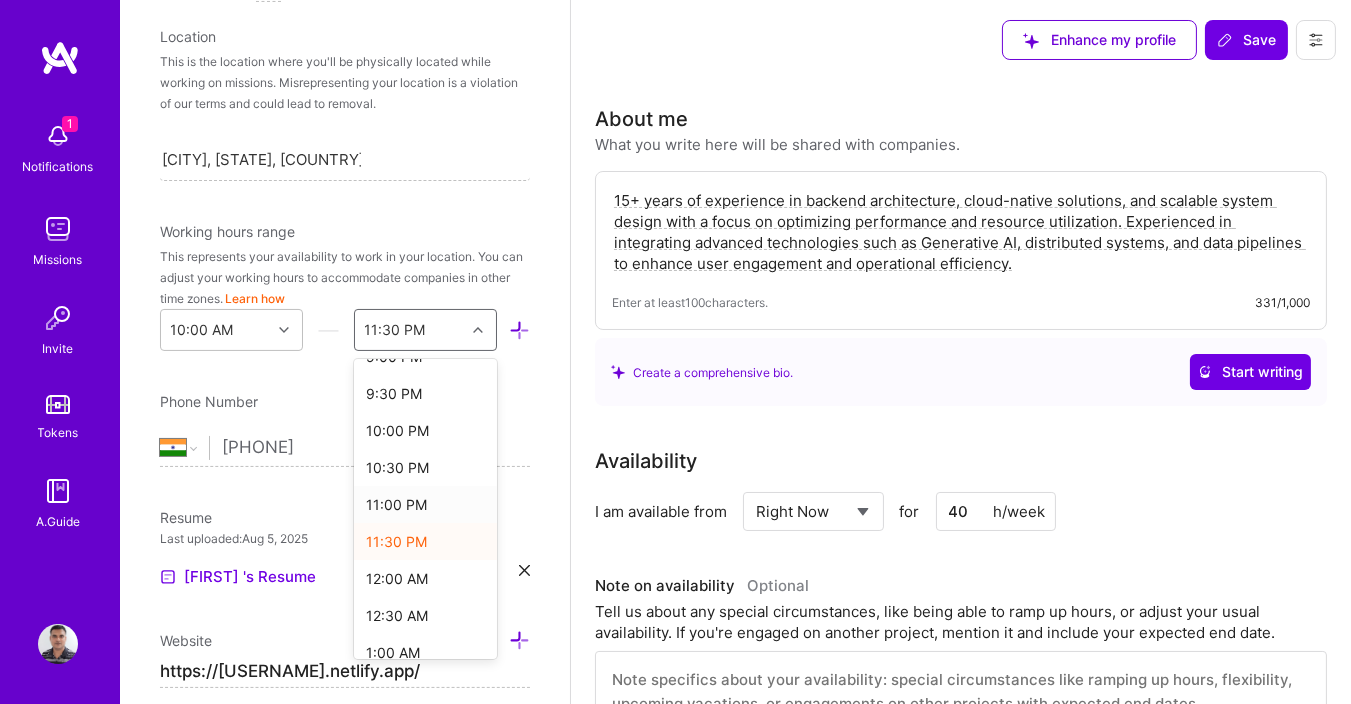 click on "11:00 PM" at bounding box center (425, 504) 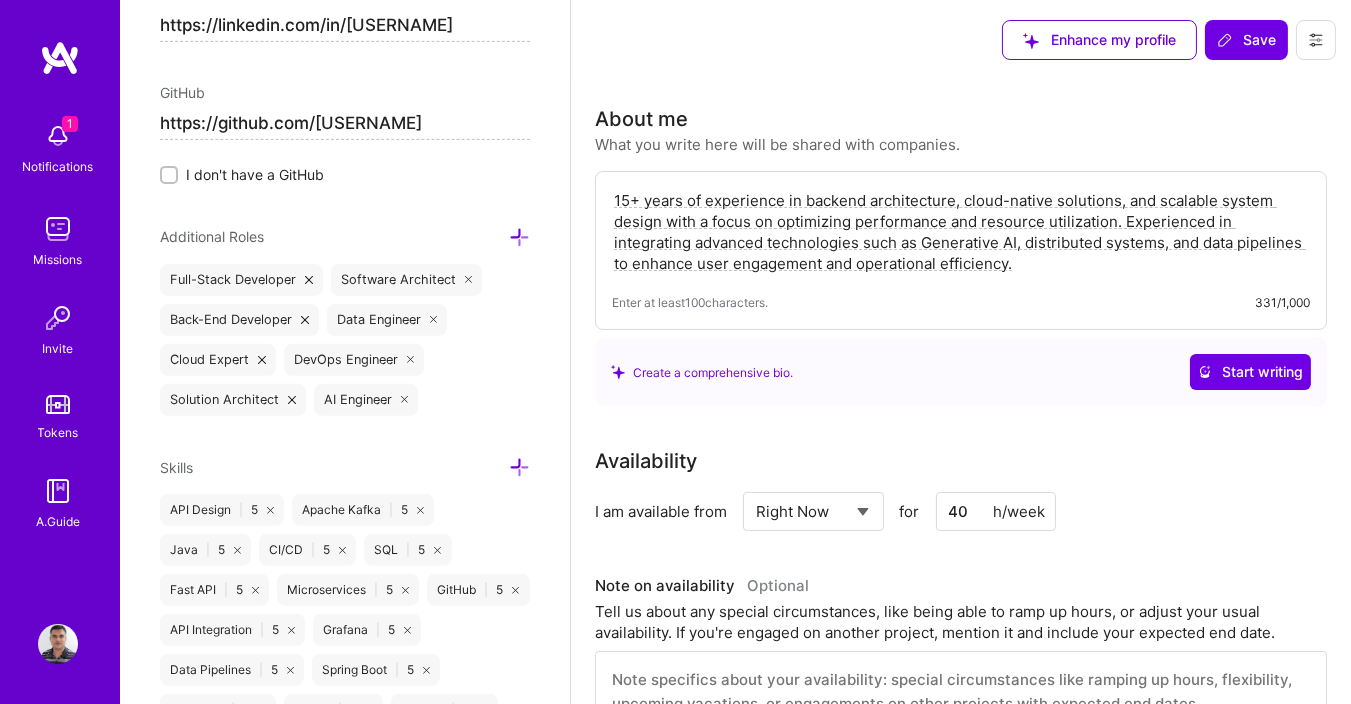scroll, scrollTop: 1252, scrollLeft: 0, axis: vertical 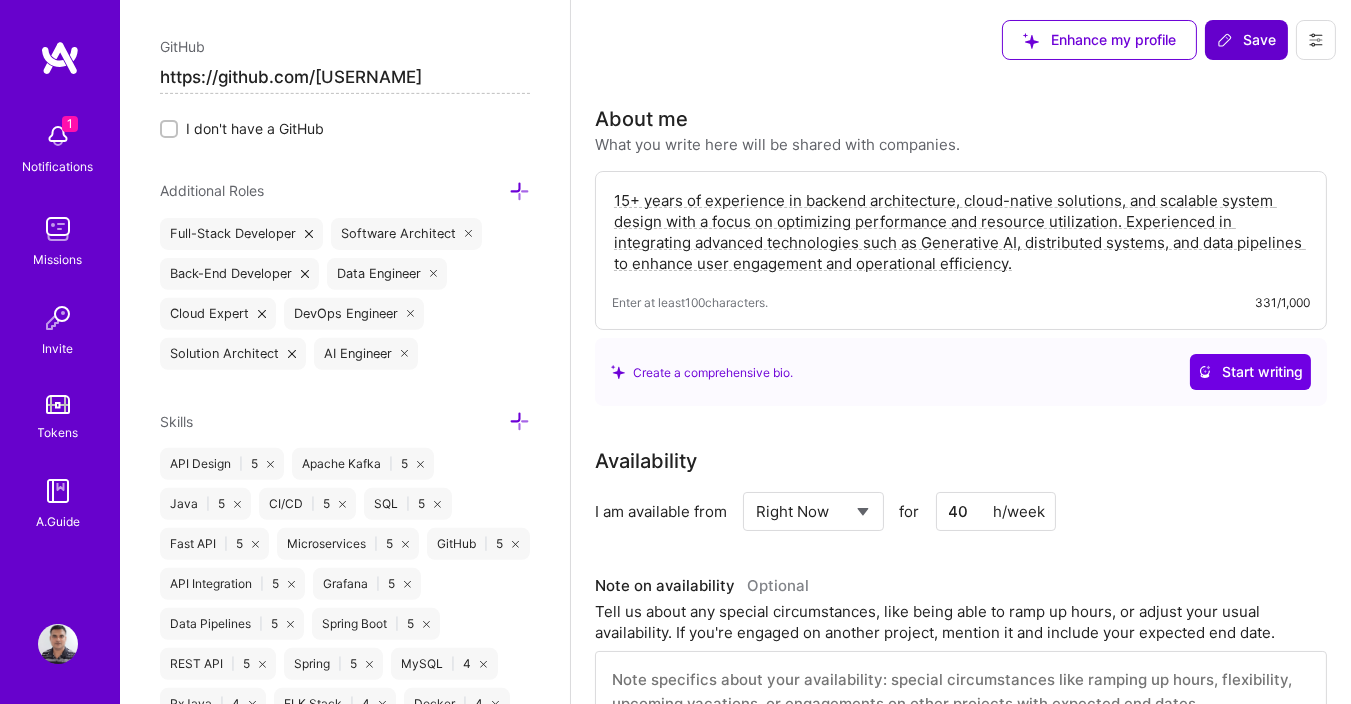 click on "Save" at bounding box center [1246, 40] 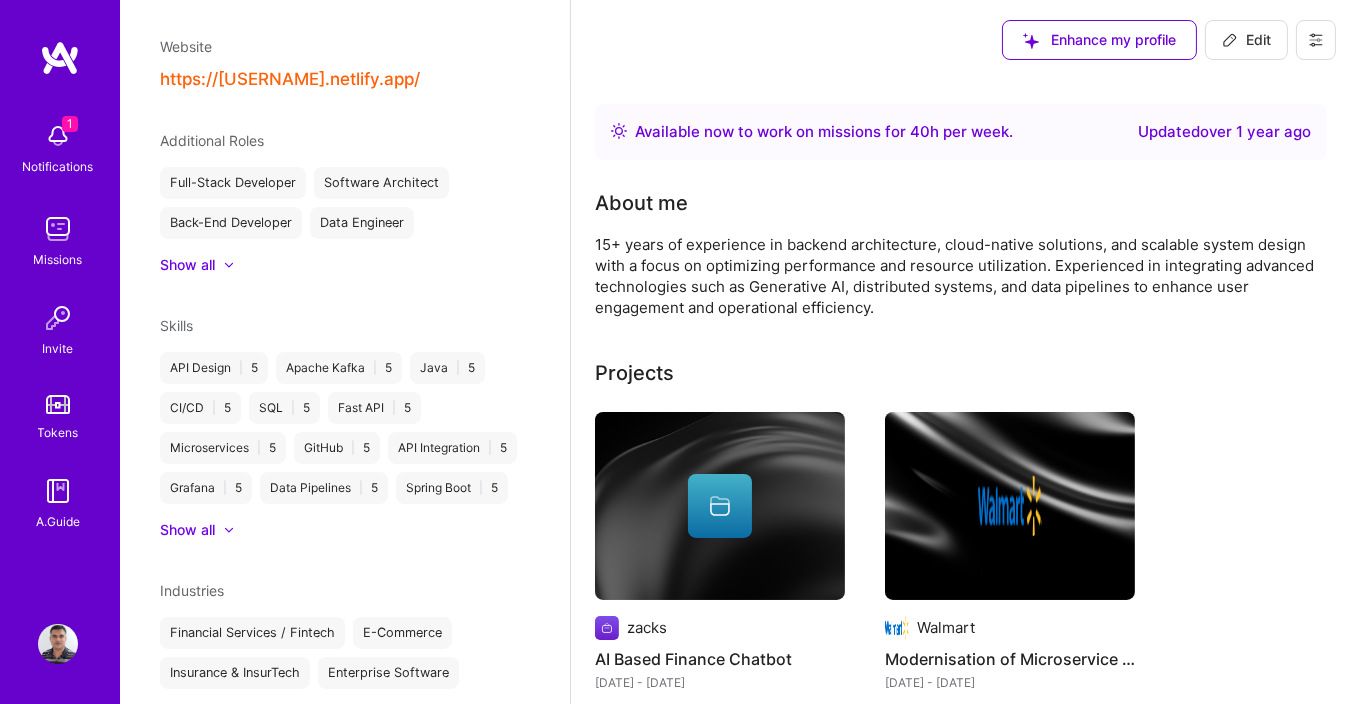 scroll, scrollTop: 516, scrollLeft: 0, axis: vertical 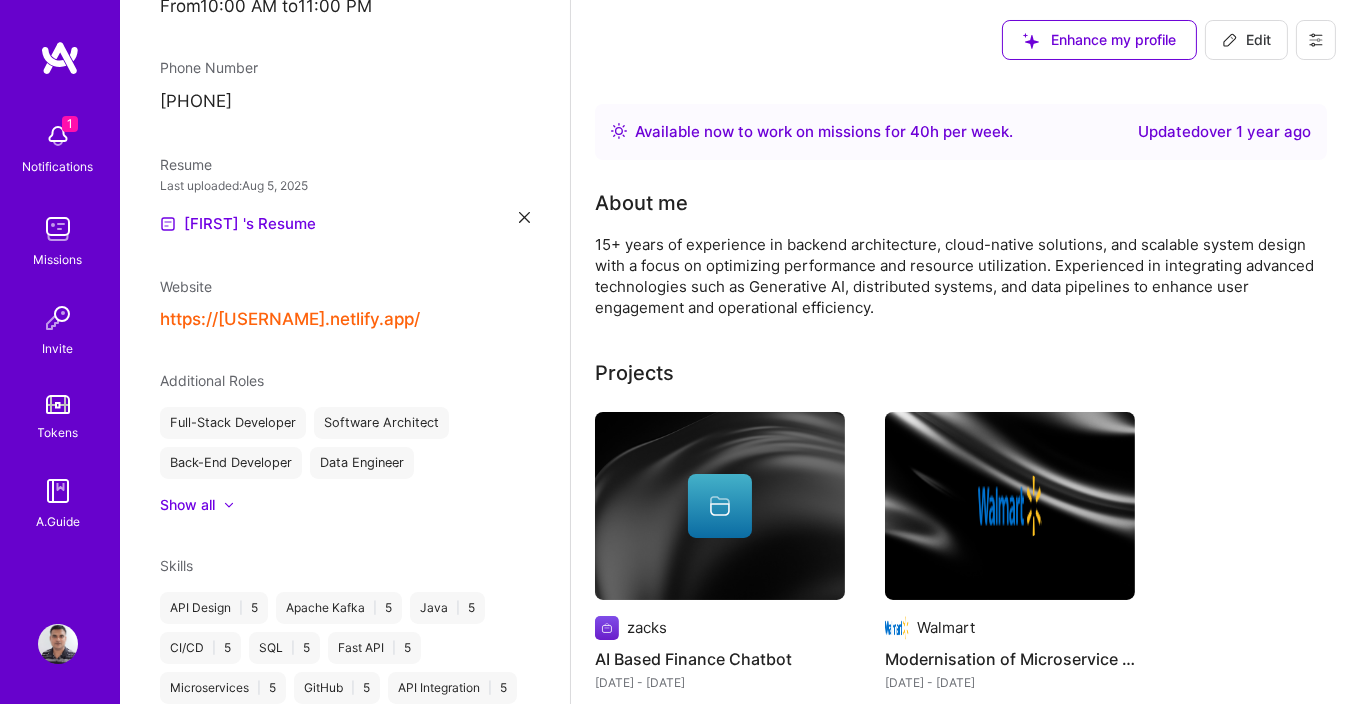 click on "https://miteshtrivedi.netlify.app/" at bounding box center (290, 319) 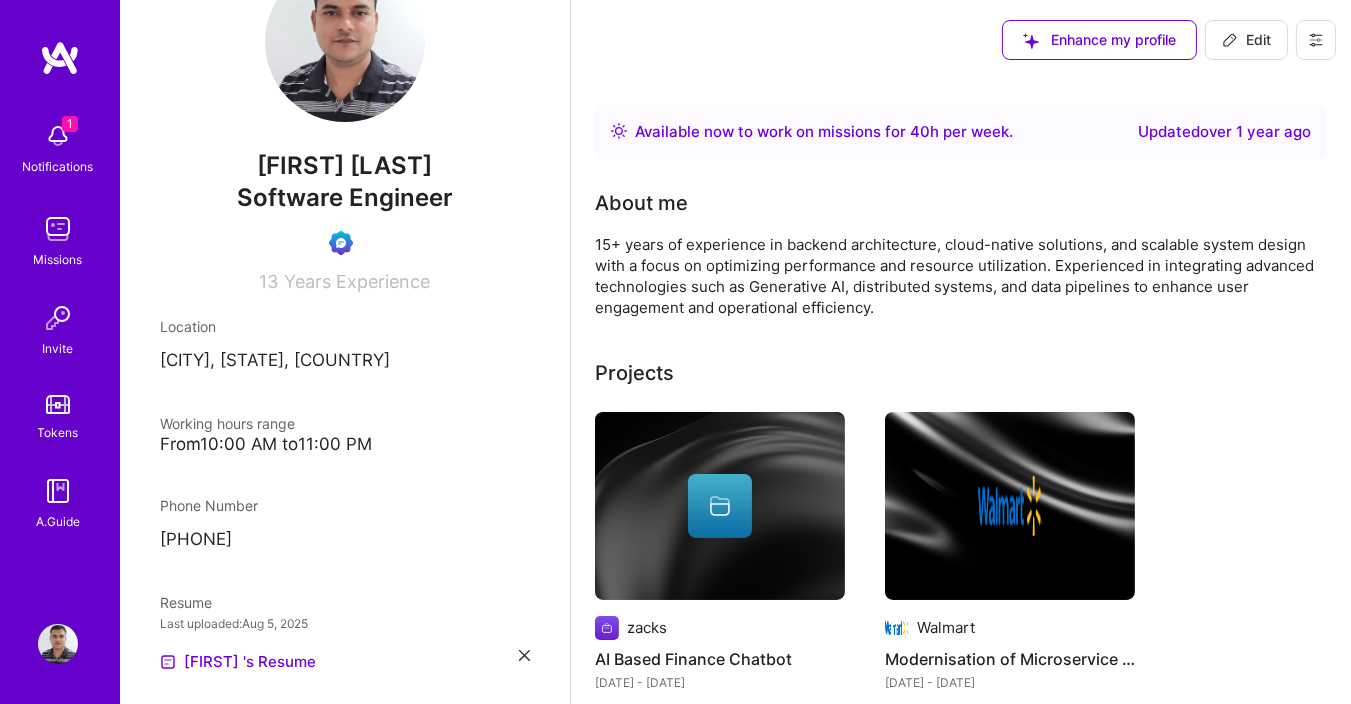 scroll, scrollTop: 0, scrollLeft: 0, axis: both 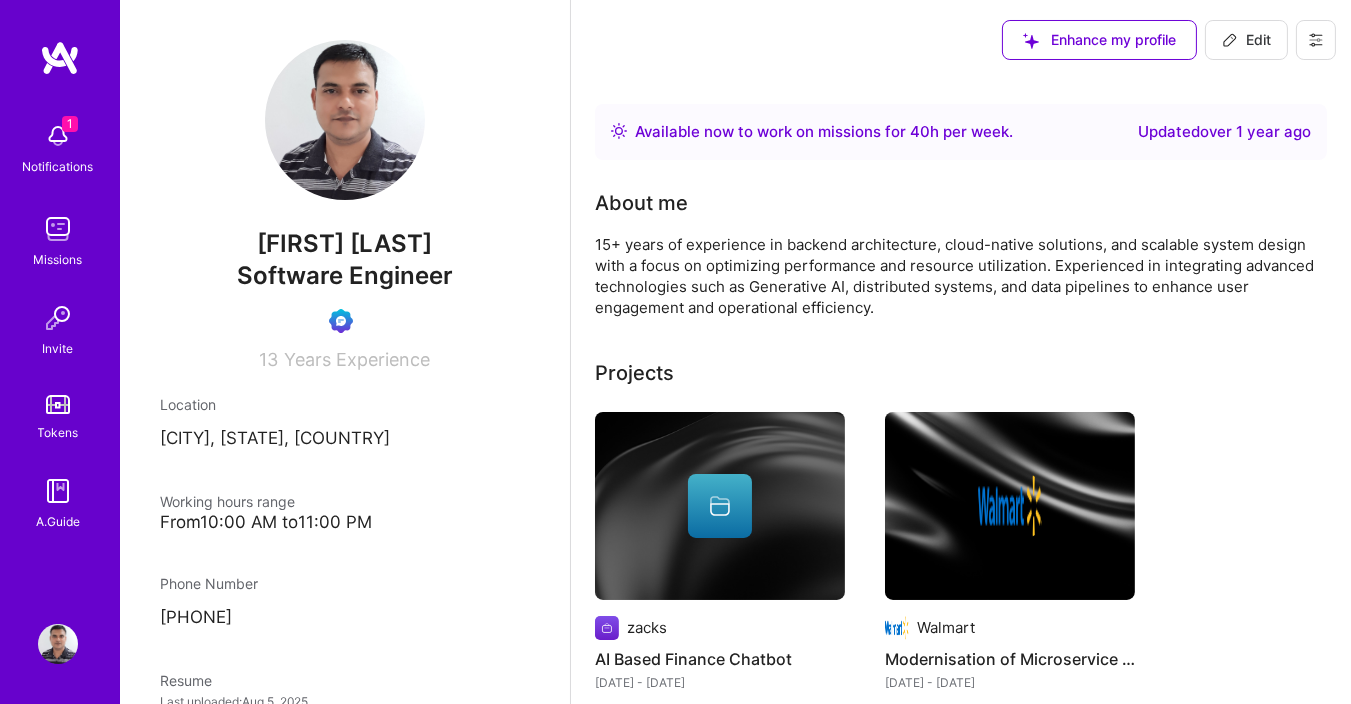click at bounding box center (58, 229) 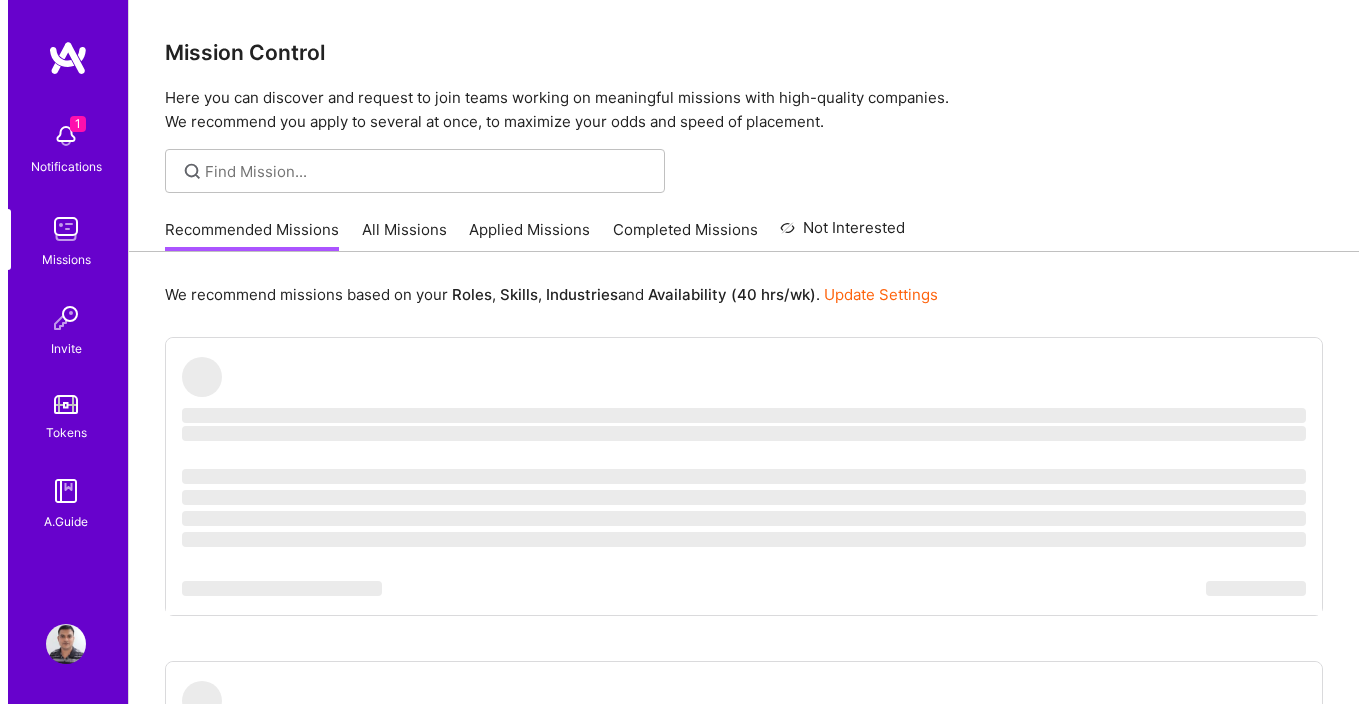 scroll, scrollTop: 0, scrollLeft: 0, axis: both 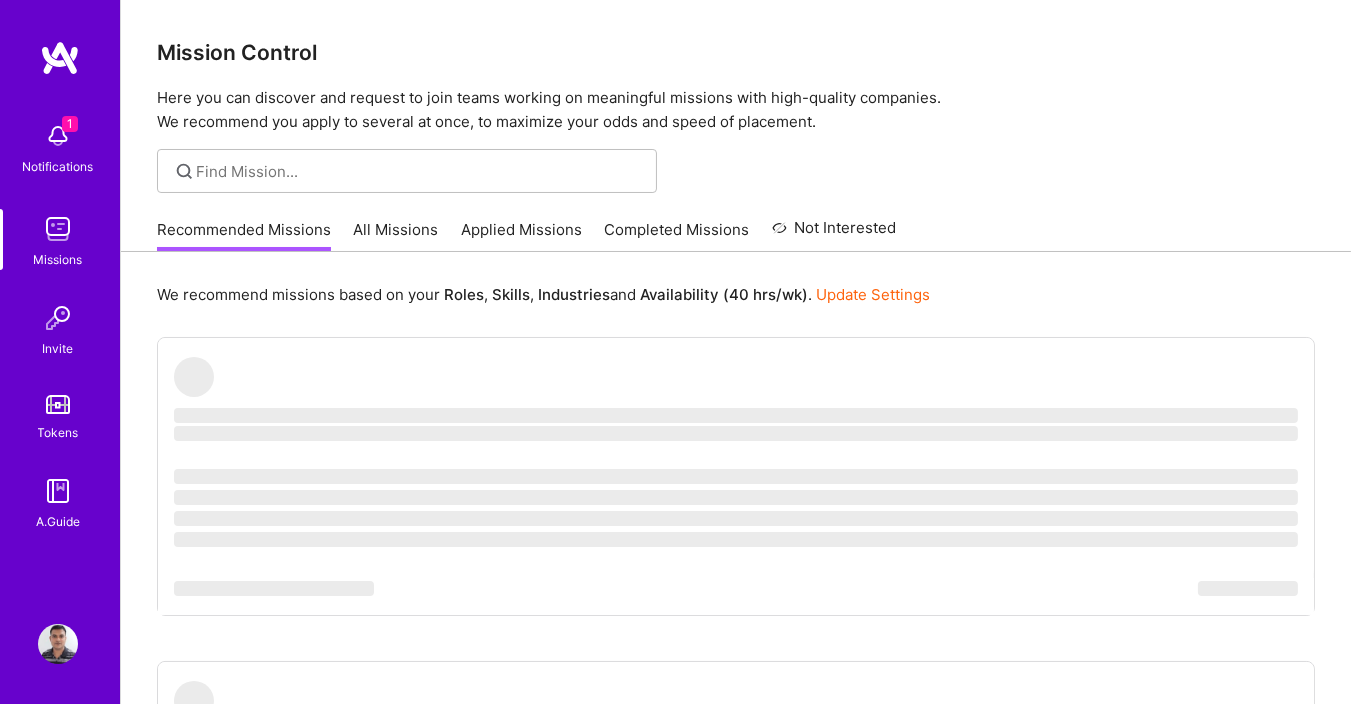 click on "Update Settings" at bounding box center (873, 294) 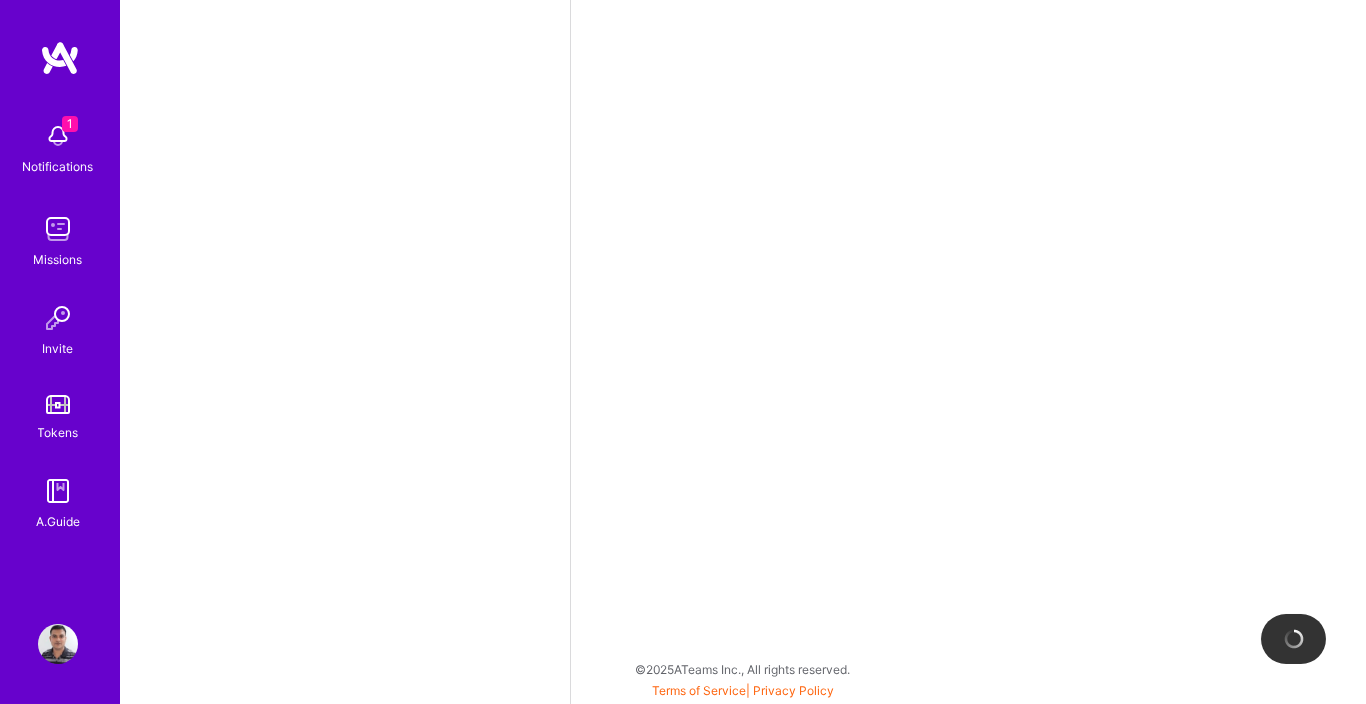select on "IN" 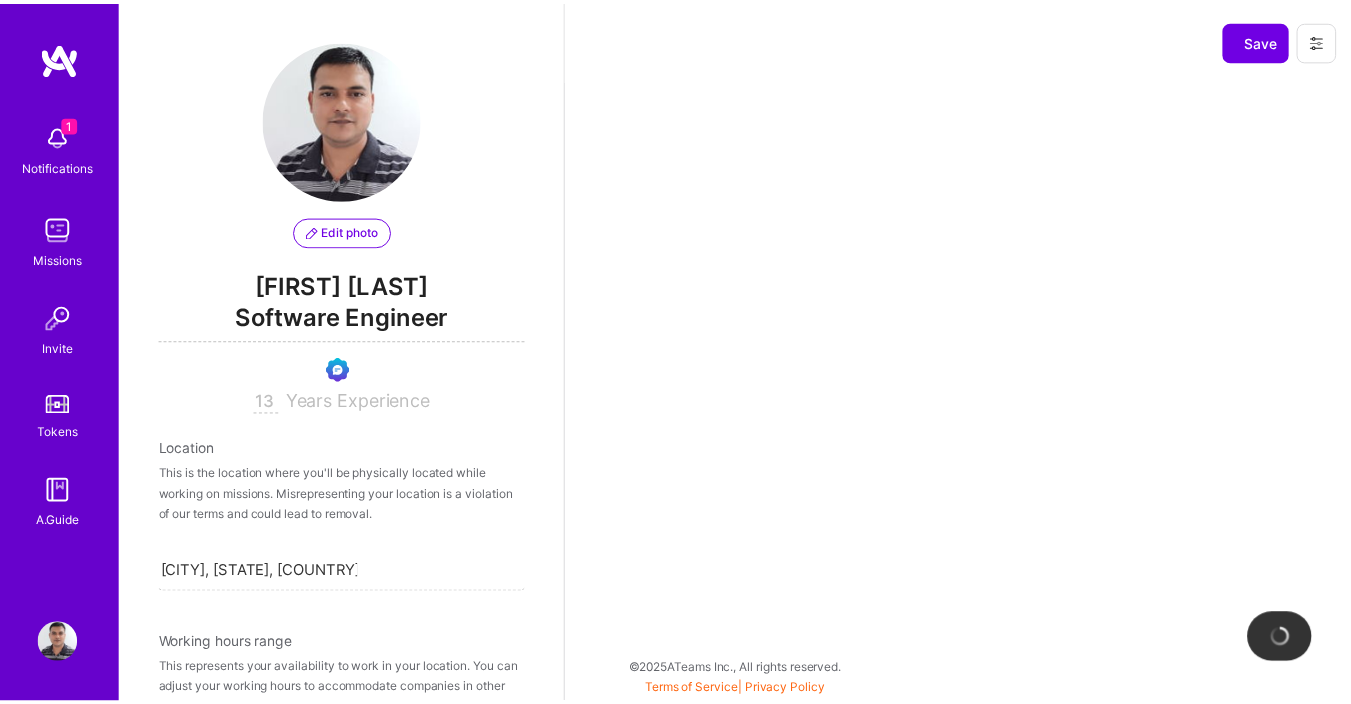 scroll, scrollTop: 877, scrollLeft: 0, axis: vertical 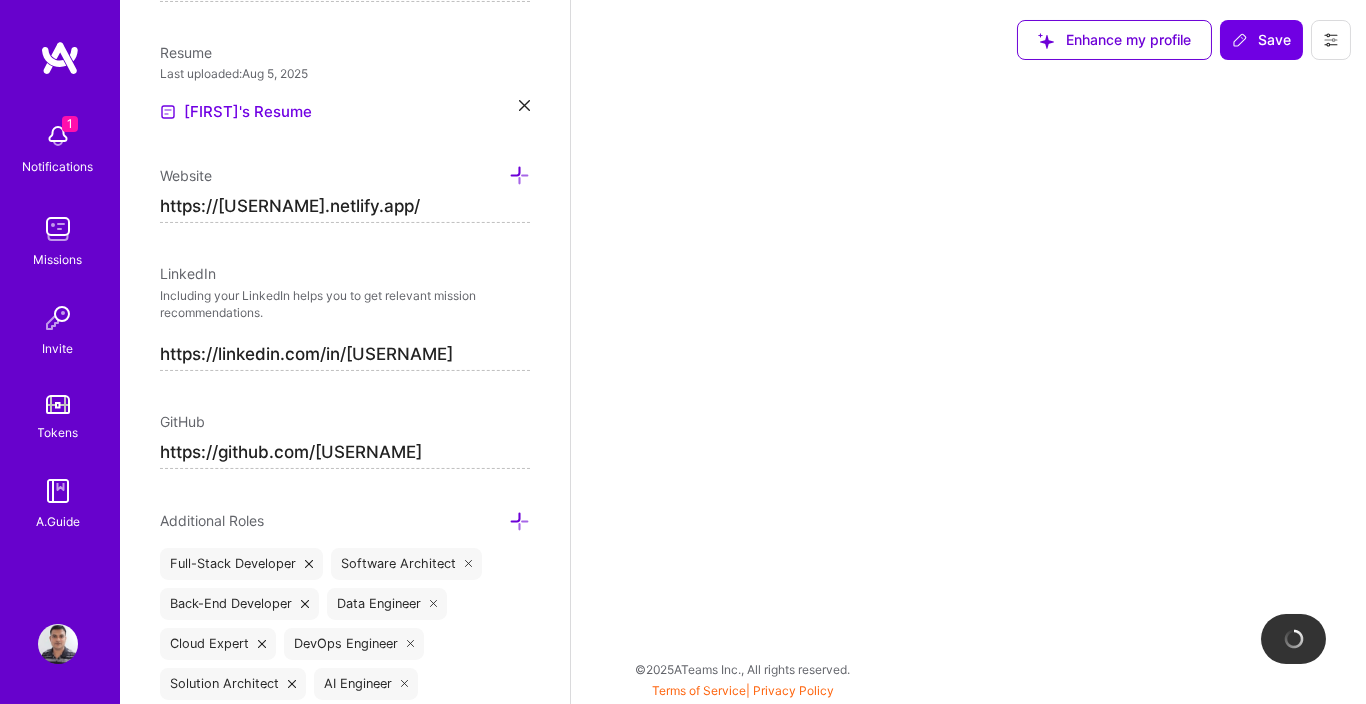 select on "Right Now" 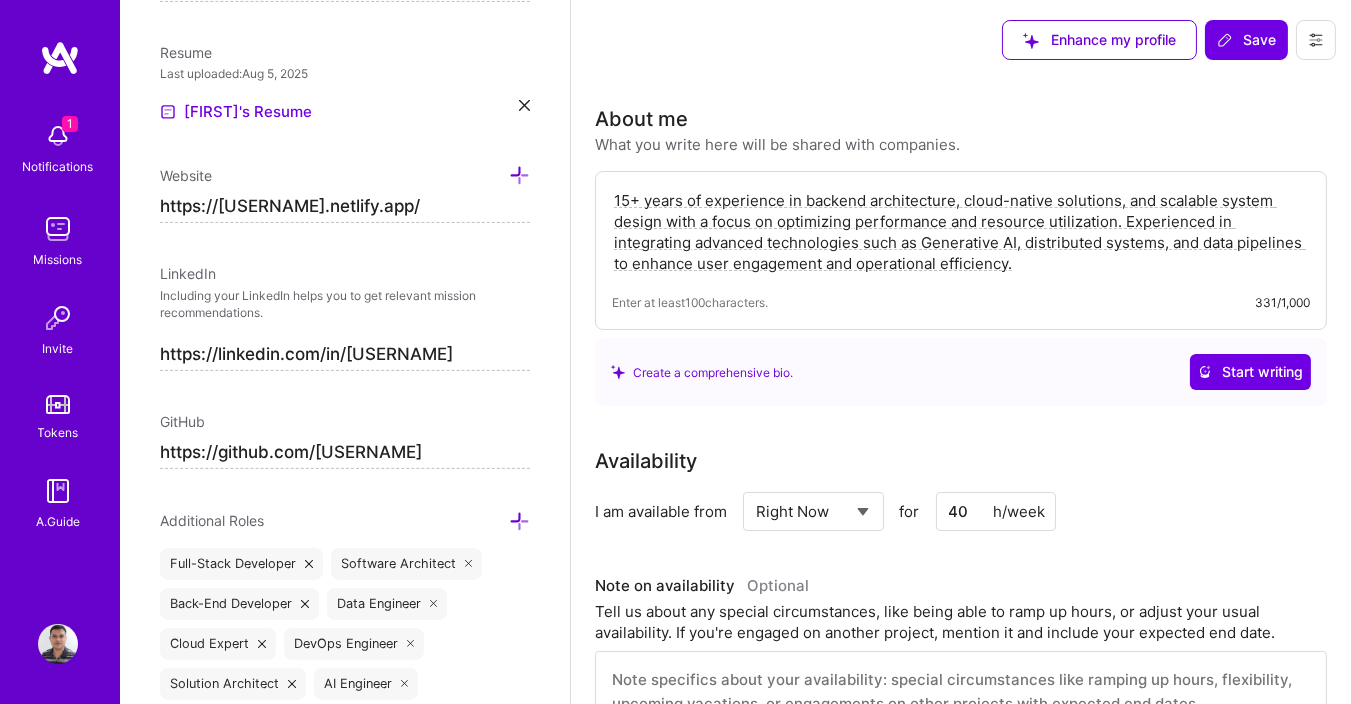 click at bounding box center [58, 229] 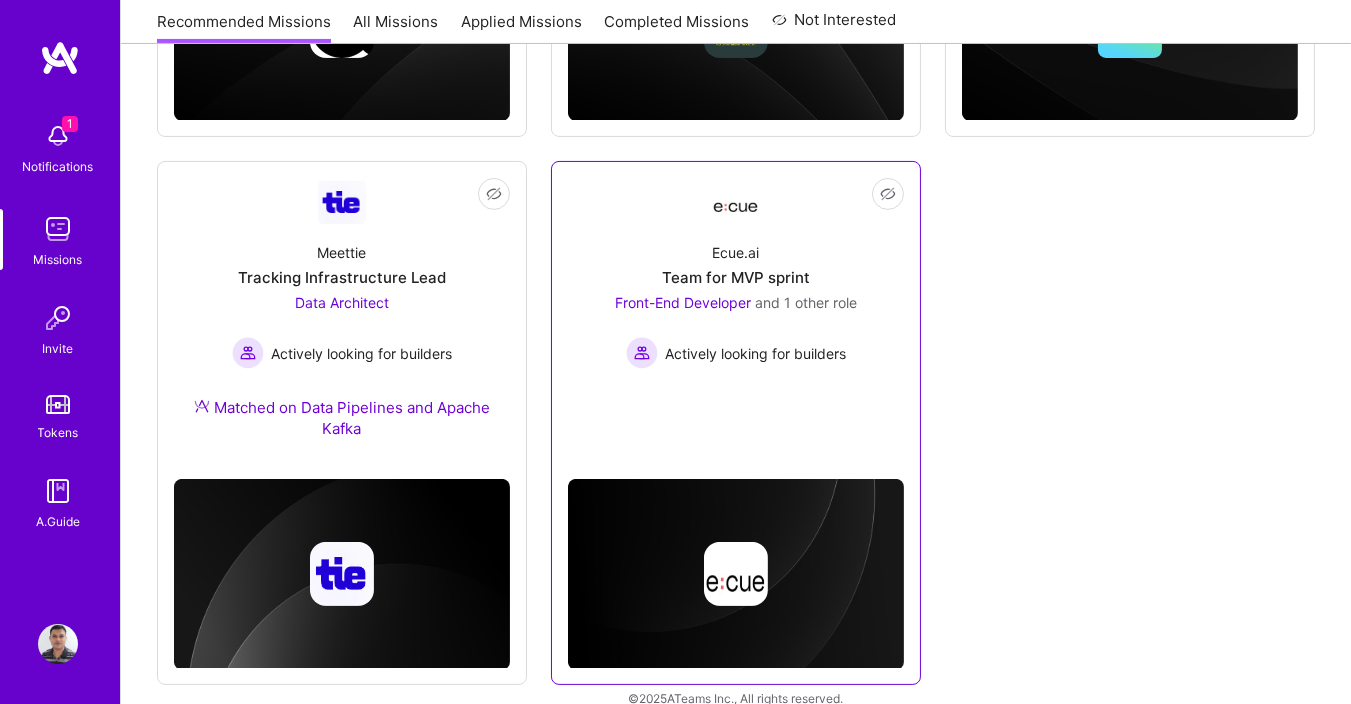 scroll, scrollTop: 752, scrollLeft: 0, axis: vertical 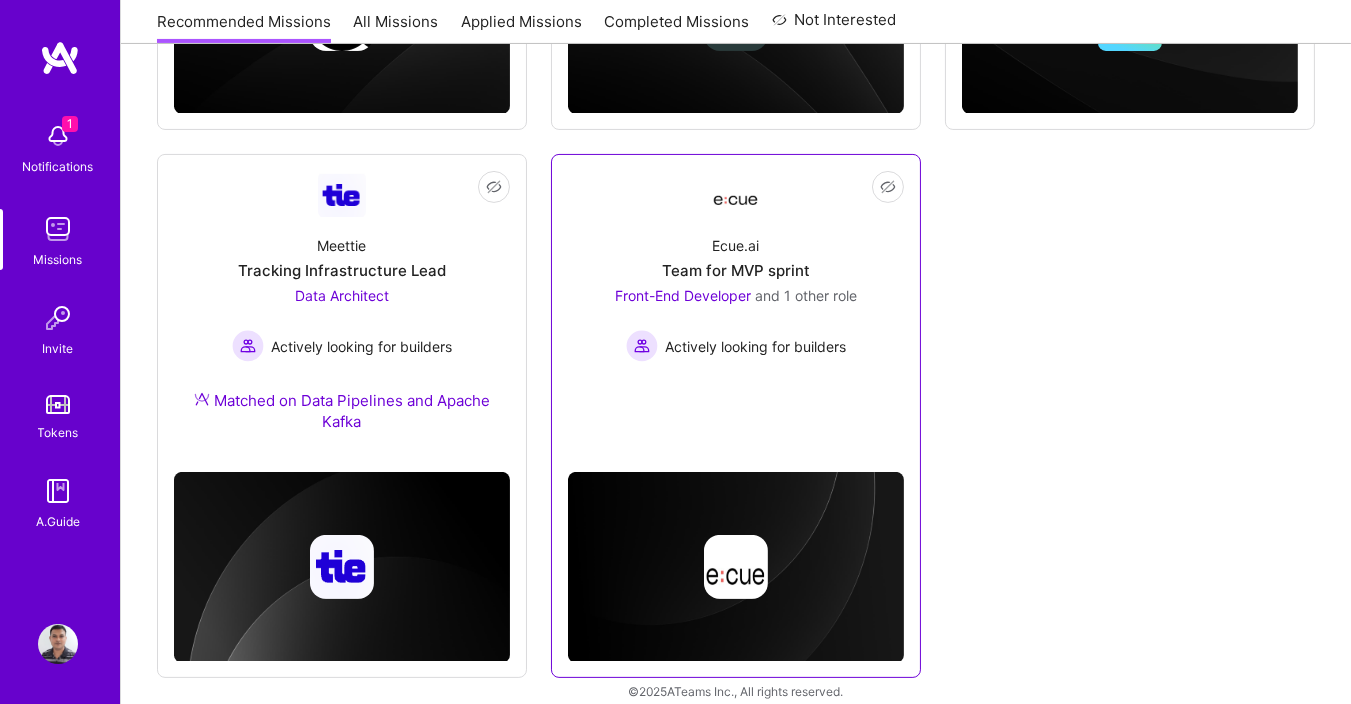 click on "Team for MVP sprint" at bounding box center (736, 270) 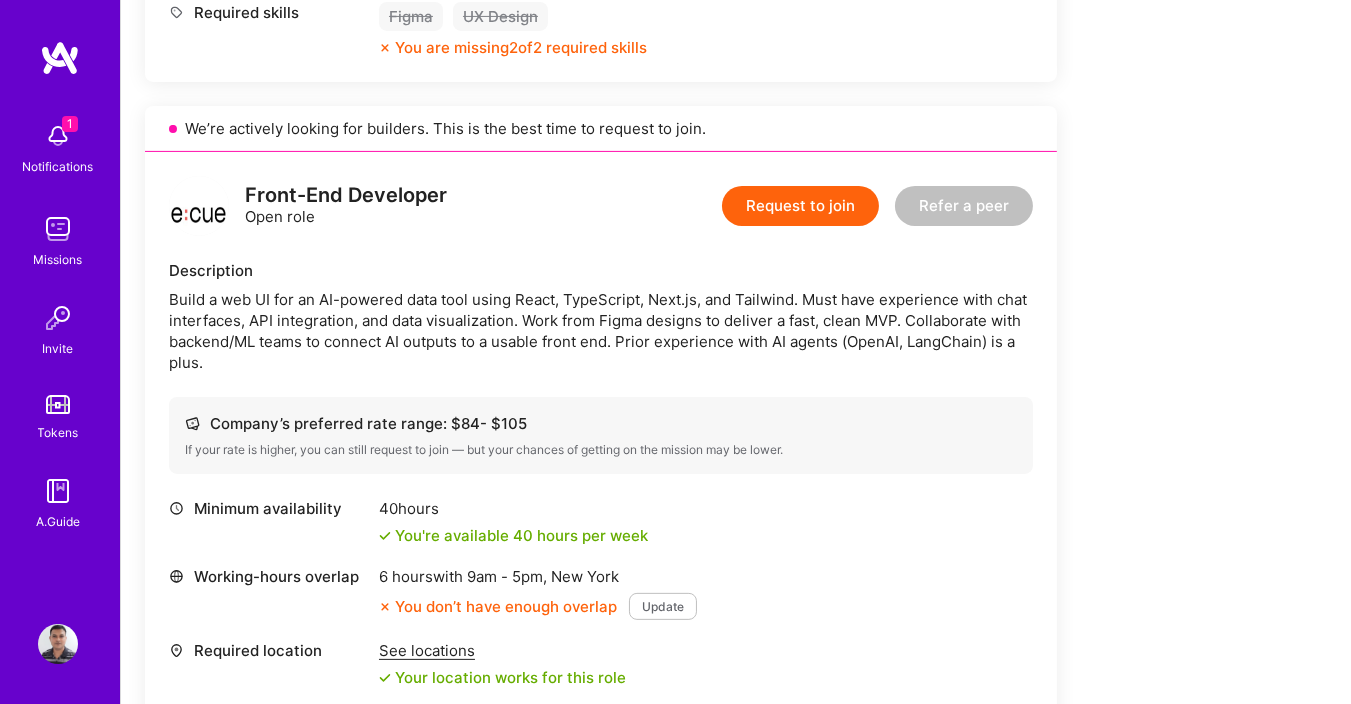 scroll, scrollTop: 785, scrollLeft: 0, axis: vertical 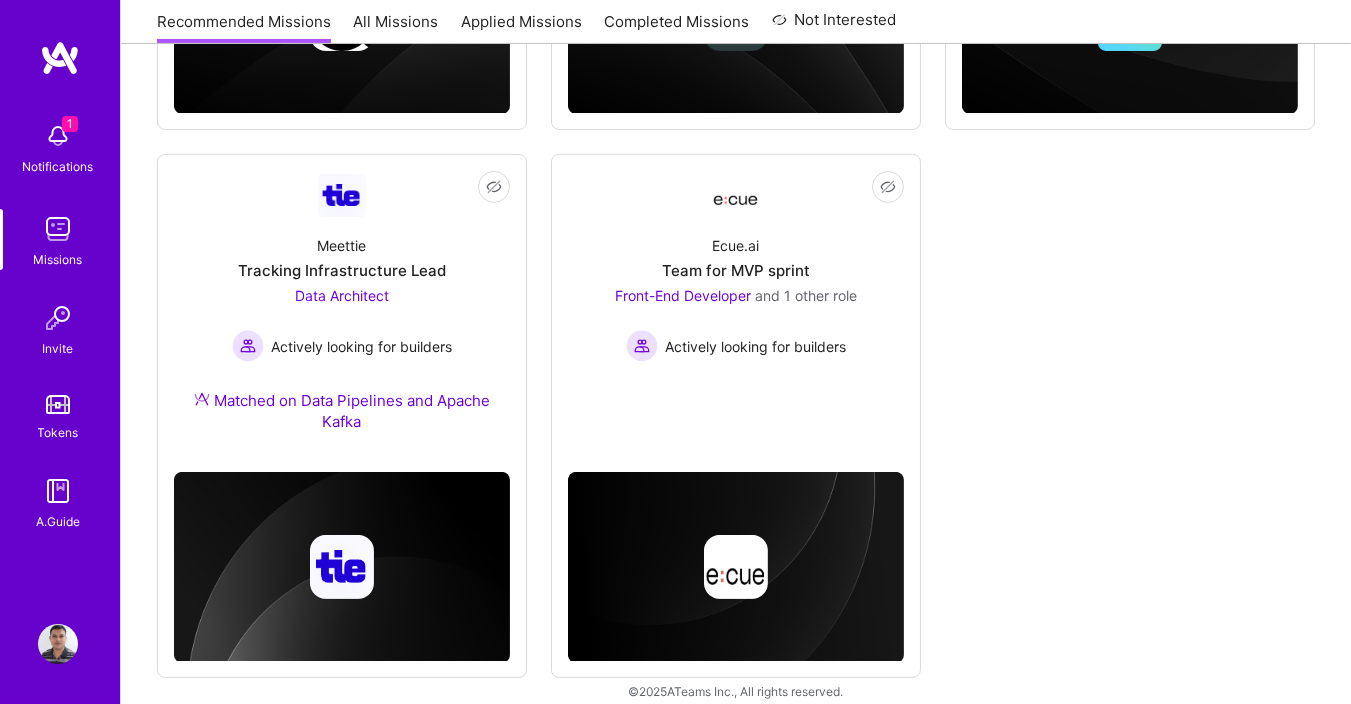 click at bounding box center (58, 229) 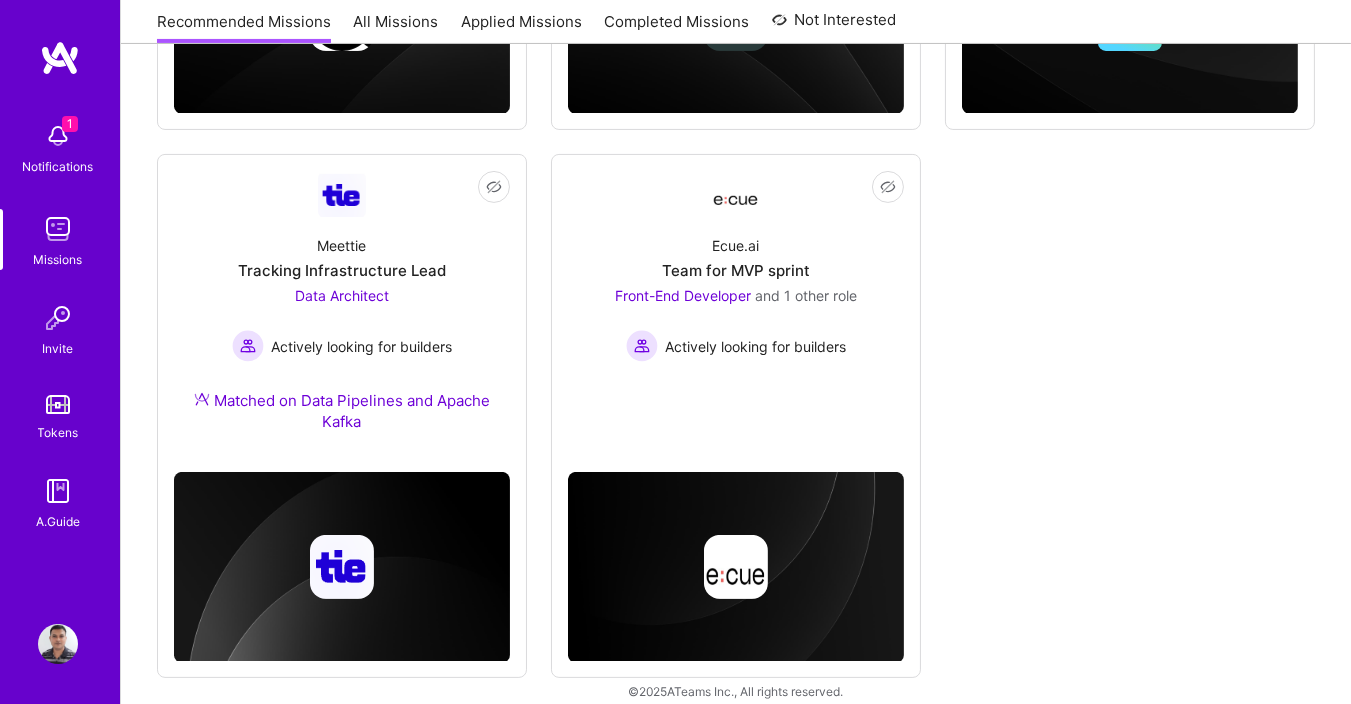 scroll, scrollTop: 0, scrollLeft: 0, axis: both 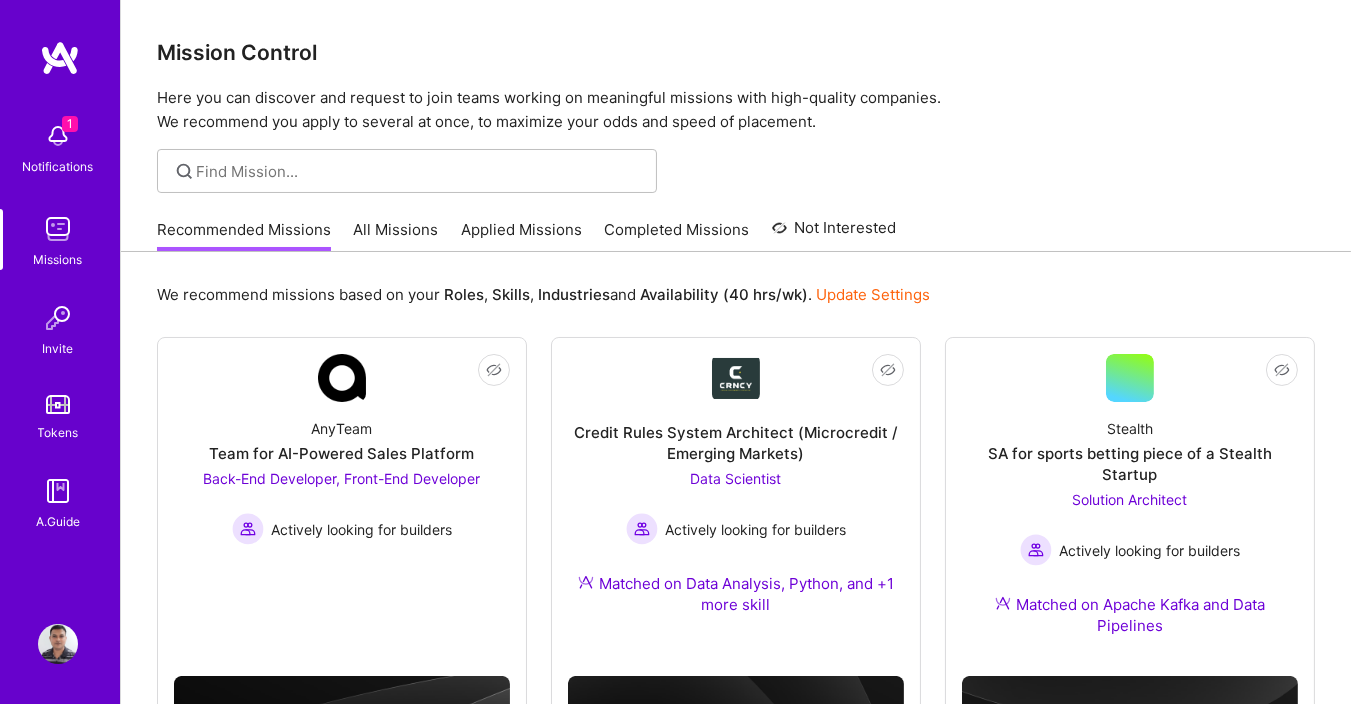 click on "Recommended Missions   All Missions   Applied Missions   Completed Missions   Not Interested" at bounding box center [527, 229] 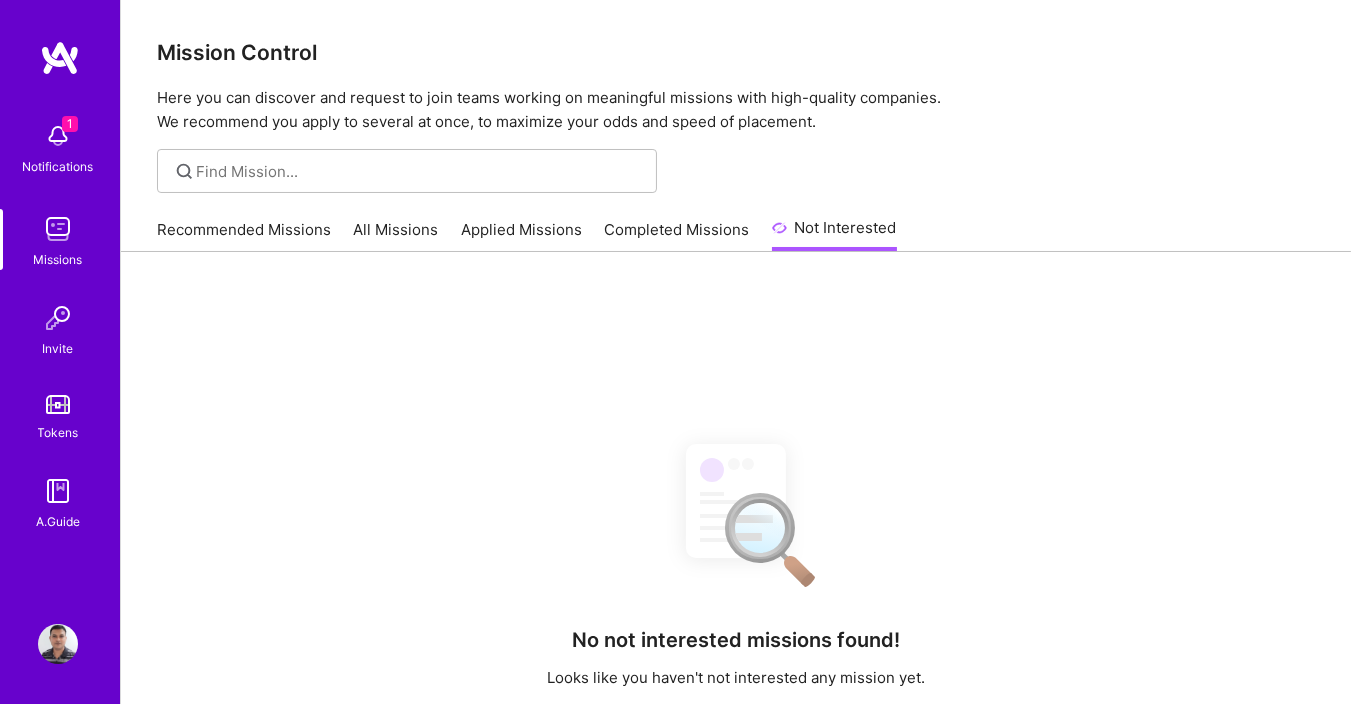 click on "Completed Missions" at bounding box center [677, 235] 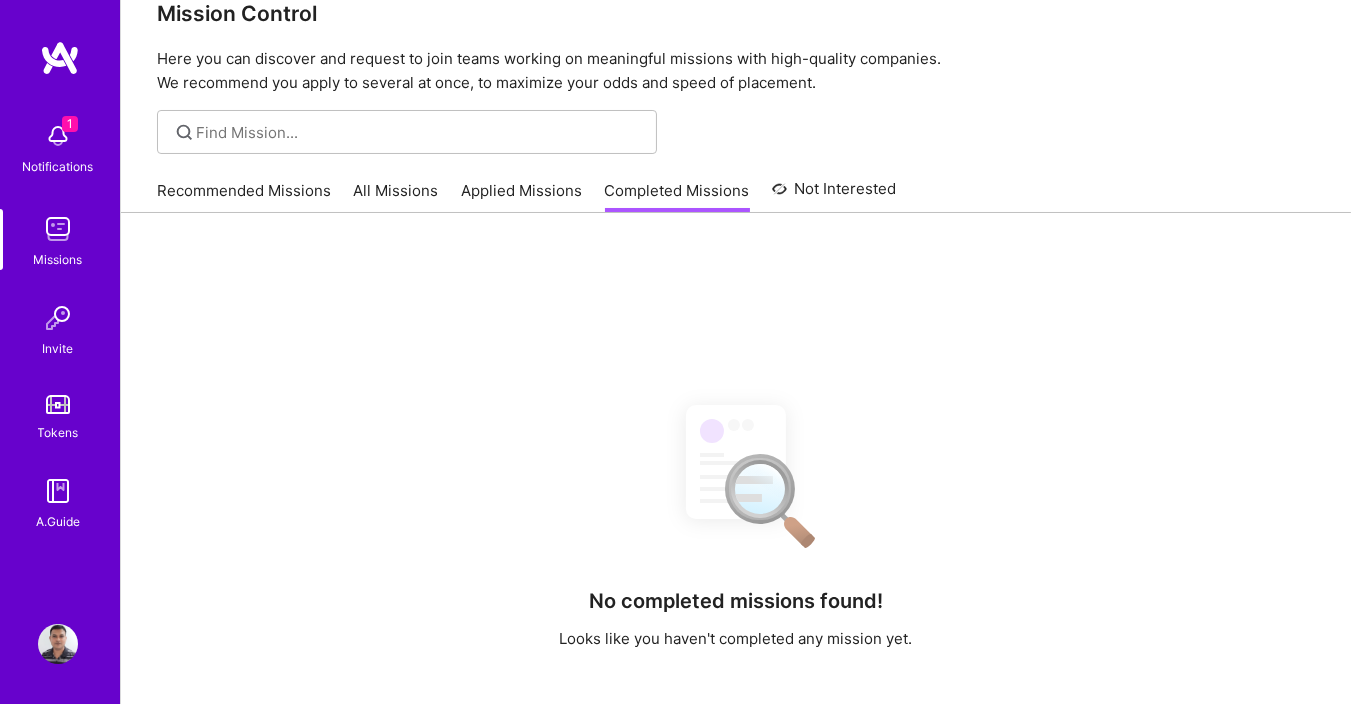 scroll, scrollTop: 0, scrollLeft: 0, axis: both 